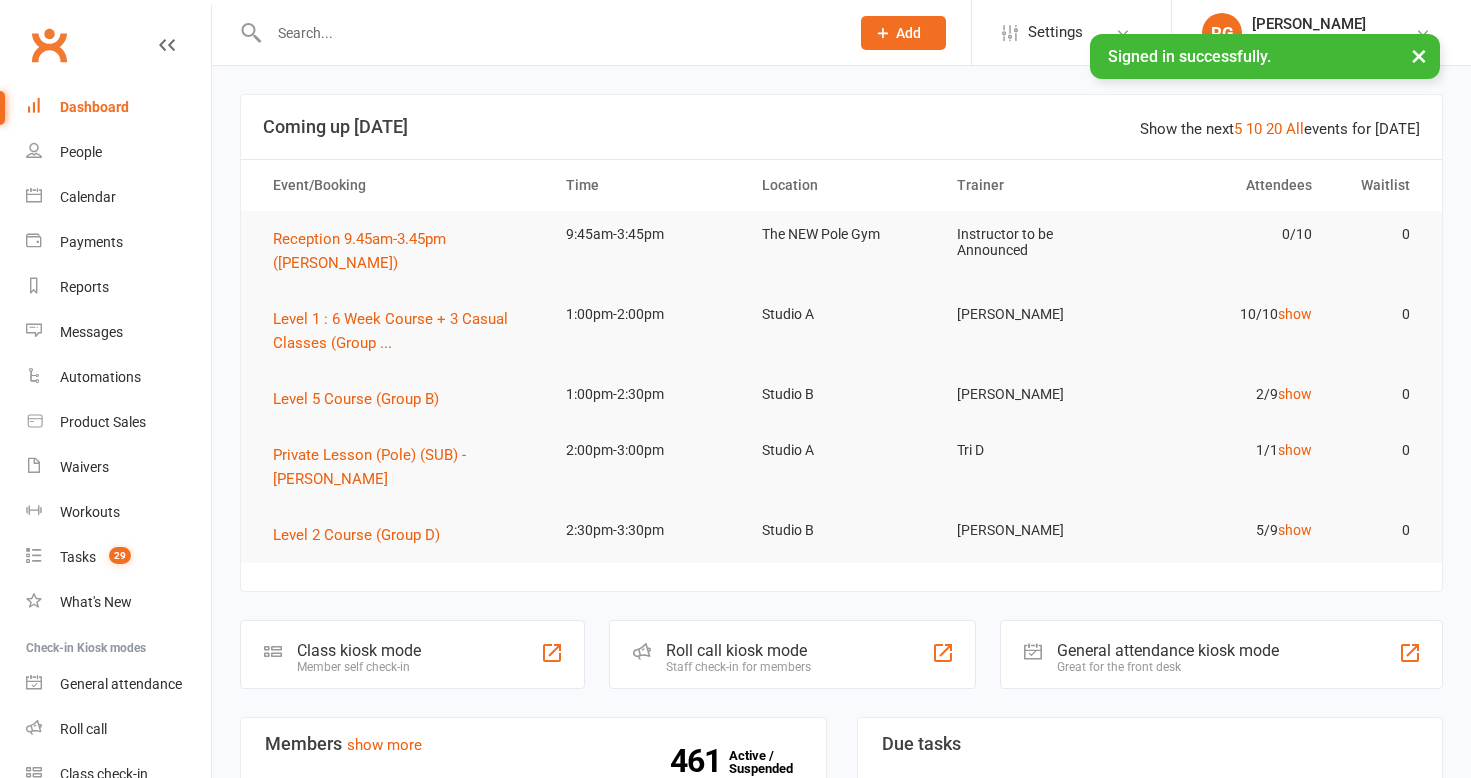 scroll, scrollTop: 371, scrollLeft: 0, axis: vertical 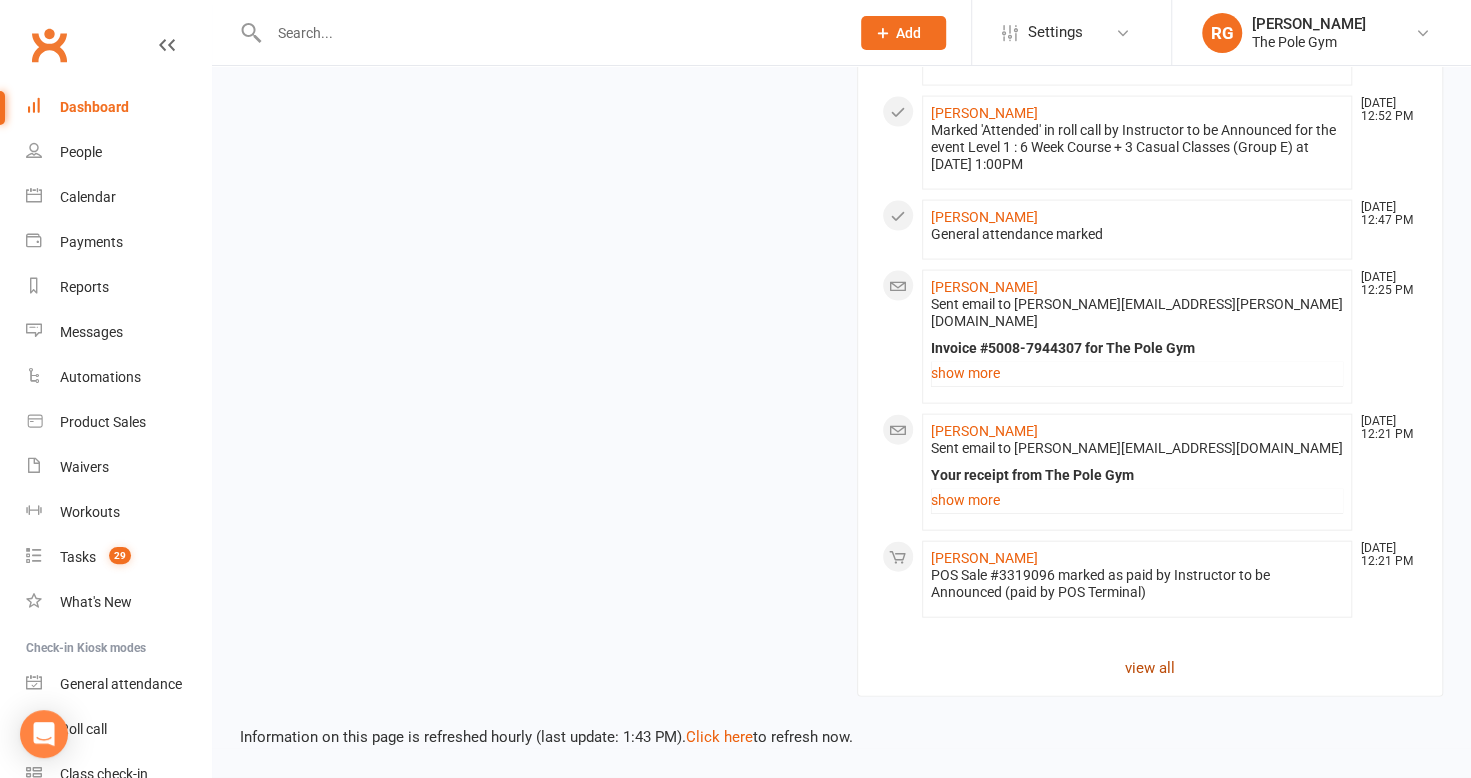 click on "view all" 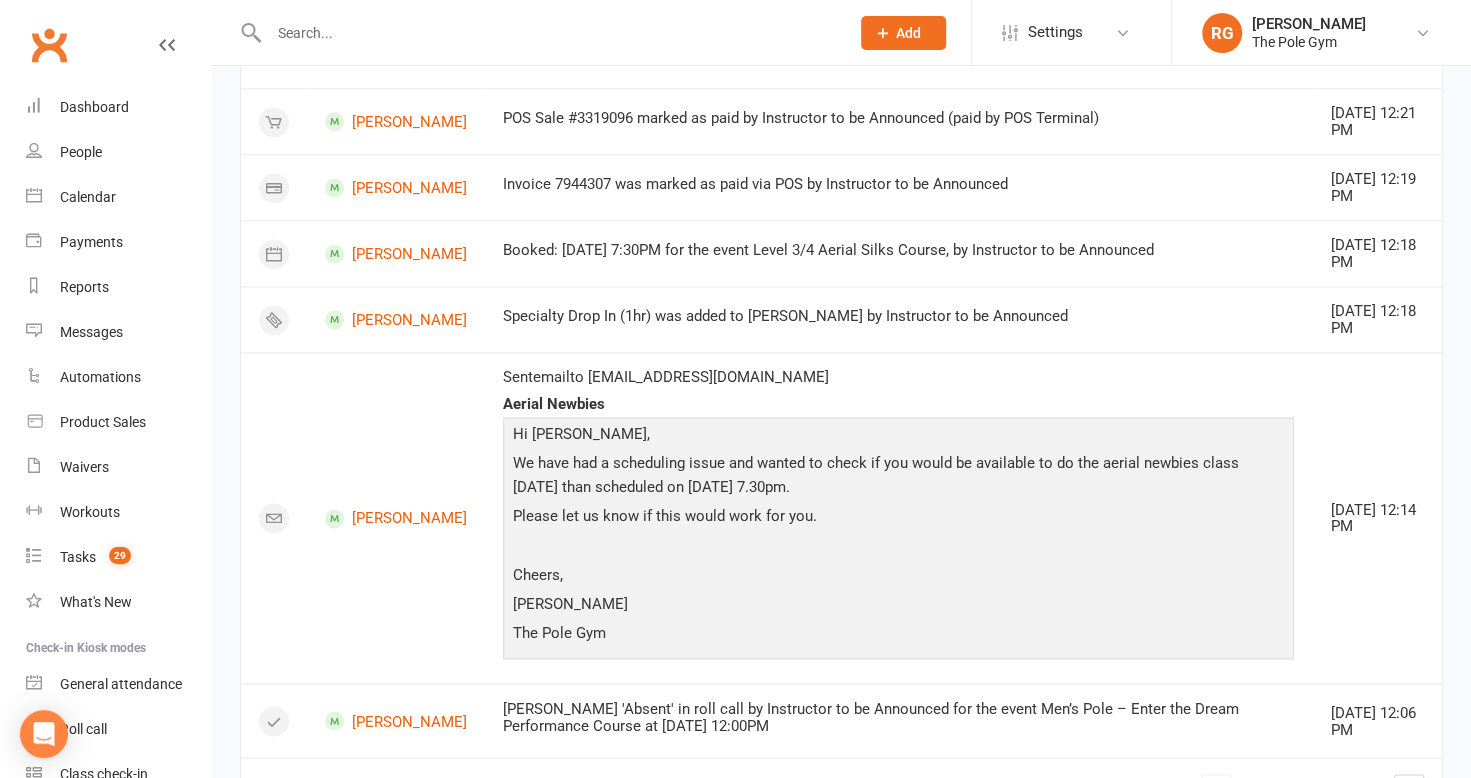 scroll, scrollTop: 1752, scrollLeft: 0, axis: vertical 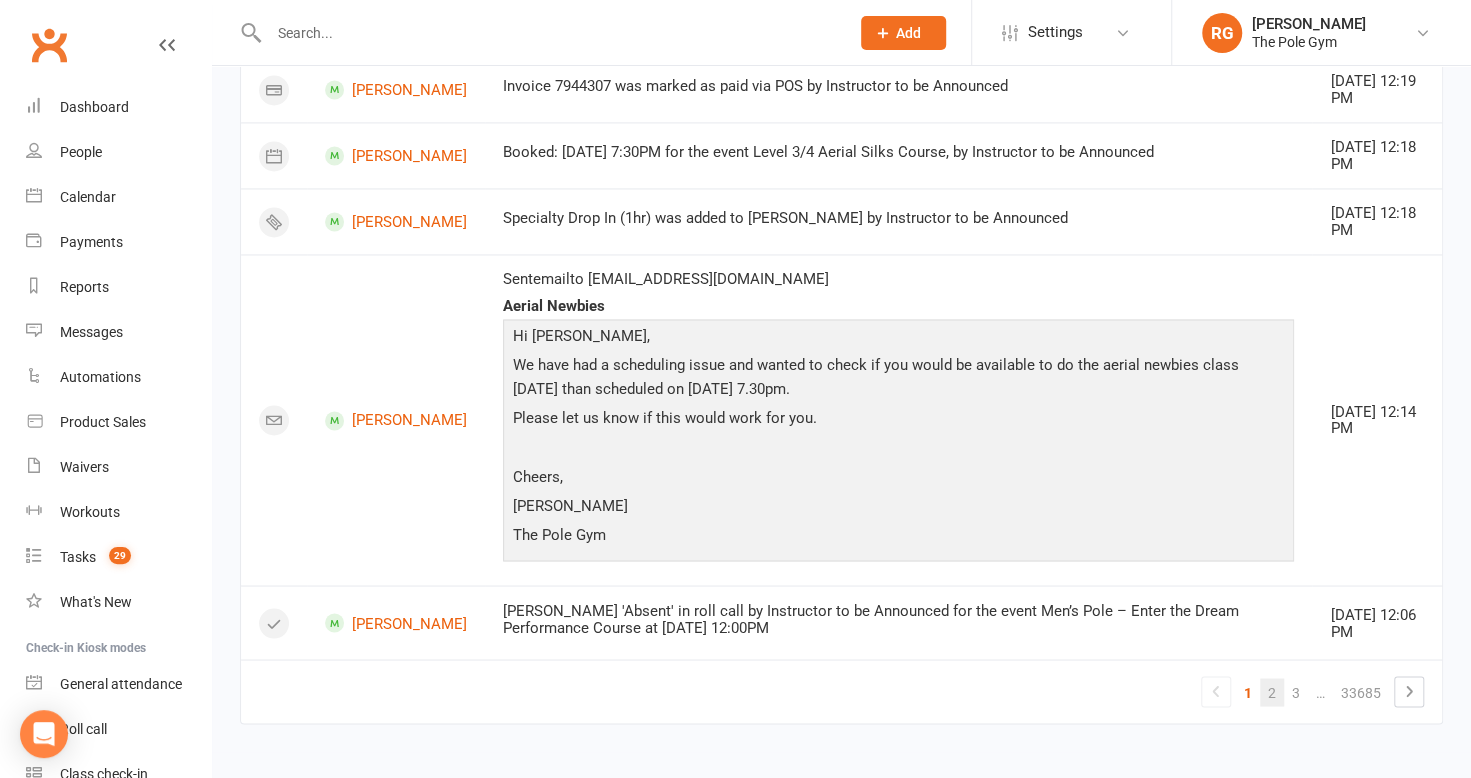 click on "2" at bounding box center (1272, 692) 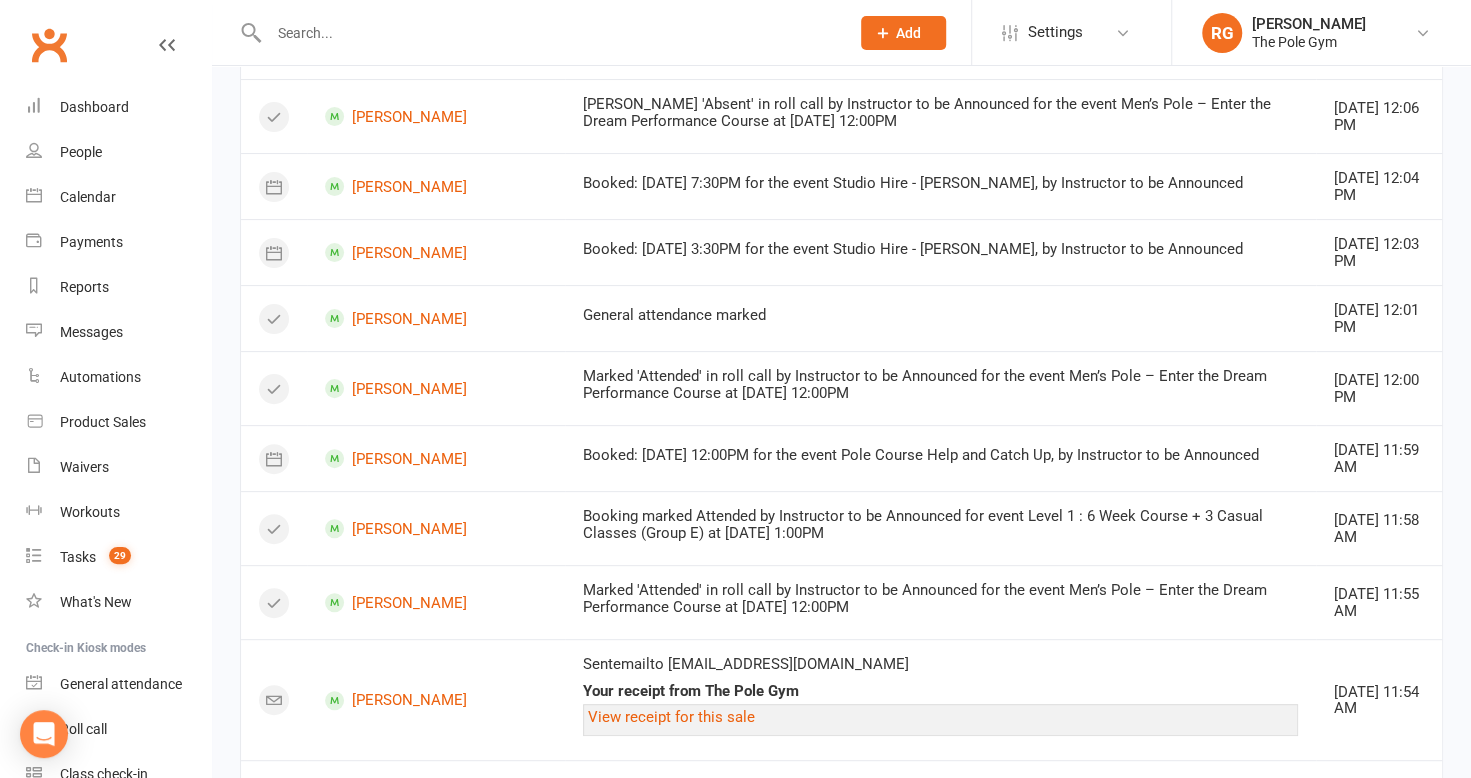 scroll, scrollTop: 0, scrollLeft: 0, axis: both 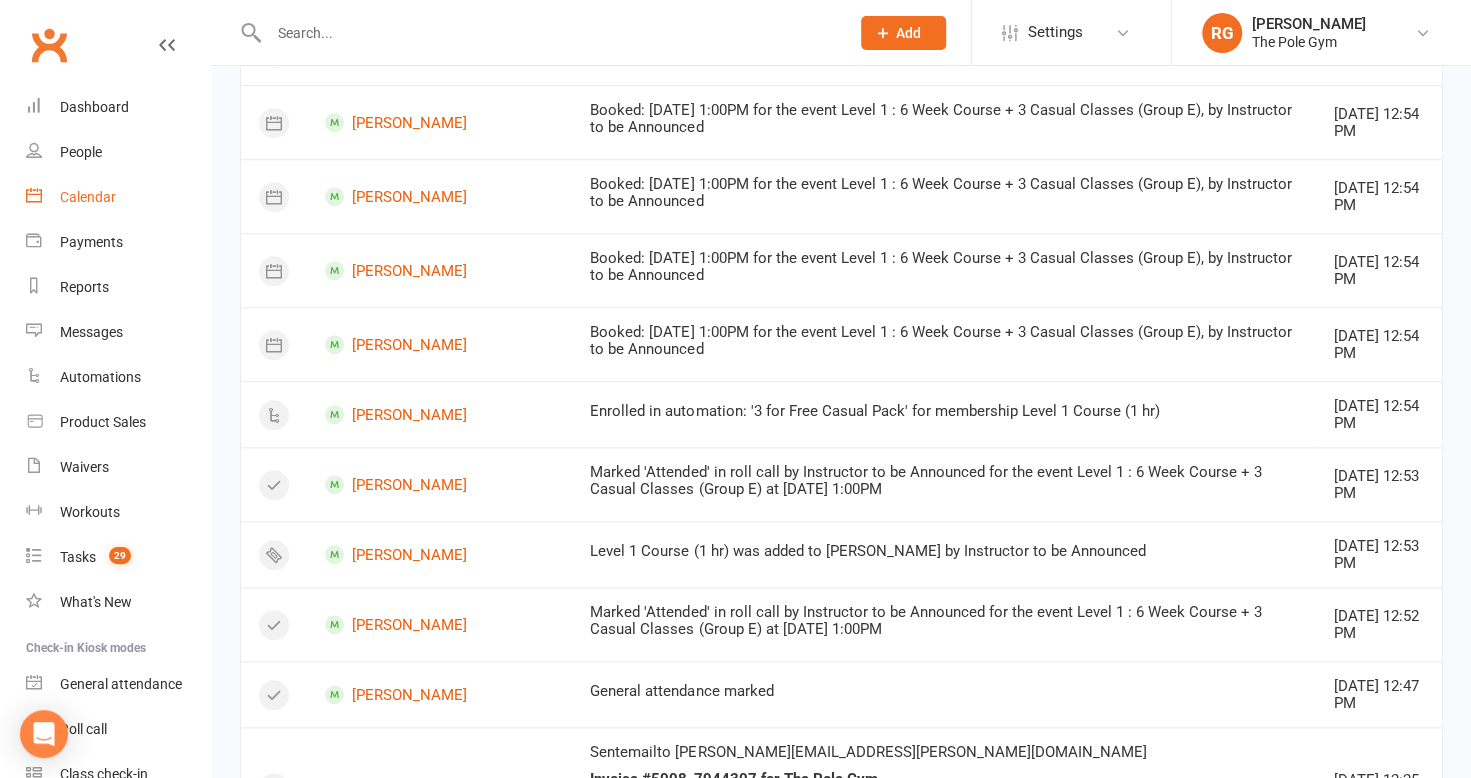 click on "Calendar" at bounding box center (118, 197) 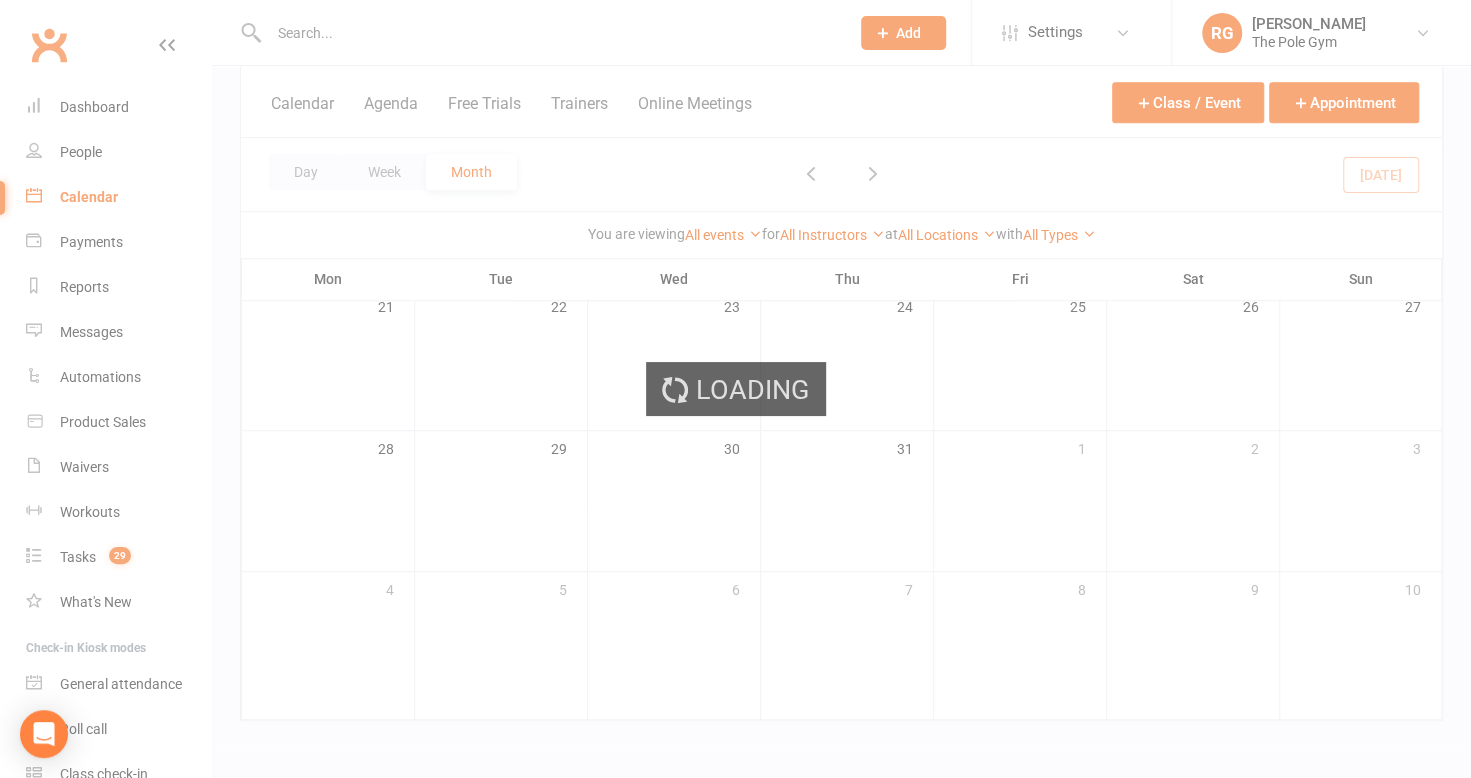 scroll, scrollTop: 0, scrollLeft: 0, axis: both 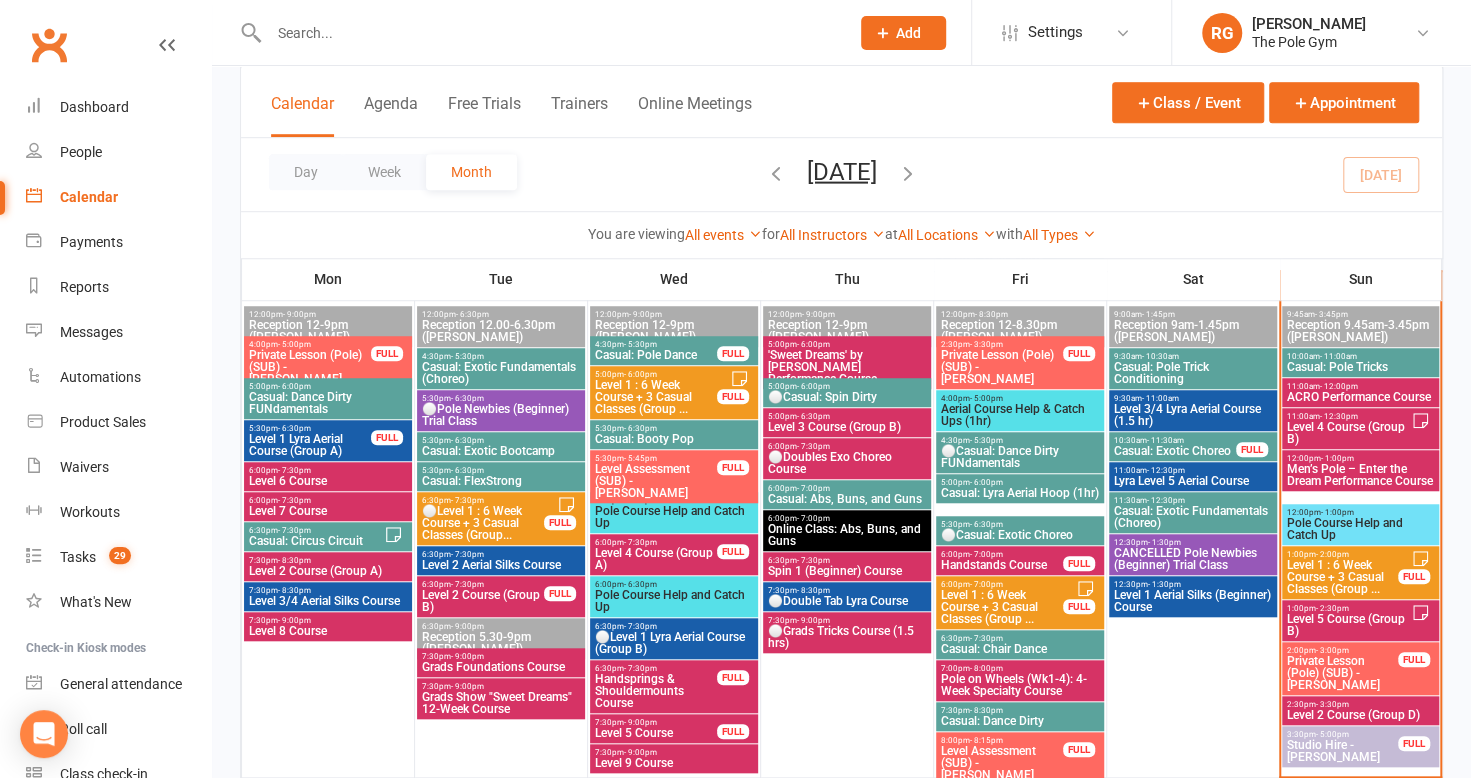 click on "Level 6 Course" at bounding box center [328, 481] 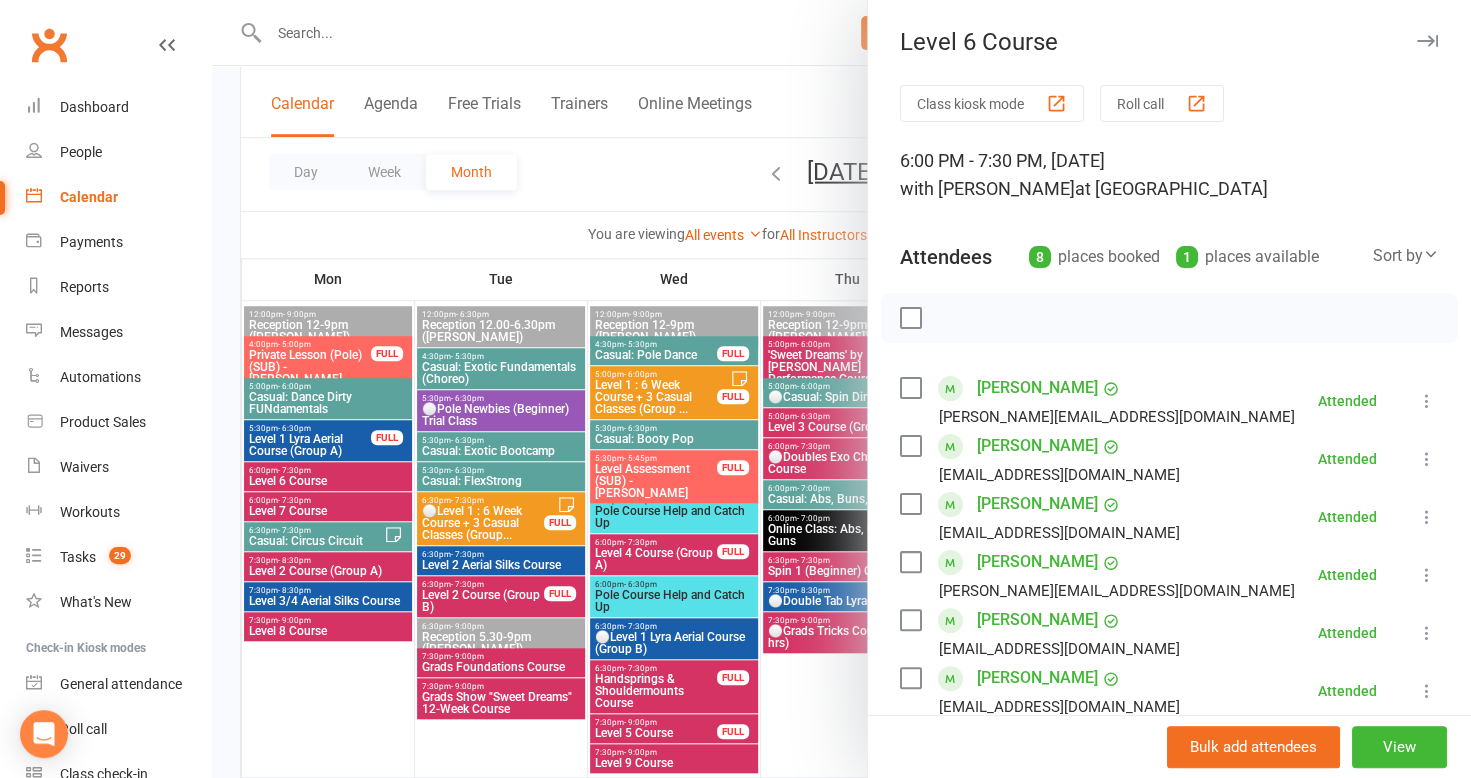 click at bounding box center [1427, 41] 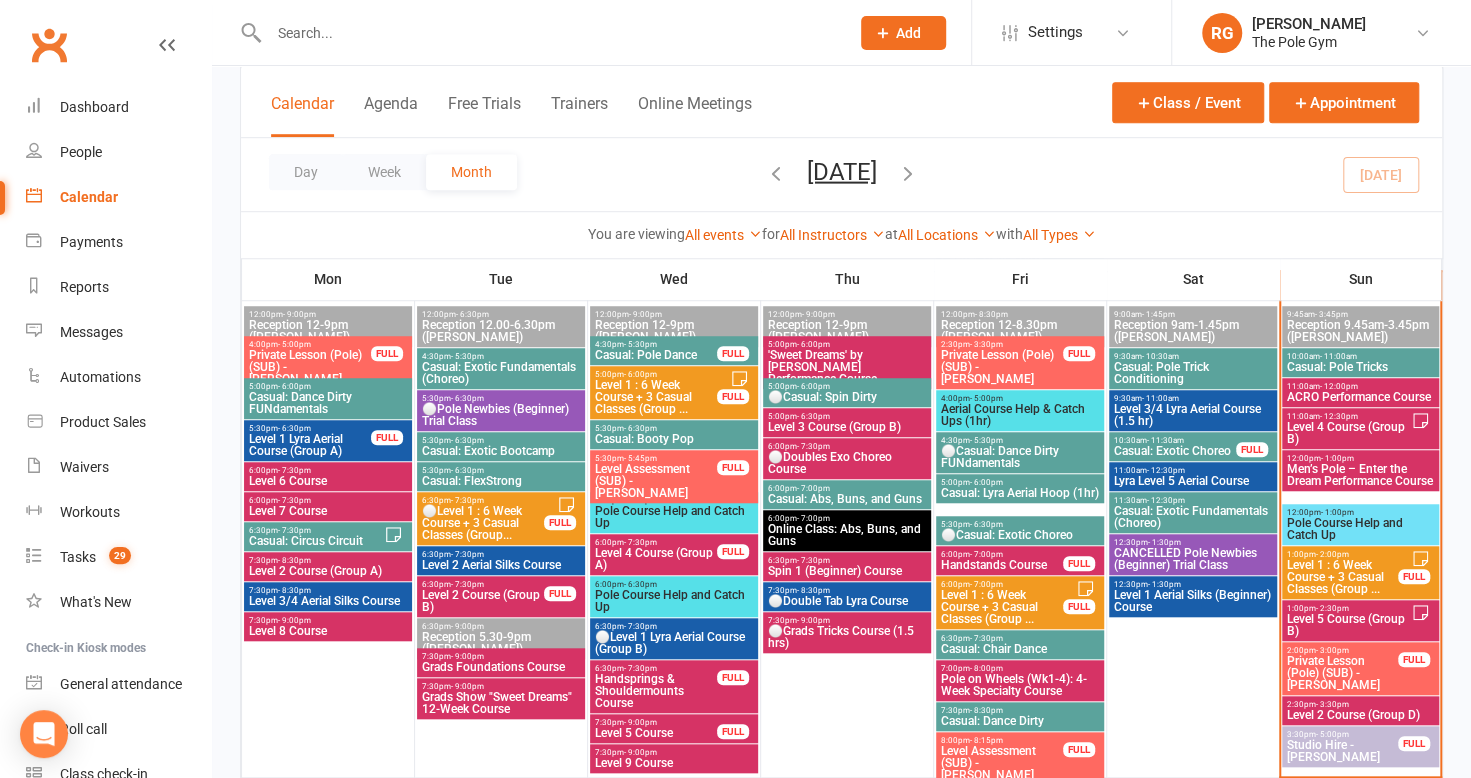click on "Level 7 Course" at bounding box center [328, 511] 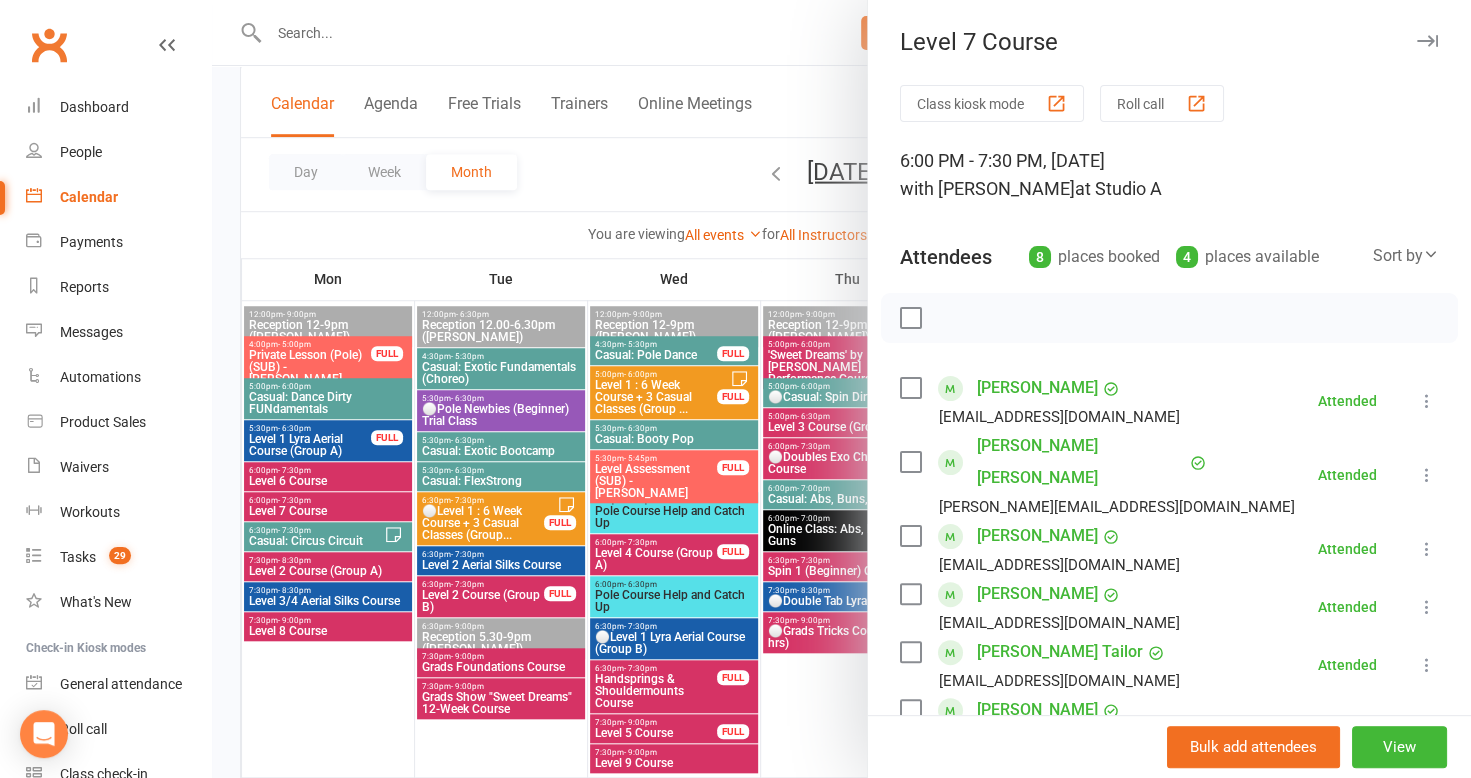 click on "Level 7 Course" at bounding box center (1169, 42) 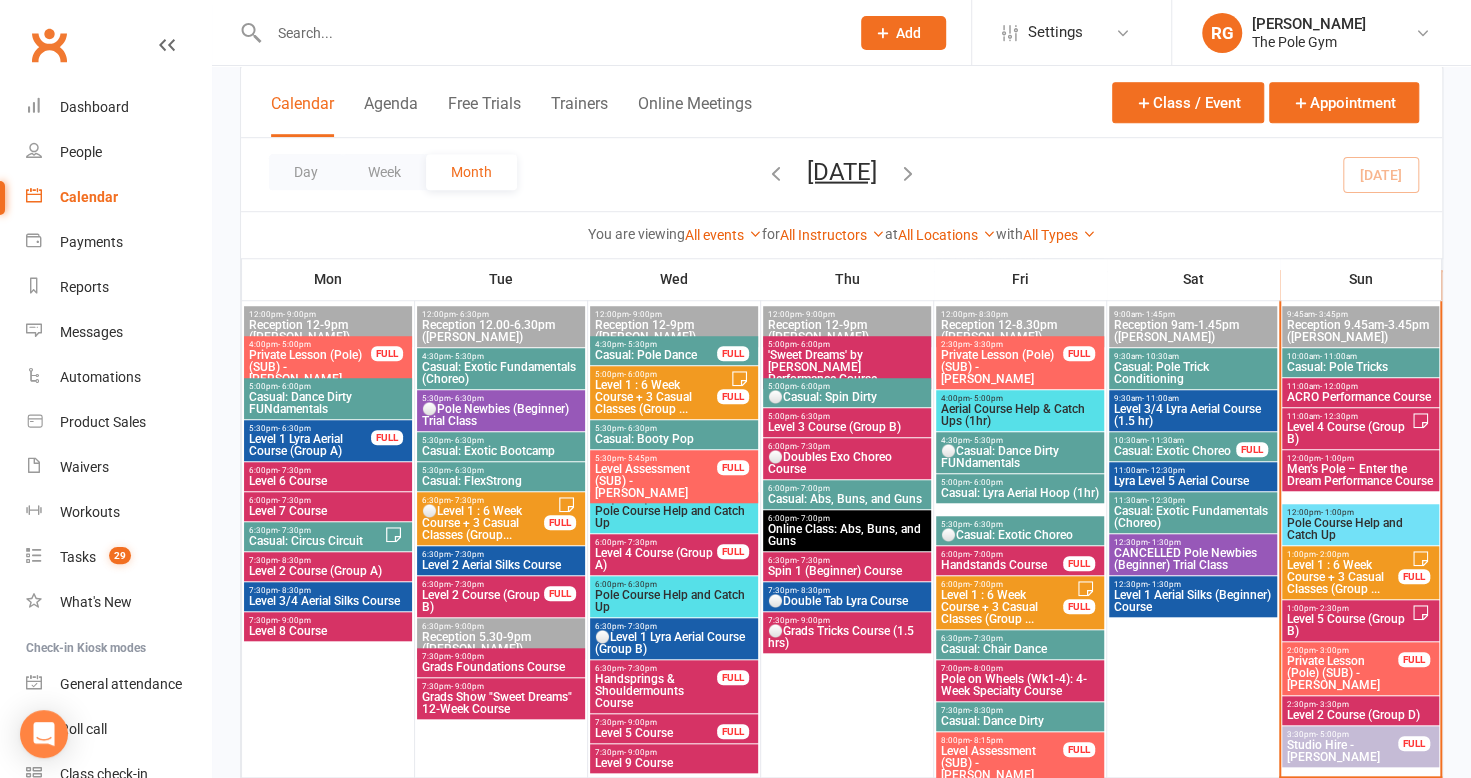 click on "Level 5 Course" at bounding box center (656, 733) 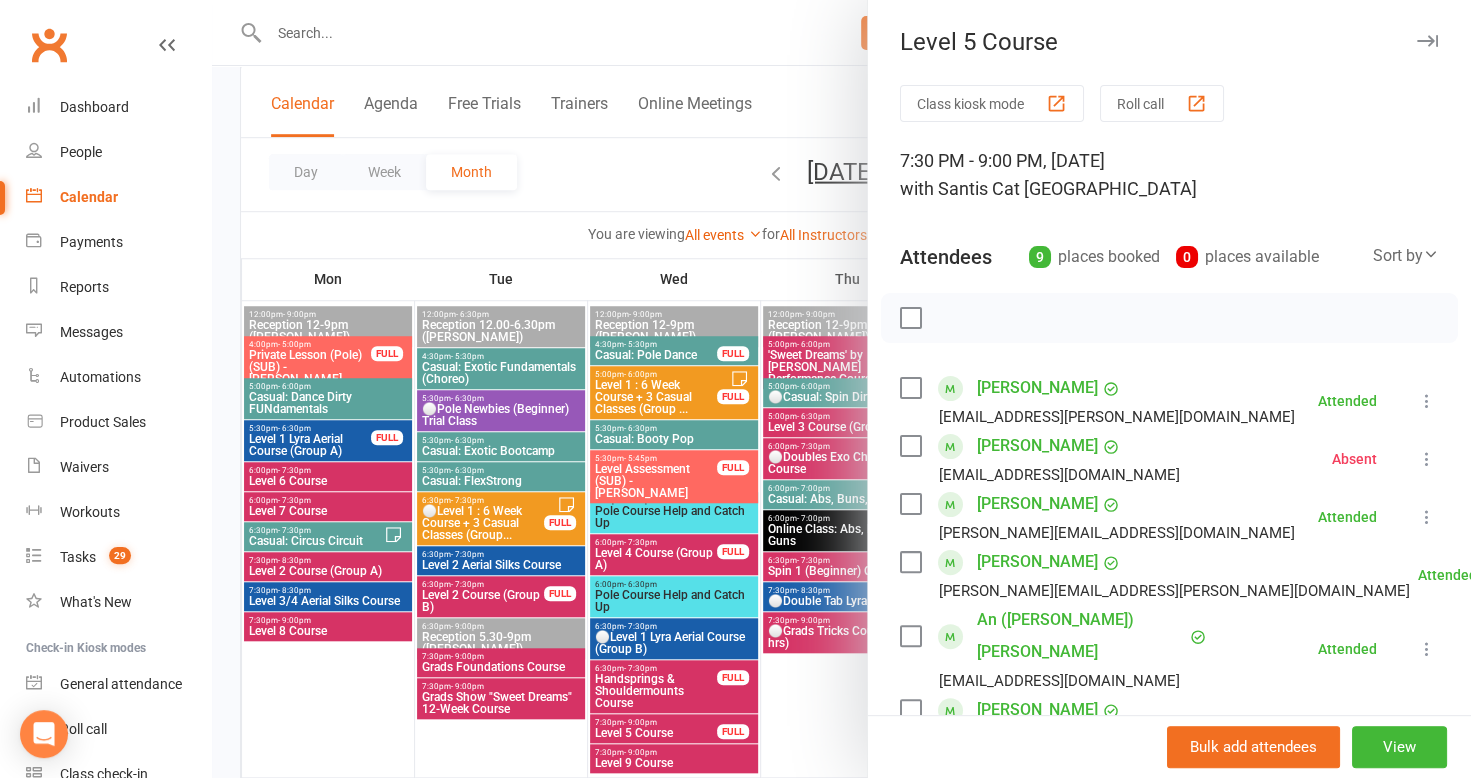 click at bounding box center (1427, 41) 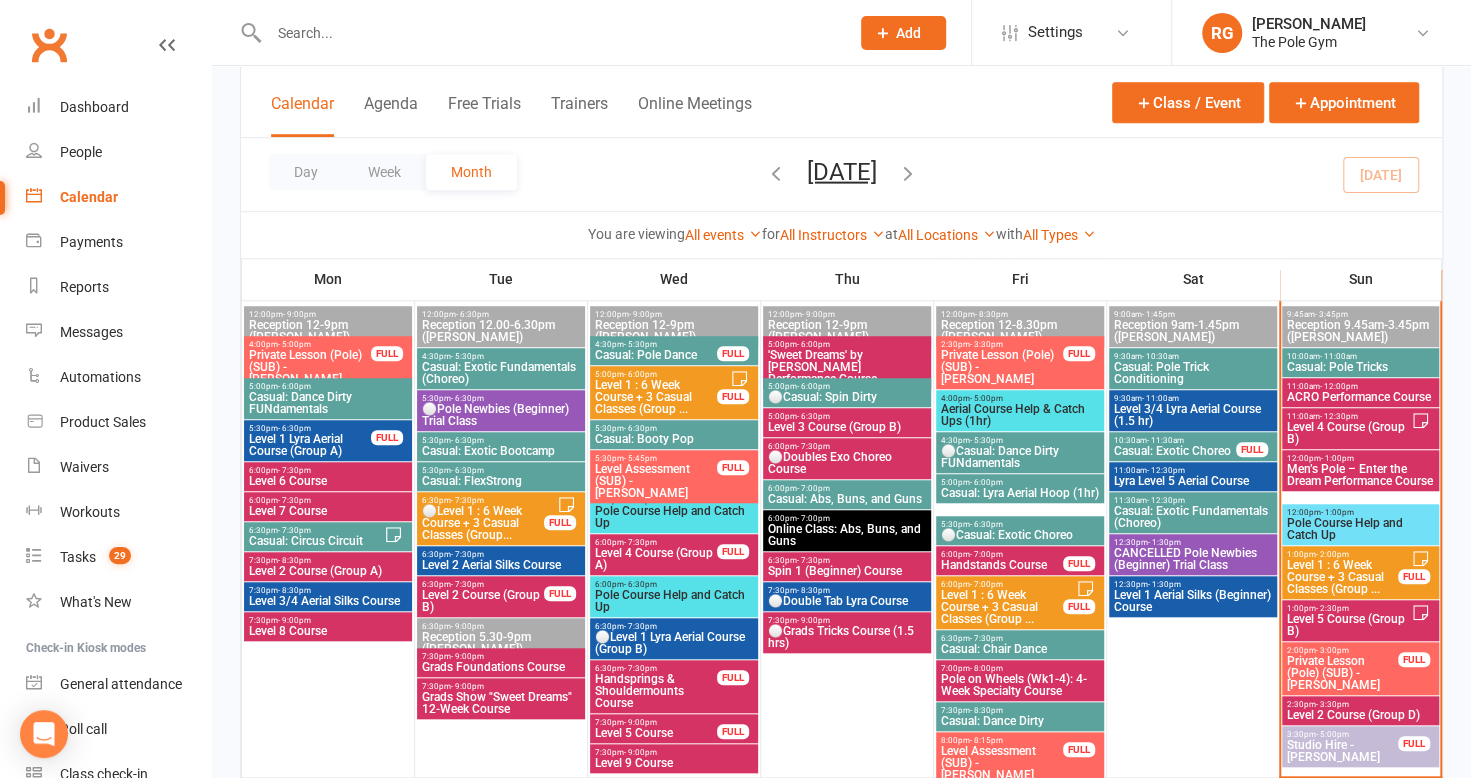 click on "Level 2 Course (Group A)" at bounding box center (328, 571) 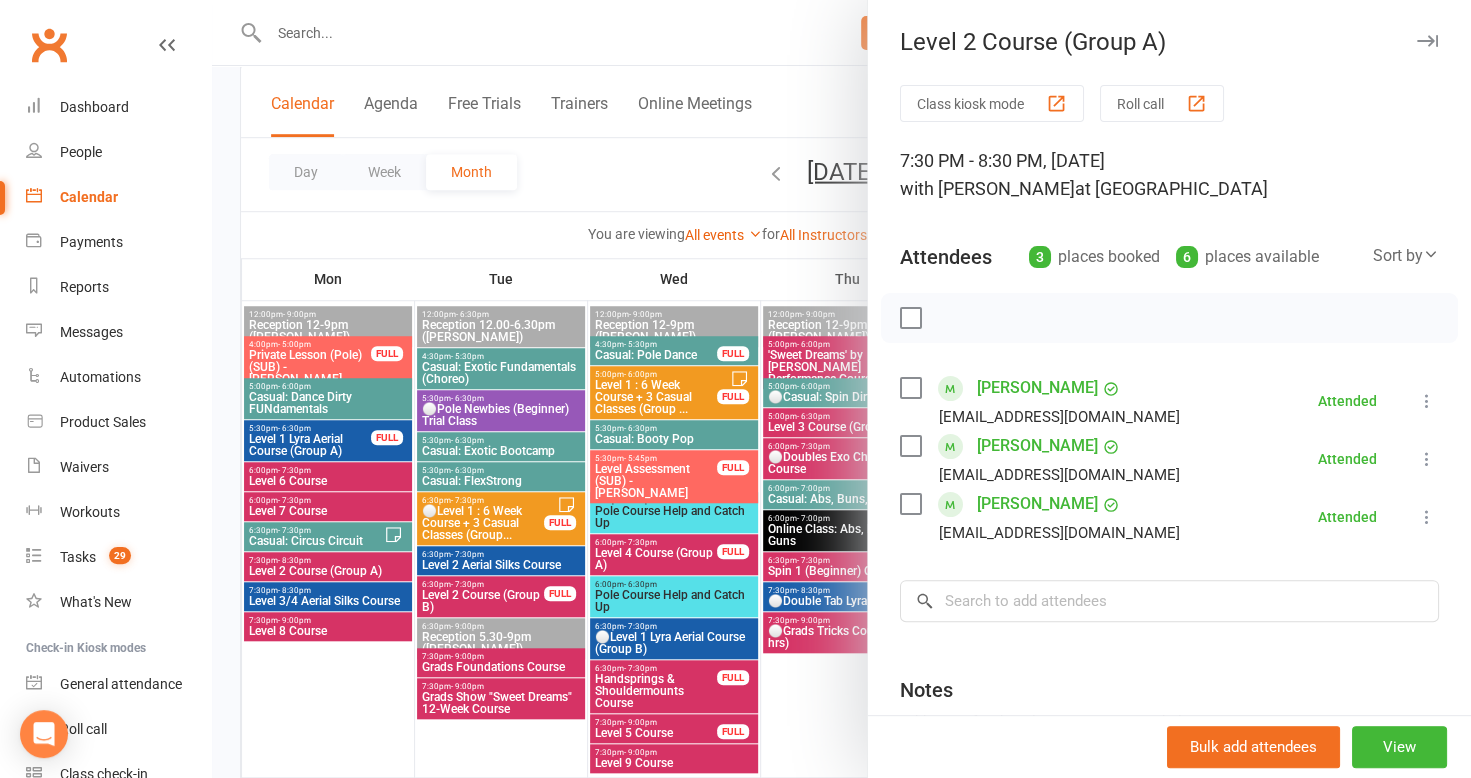 click at bounding box center [1427, 41] 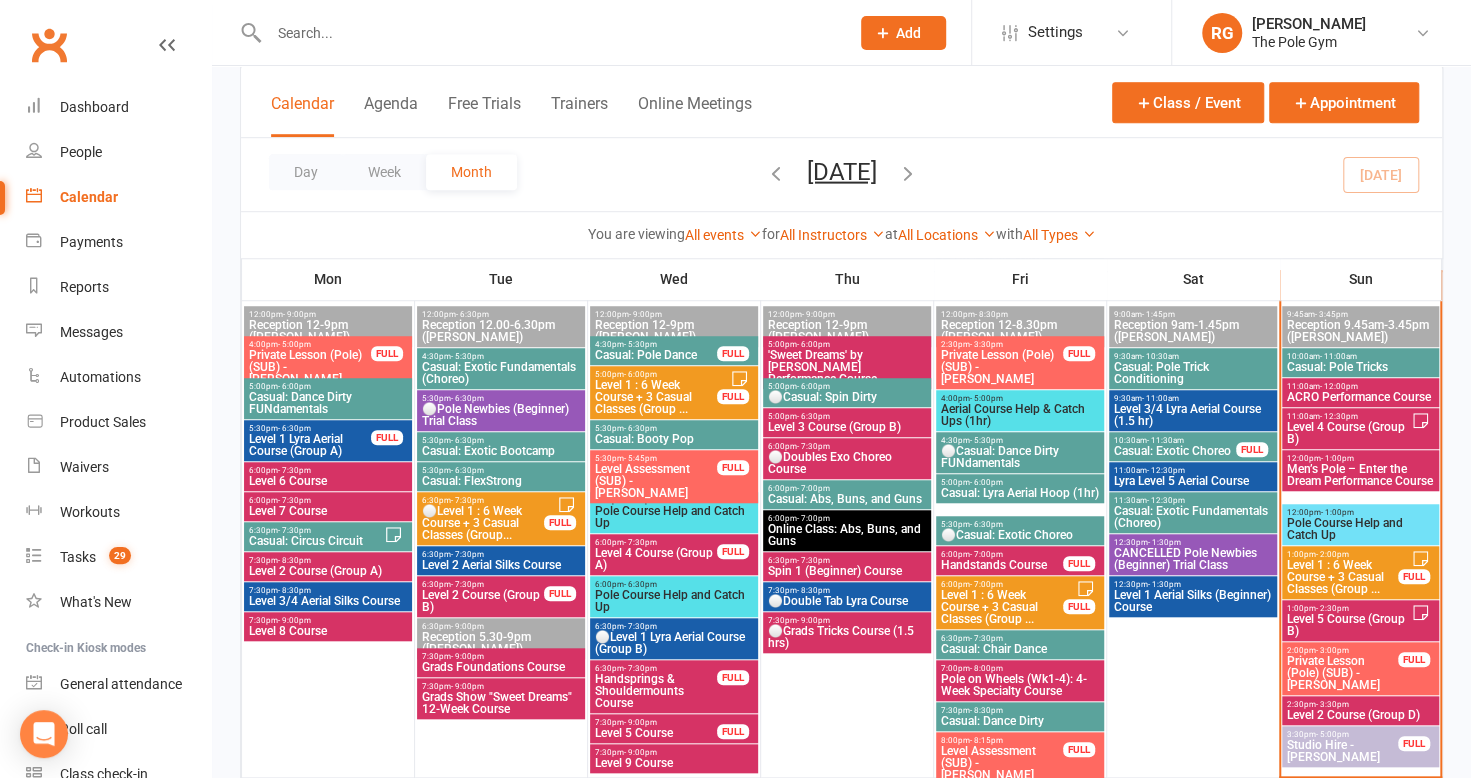 click on "Level 2 Course (Group B)" at bounding box center [483, 601] 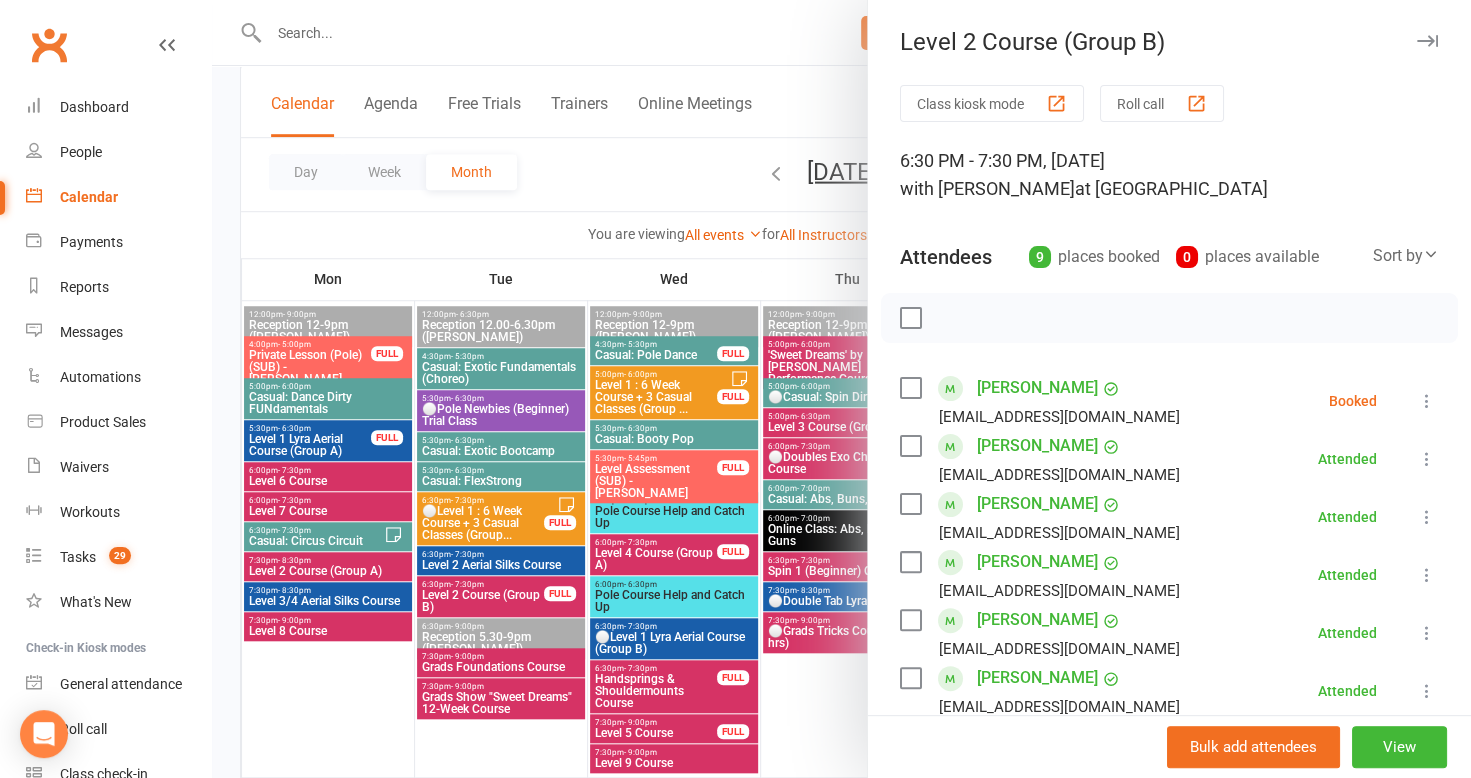 click at bounding box center (1427, 41) 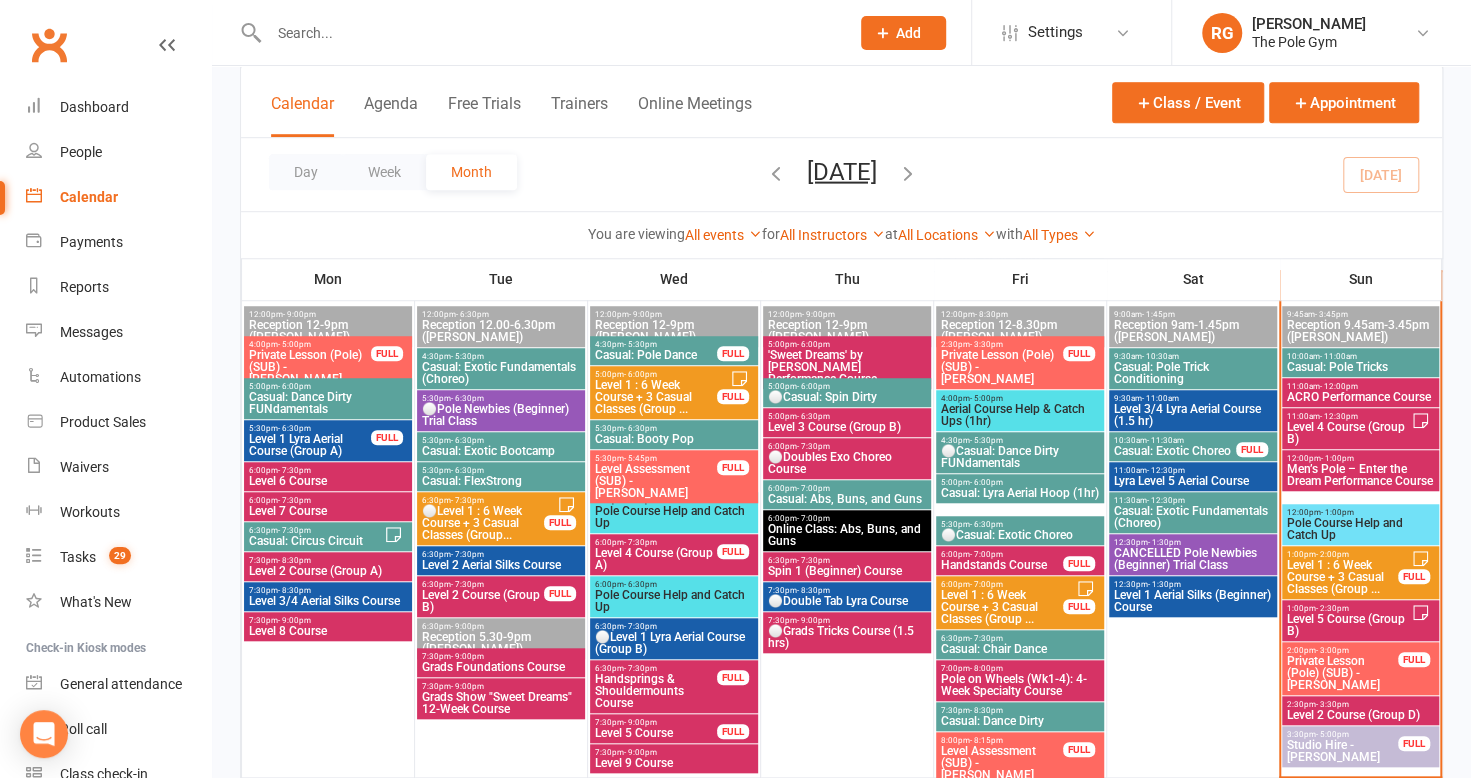 click on "⚪Level 1 : 6 Week Course + 3 Casual Classes (Group..." at bounding box center (483, 523) 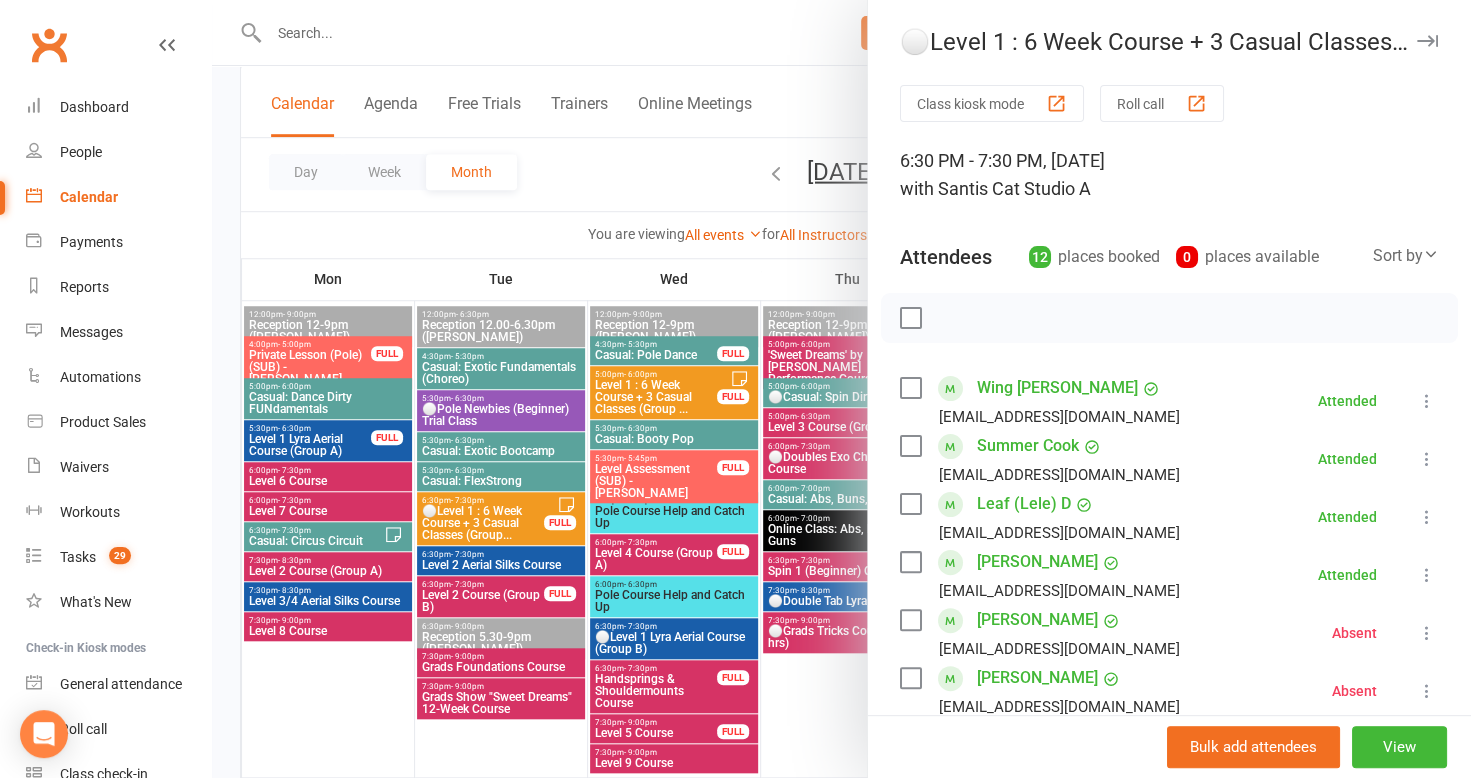 click at bounding box center [1427, 41] 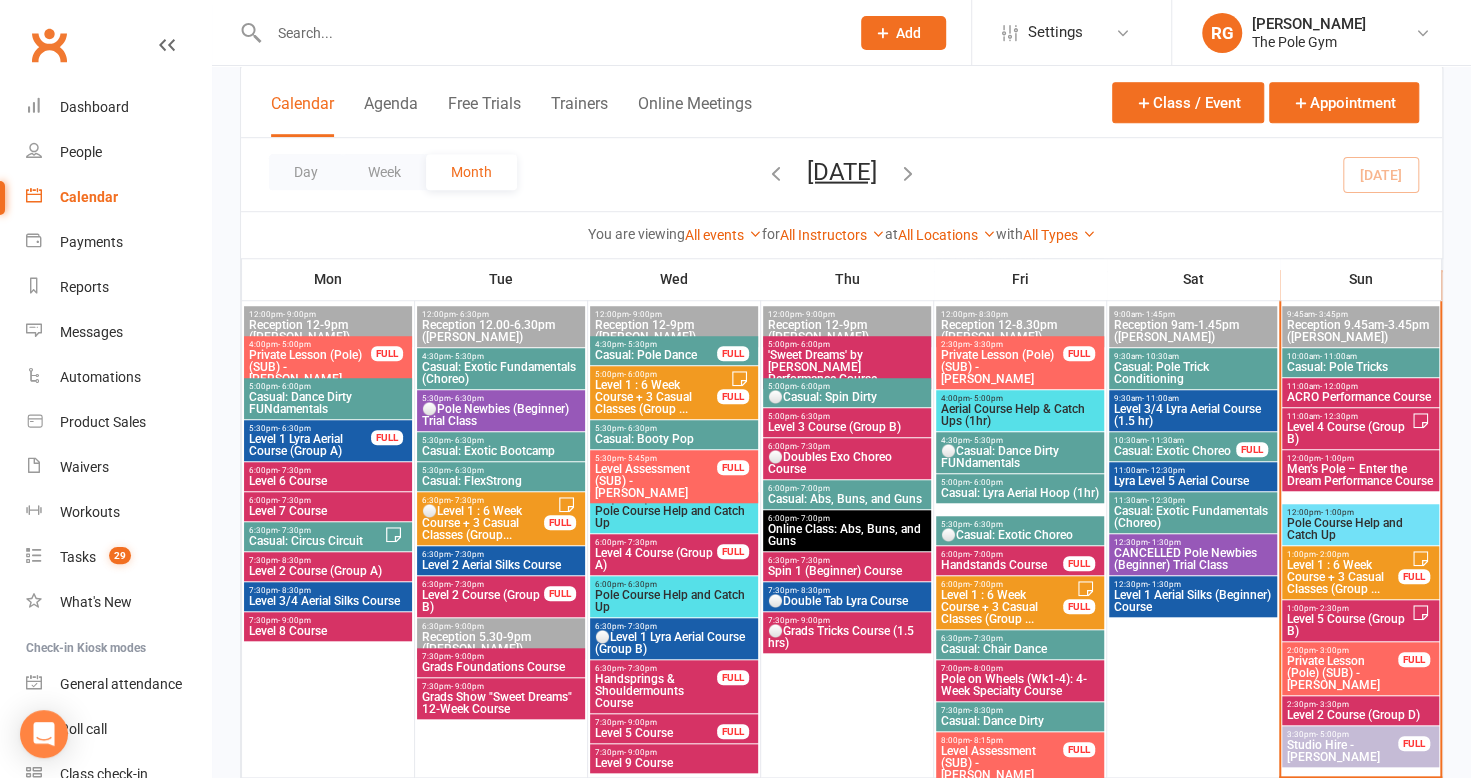 click on "Level 9 Course" at bounding box center (674, 763) 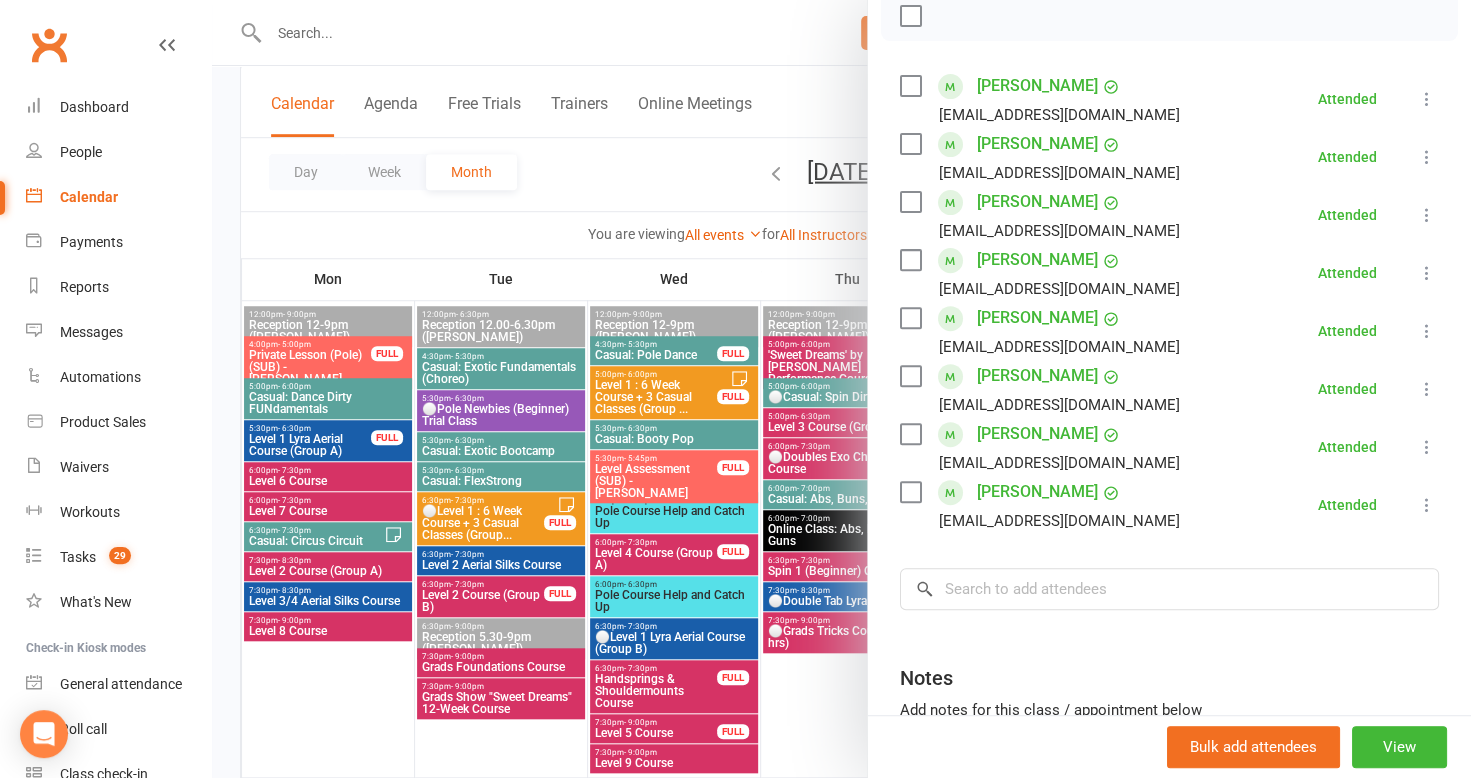 scroll, scrollTop: 0, scrollLeft: 0, axis: both 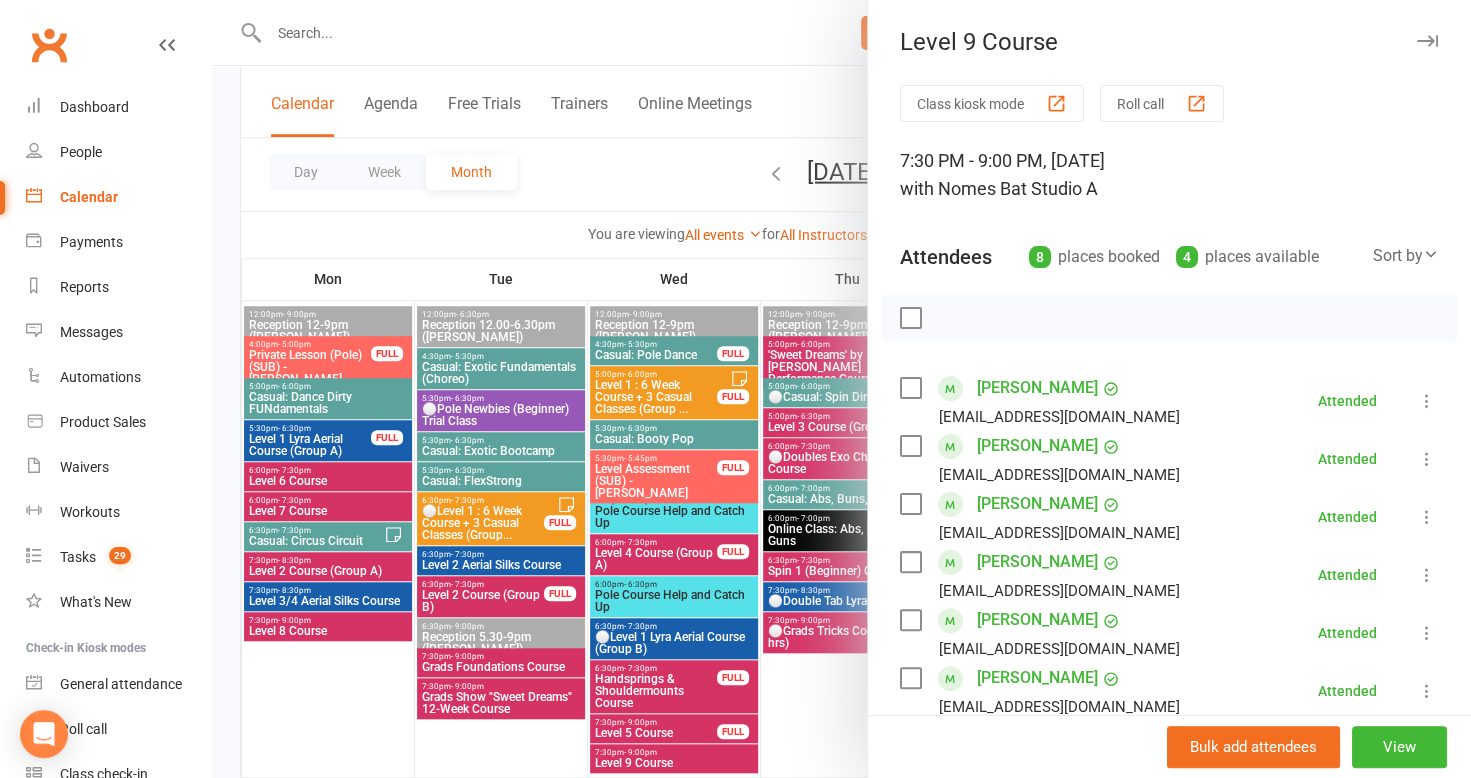 click at bounding box center [1427, 41] 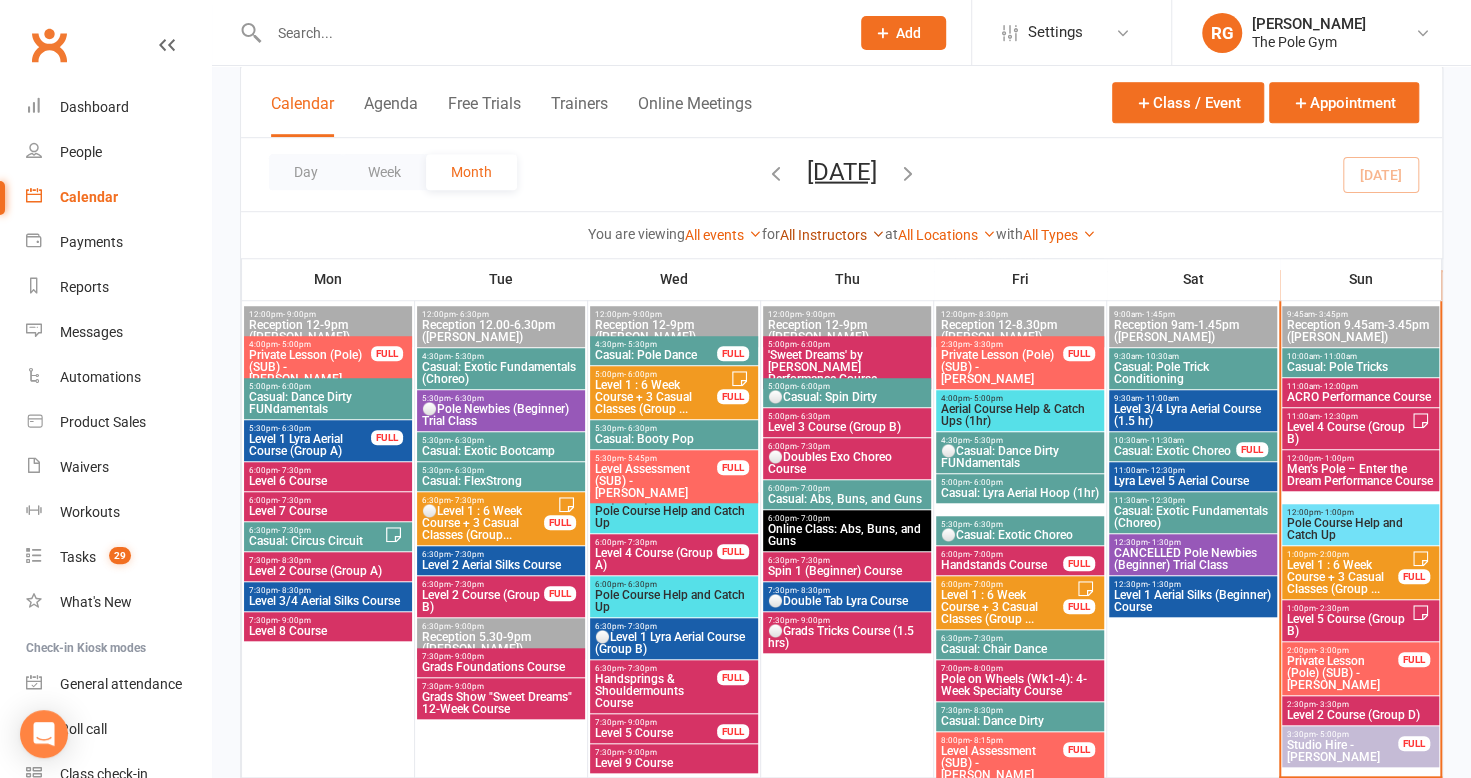 click on "All Instructors" at bounding box center (832, 235) 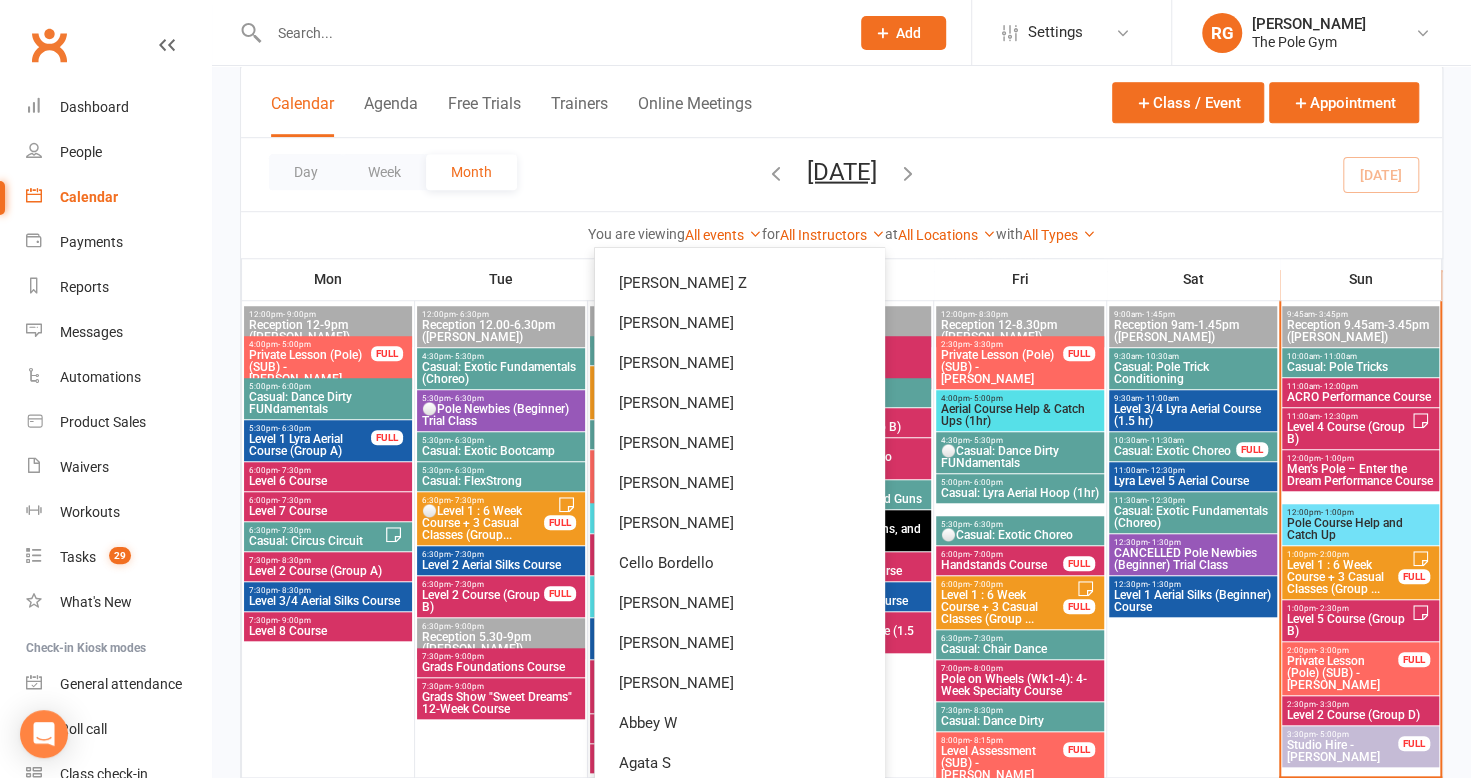 scroll, scrollTop: 596, scrollLeft: 0, axis: vertical 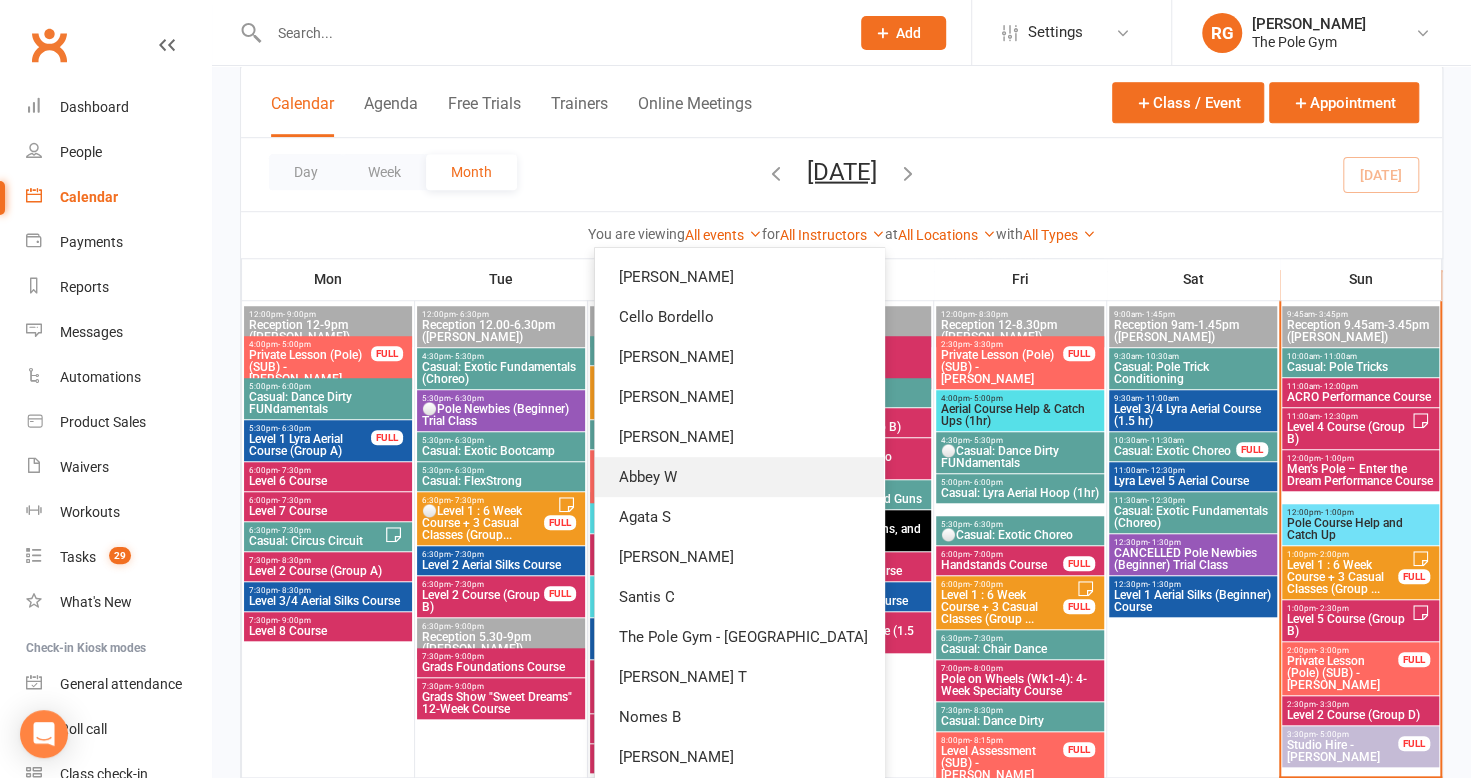 click on "Abbey W" at bounding box center (739, 477) 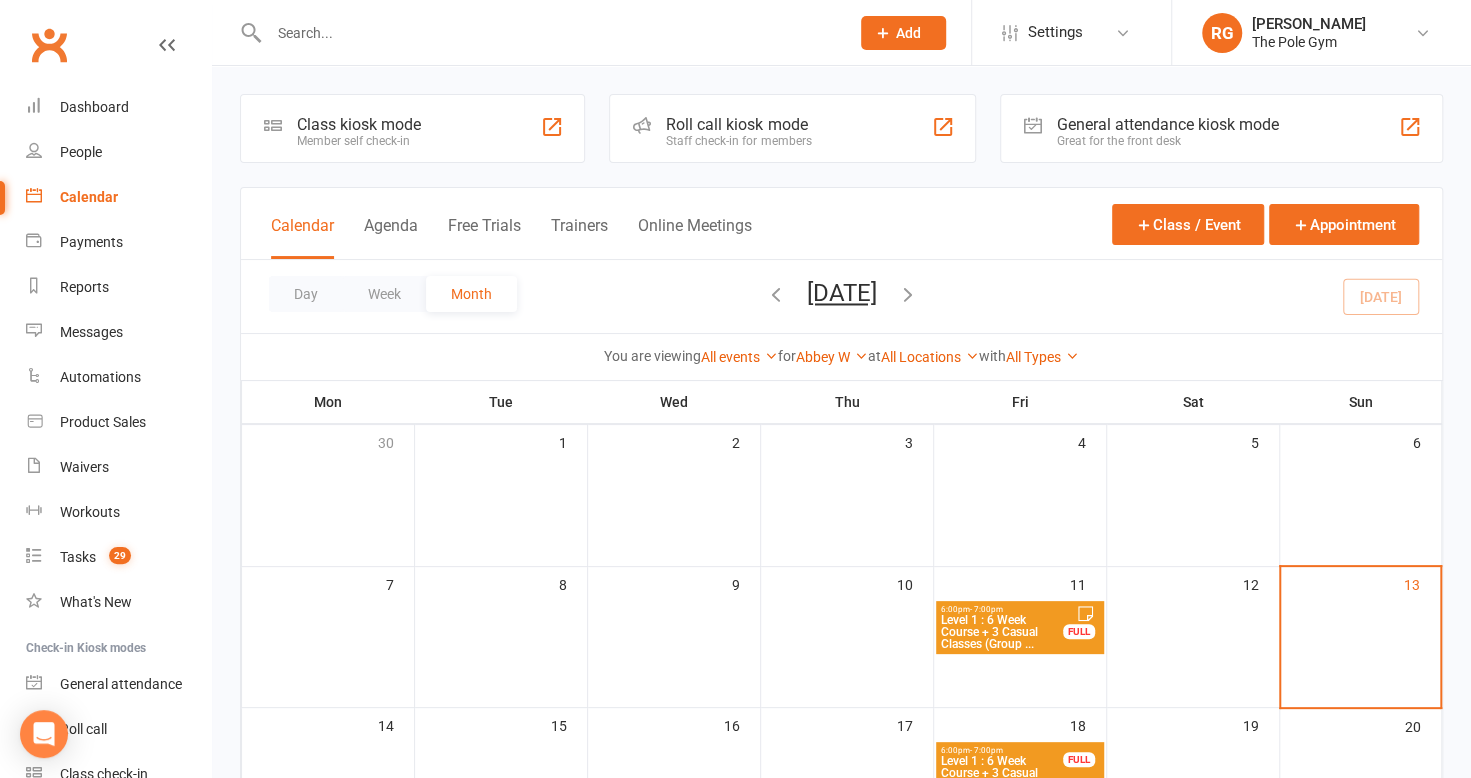 scroll, scrollTop: 91, scrollLeft: 0, axis: vertical 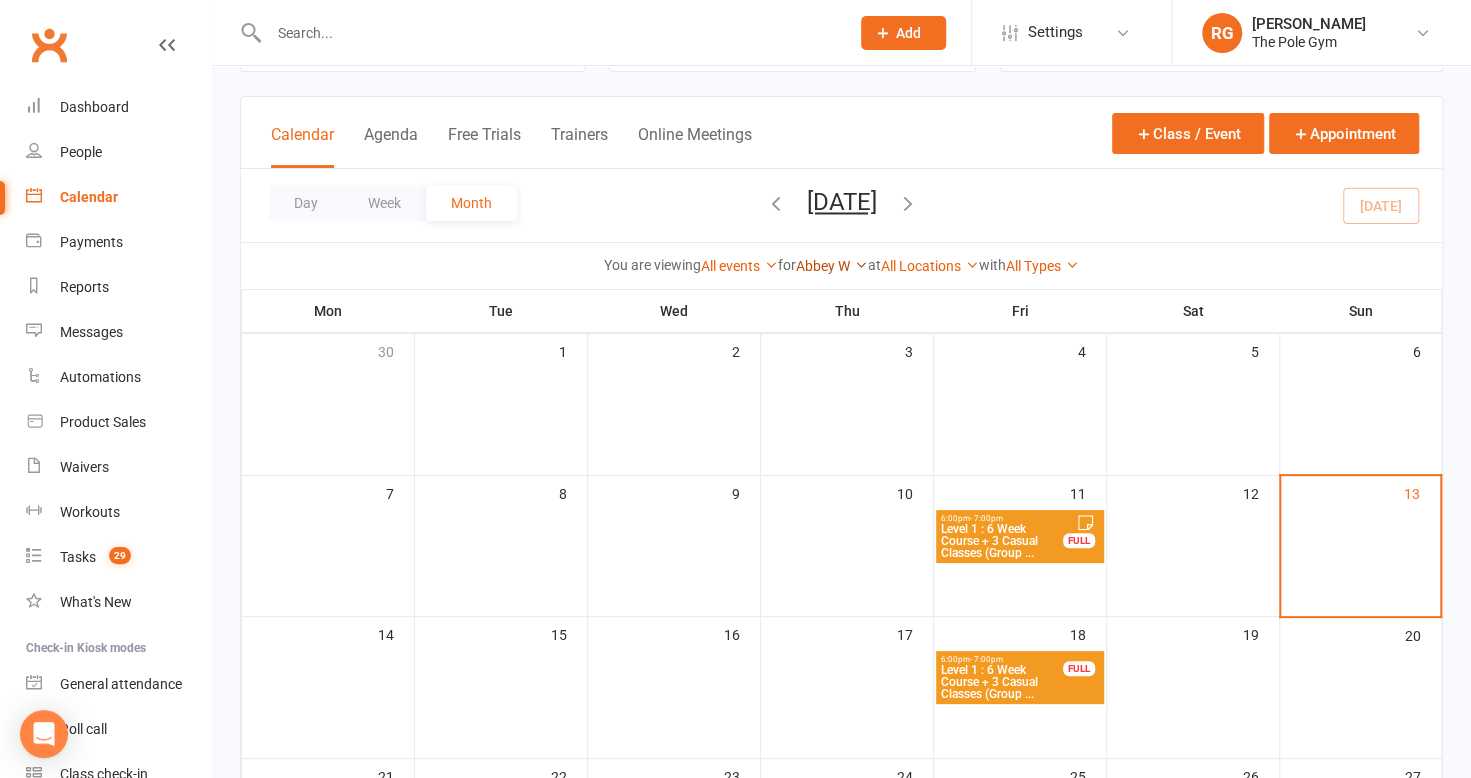 click on "Abbey W" at bounding box center (832, 266) 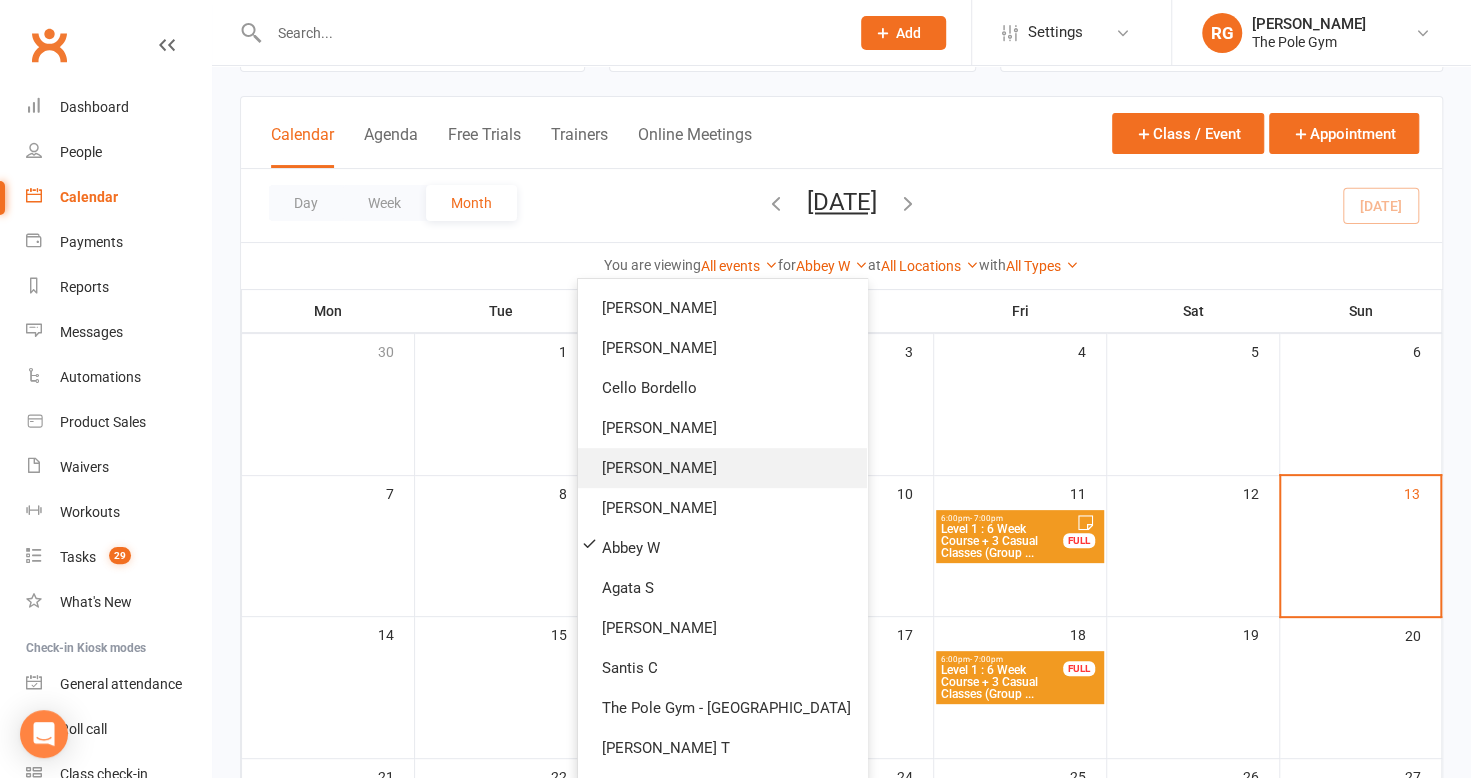 scroll, scrollTop: 666, scrollLeft: 0, axis: vertical 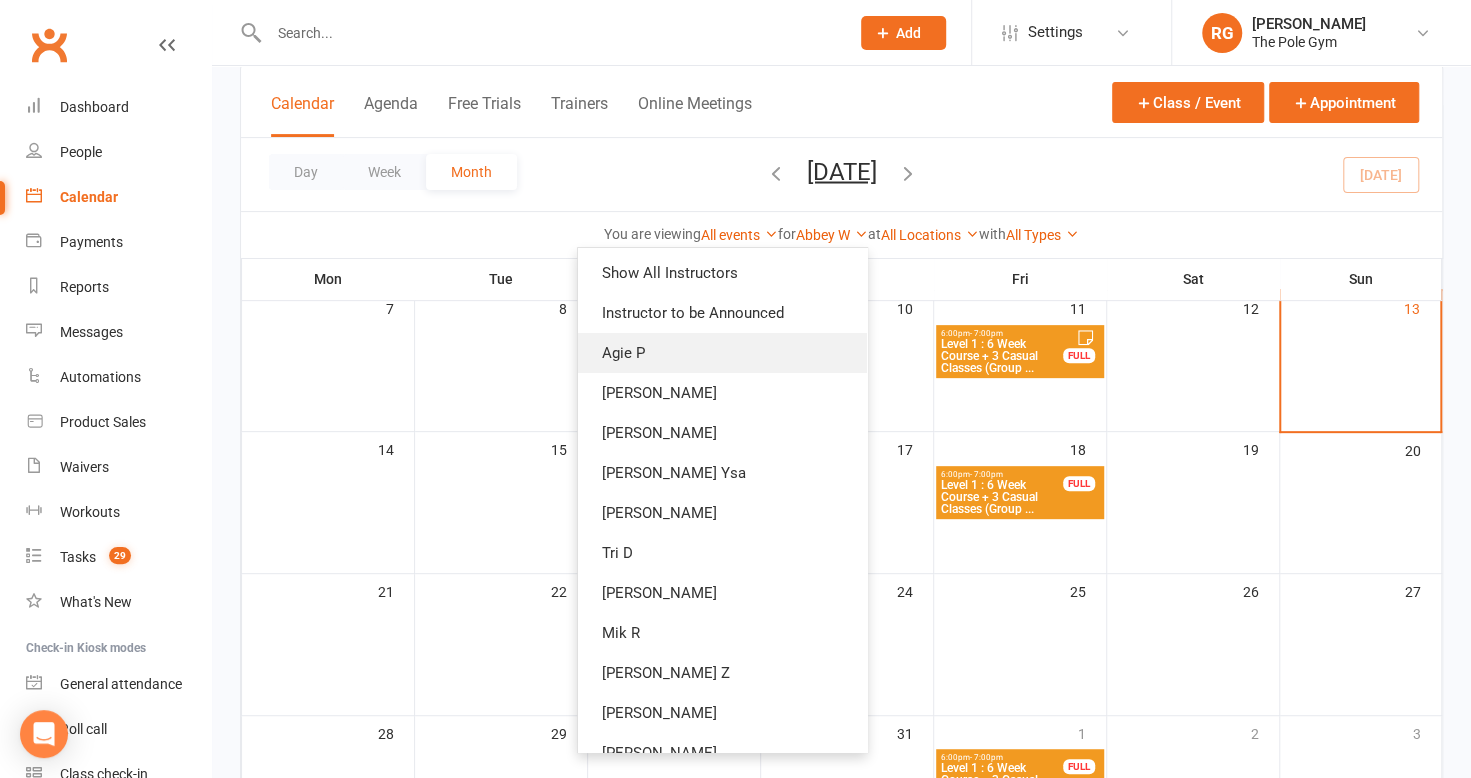 click on "Agie P" at bounding box center (722, 353) 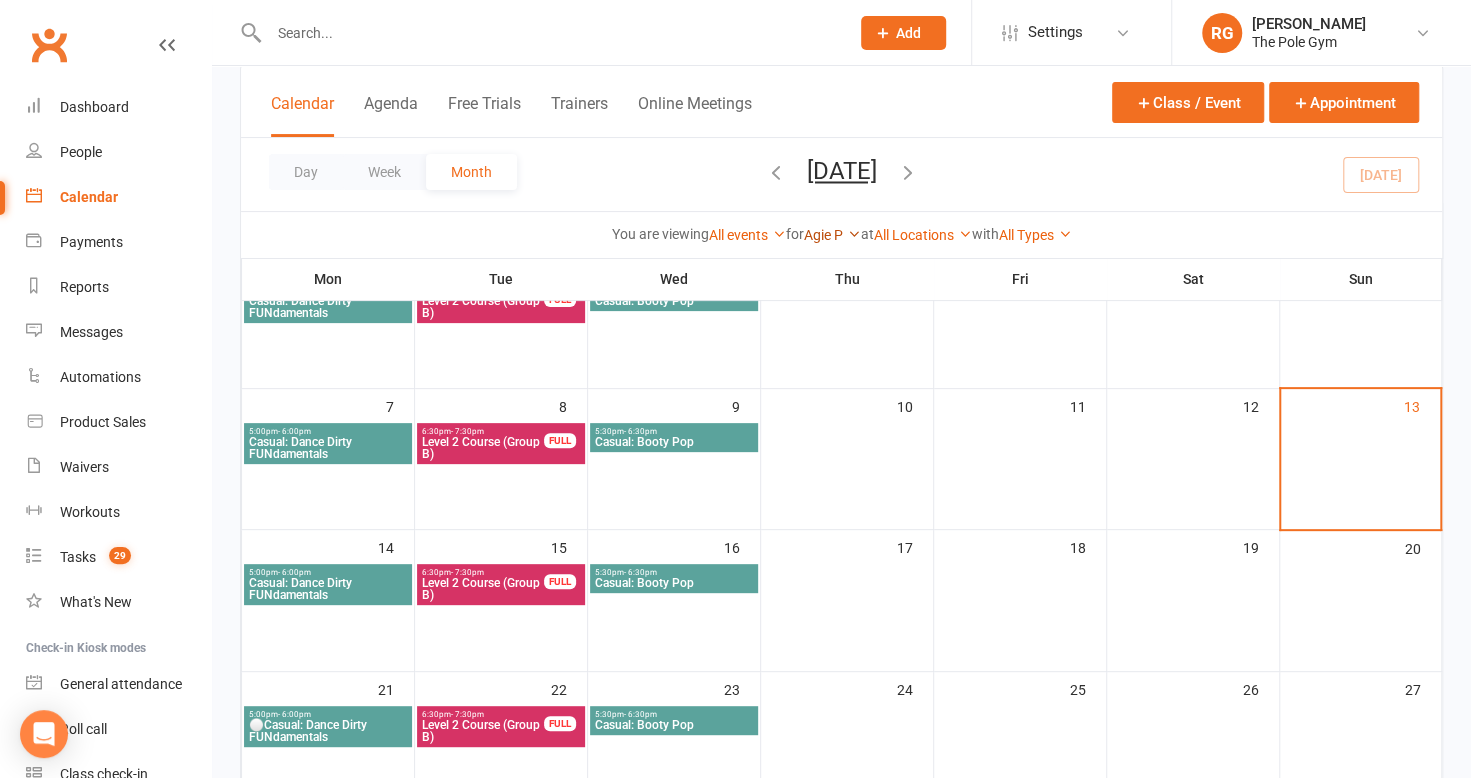 click on "Agie P" at bounding box center [832, 235] 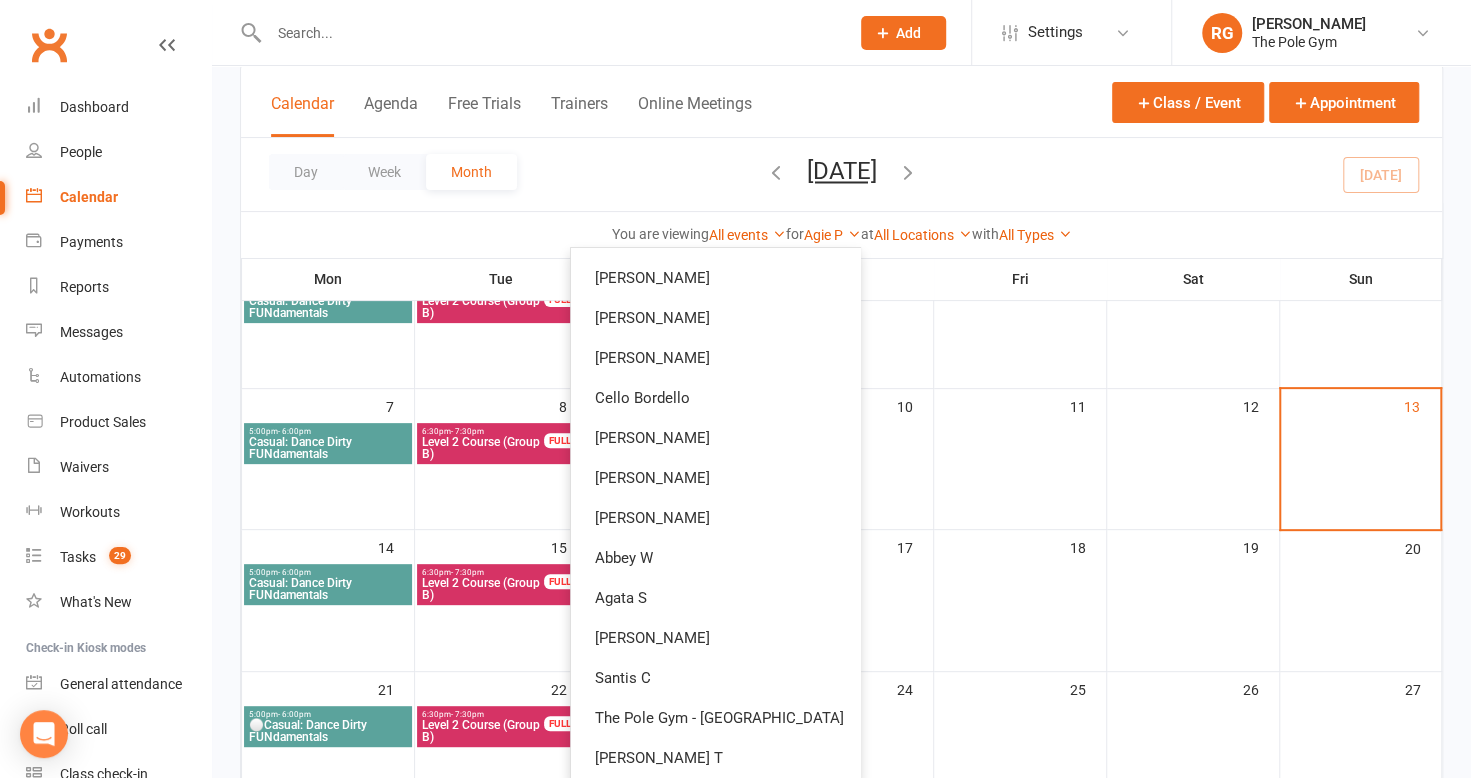 scroll, scrollTop: 636, scrollLeft: 0, axis: vertical 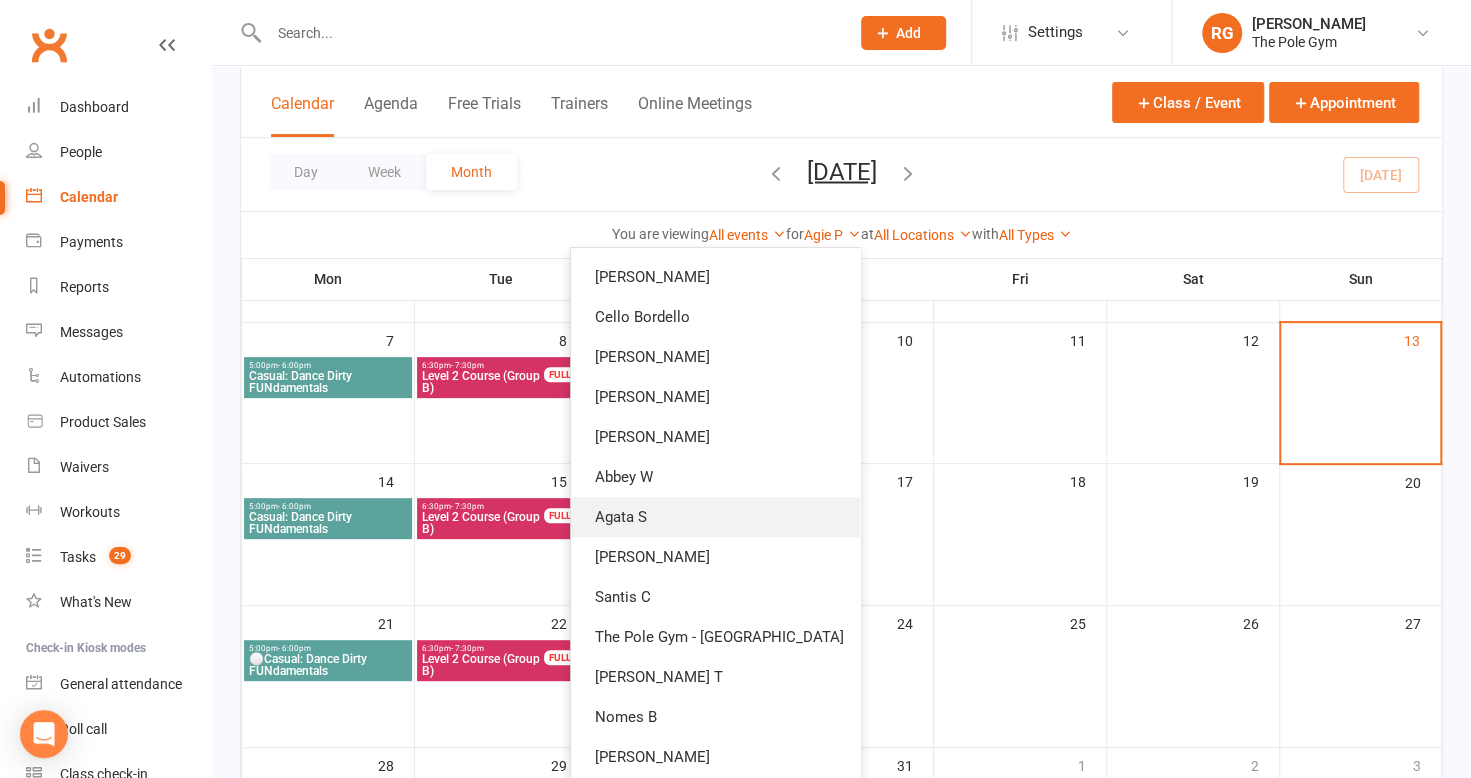 click on "Agata S" at bounding box center [715, 517] 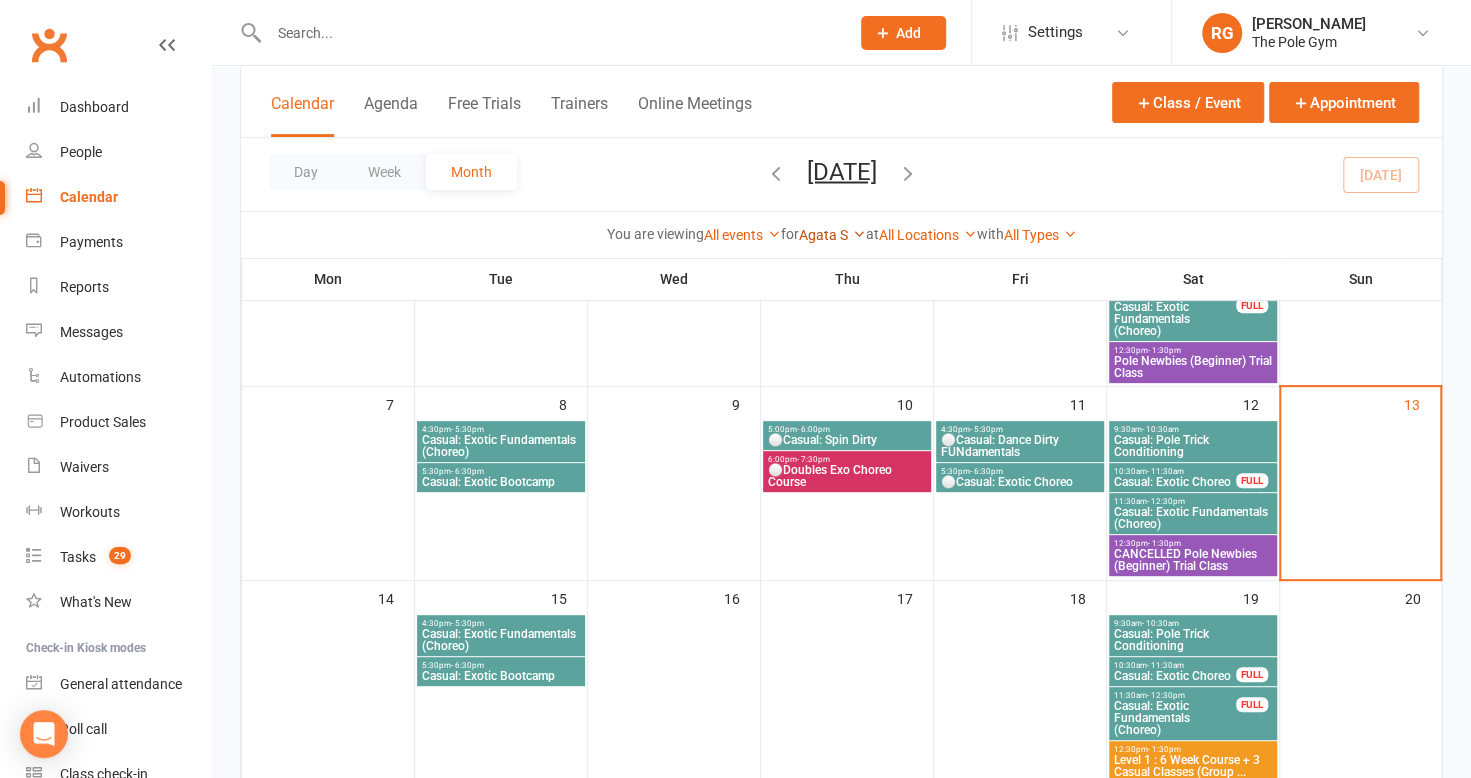 click on "Agata S" at bounding box center (832, 235) 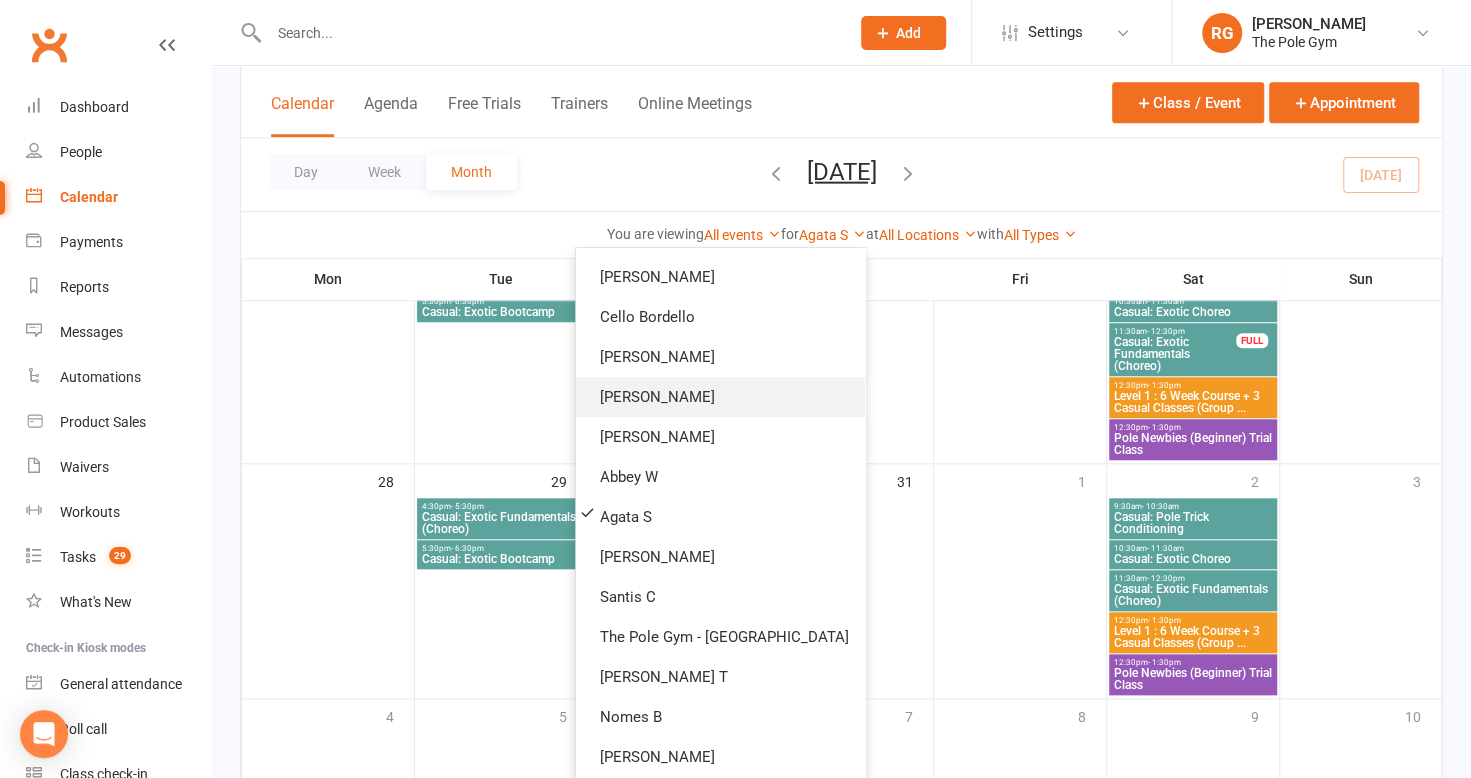 scroll, scrollTop: 913, scrollLeft: 0, axis: vertical 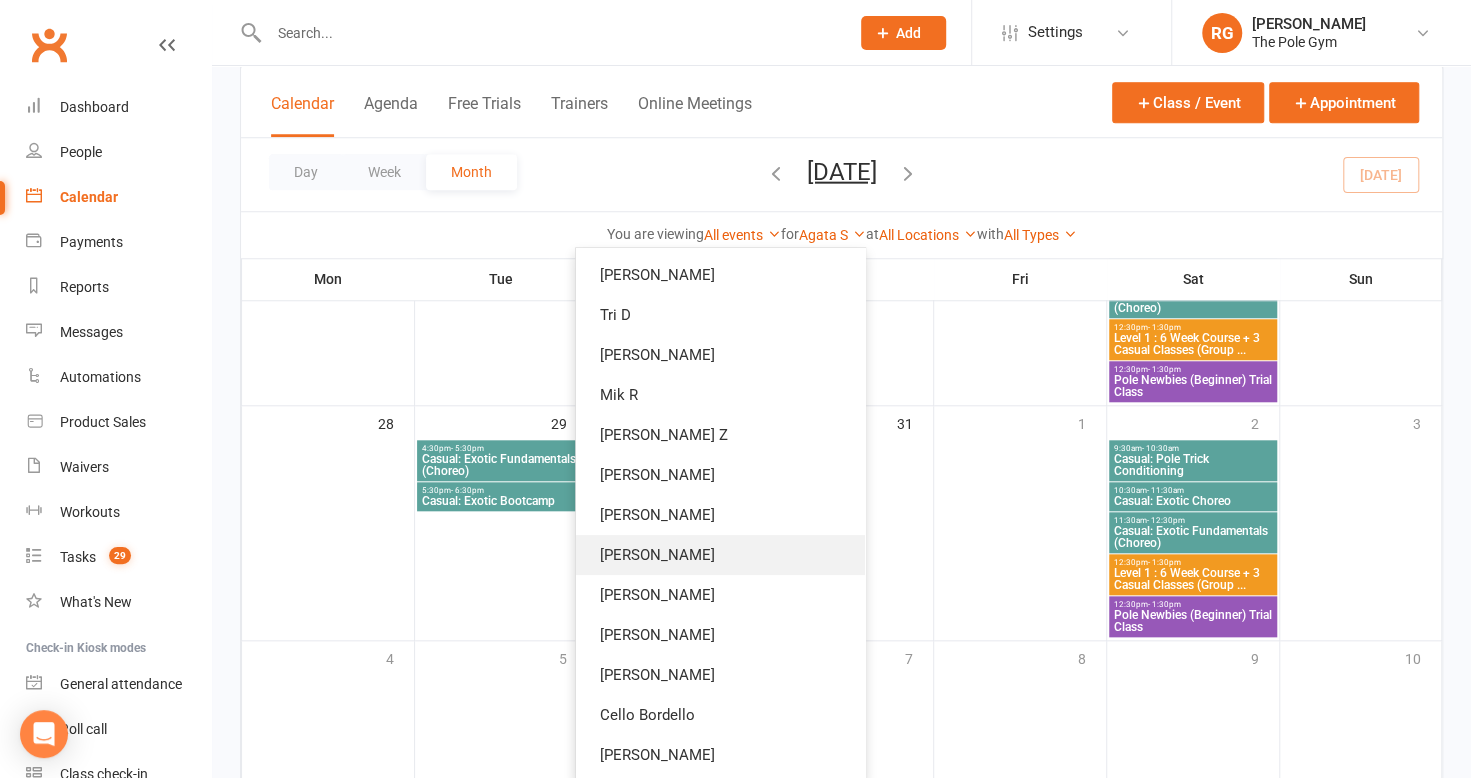 click on "[PERSON_NAME]" at bounding box center (720, 555) 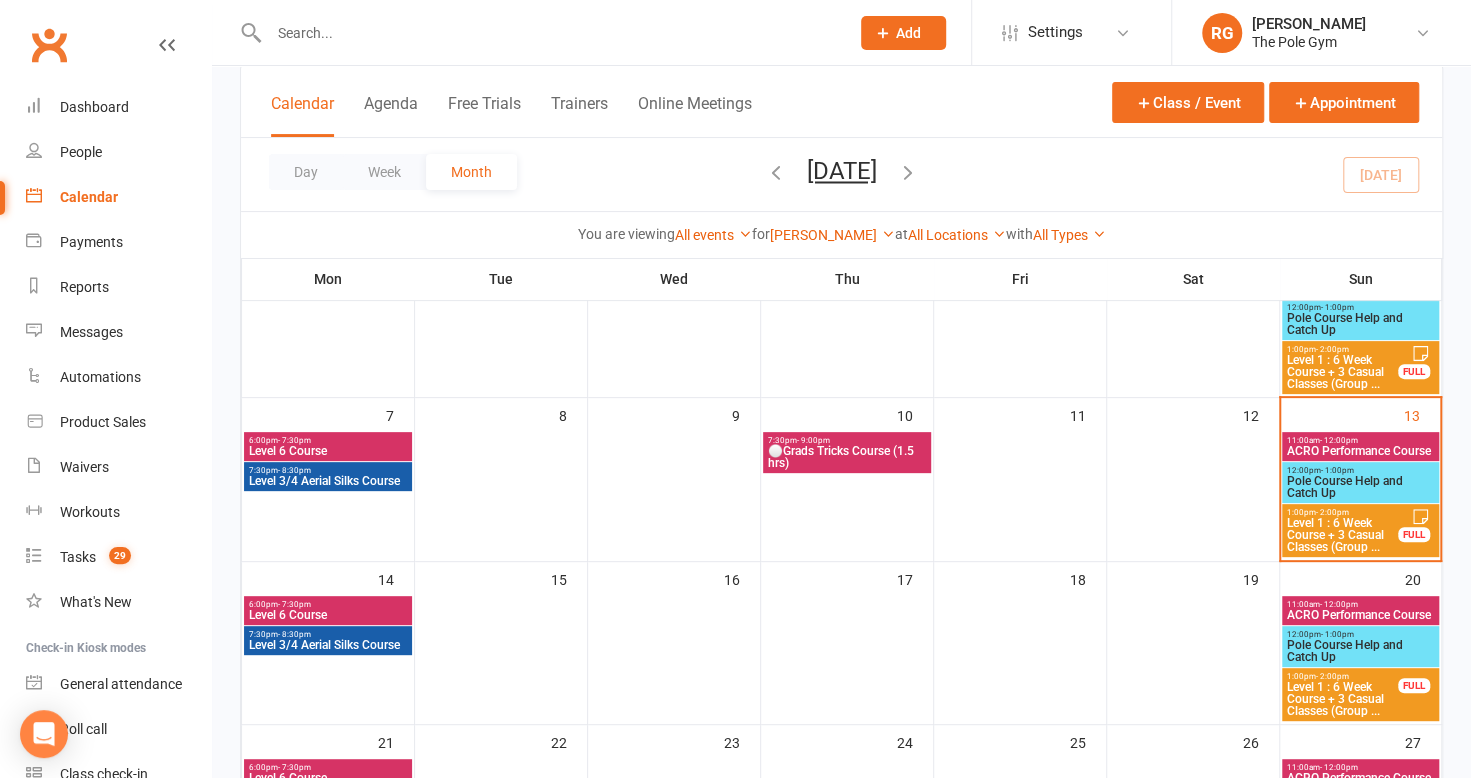 scroll, scrollTop: 192, scrollLeft: 0, axis: vertical 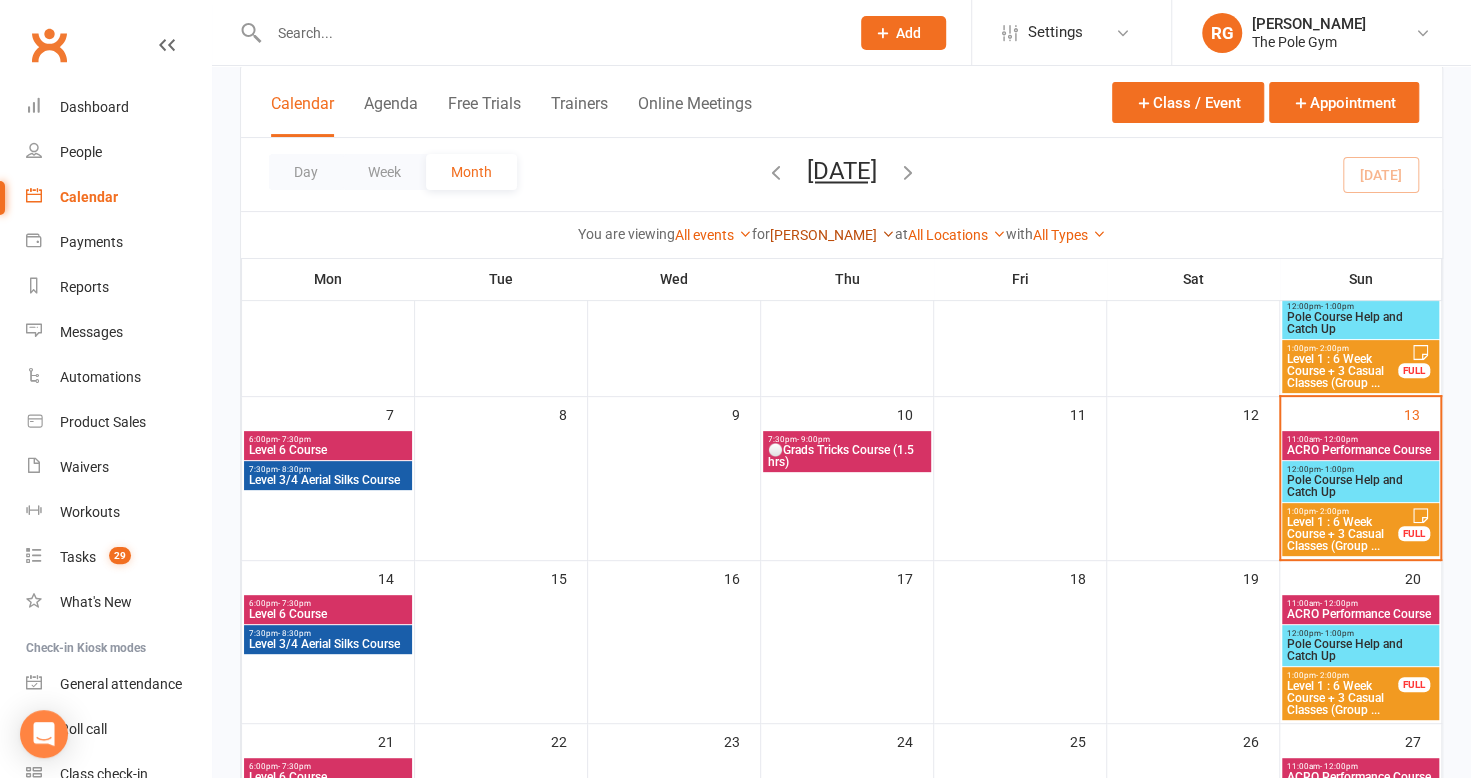 click on "[PERSON_NAME]" at bounding box center [832, 235] 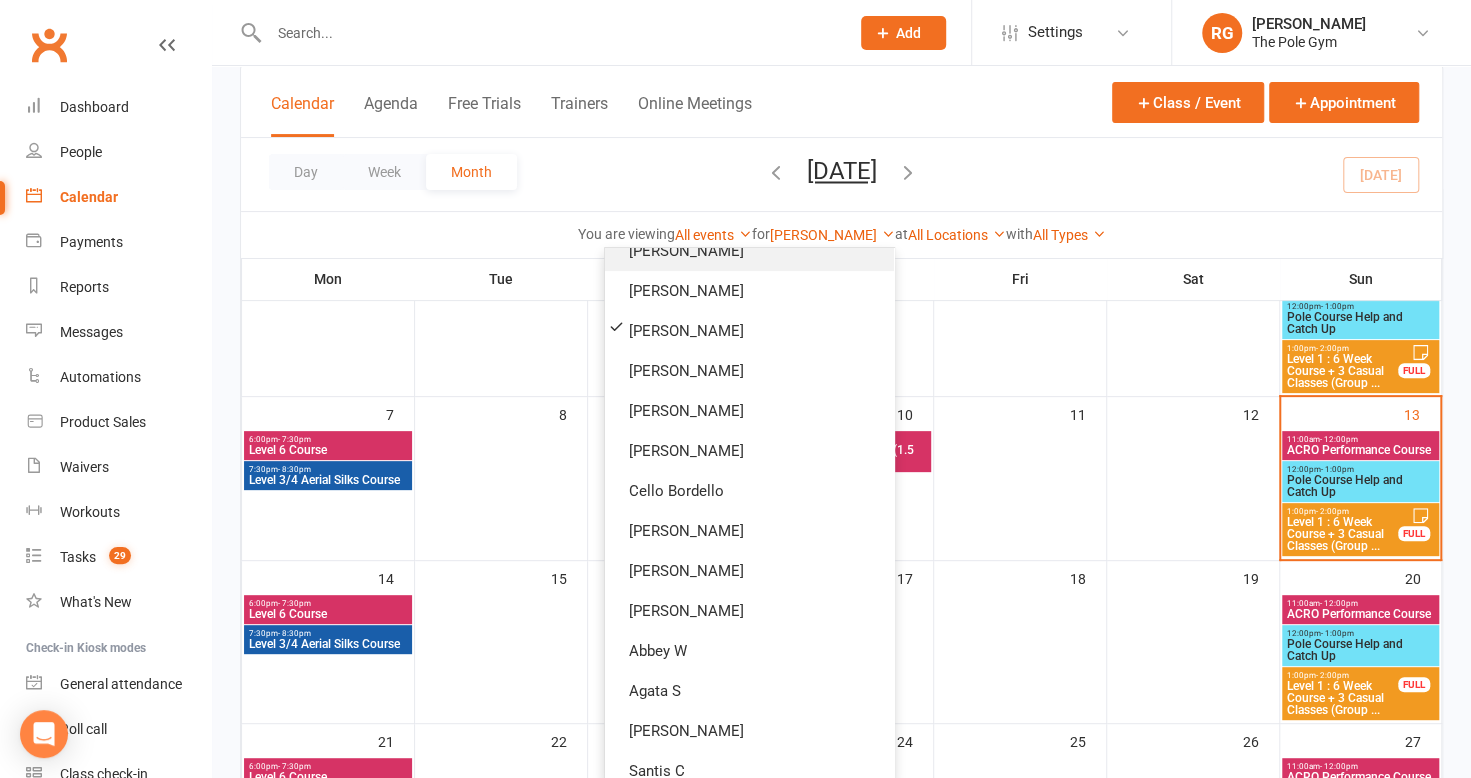 scroll, scrollTop: 636, scrollLeft: 0, axis: vertical 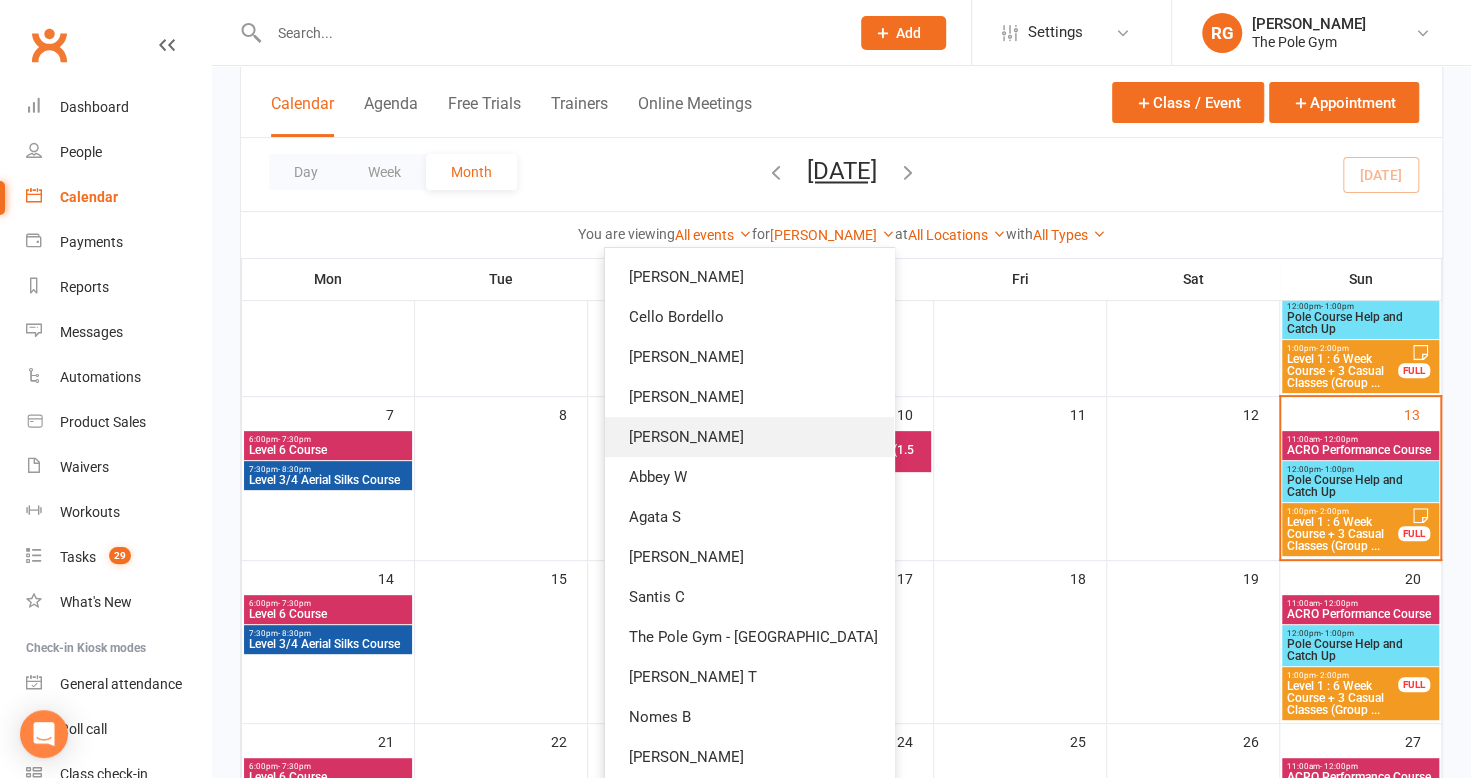 click on "Felicity T" at bounding box center [749, 437] 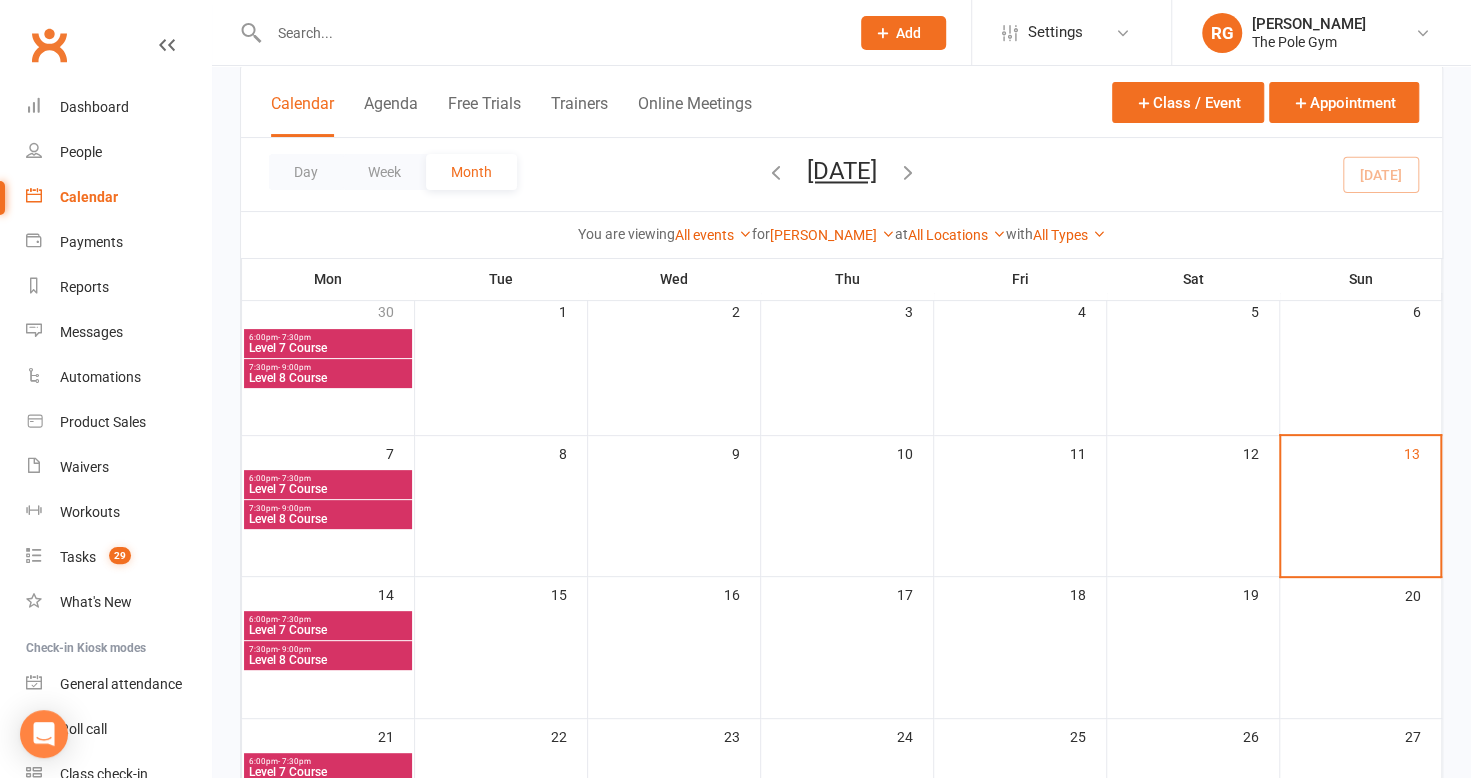 scroll, scrollTop: 133, scrollLeft: 0, axis: vertical 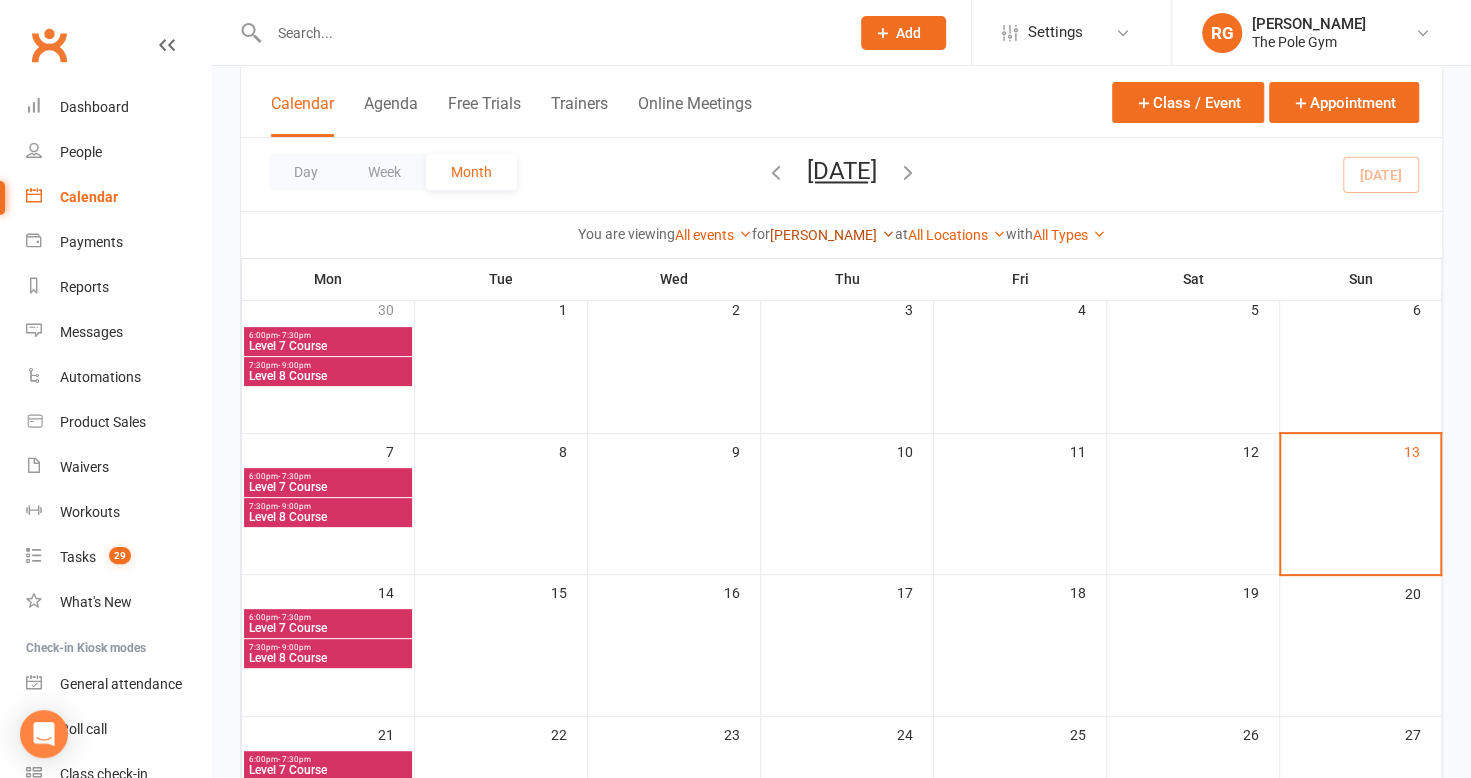 click on "Felicity T" at bounding box center (832, 235) 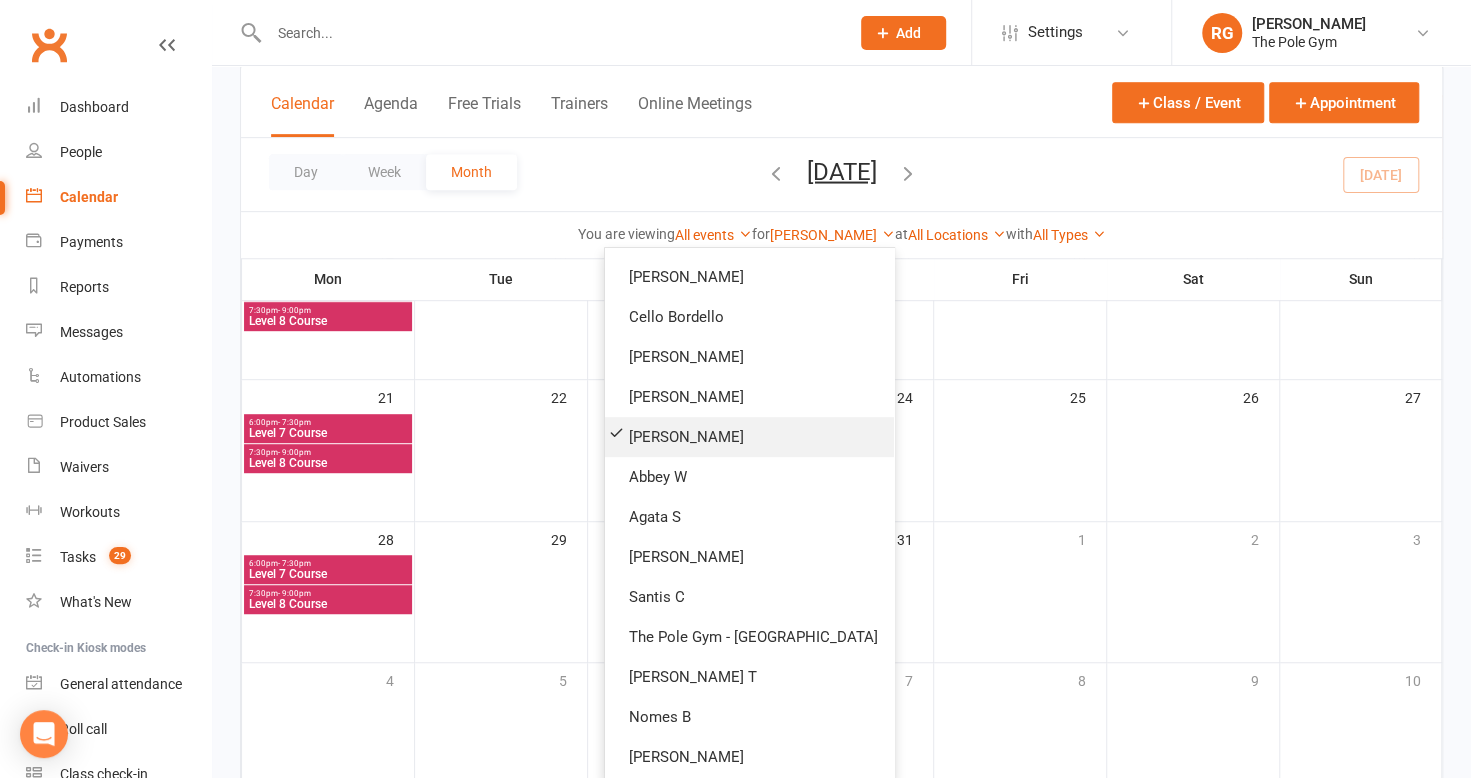 scroll, scrollTop: 476, scrollLeft: 0, axis: vertical 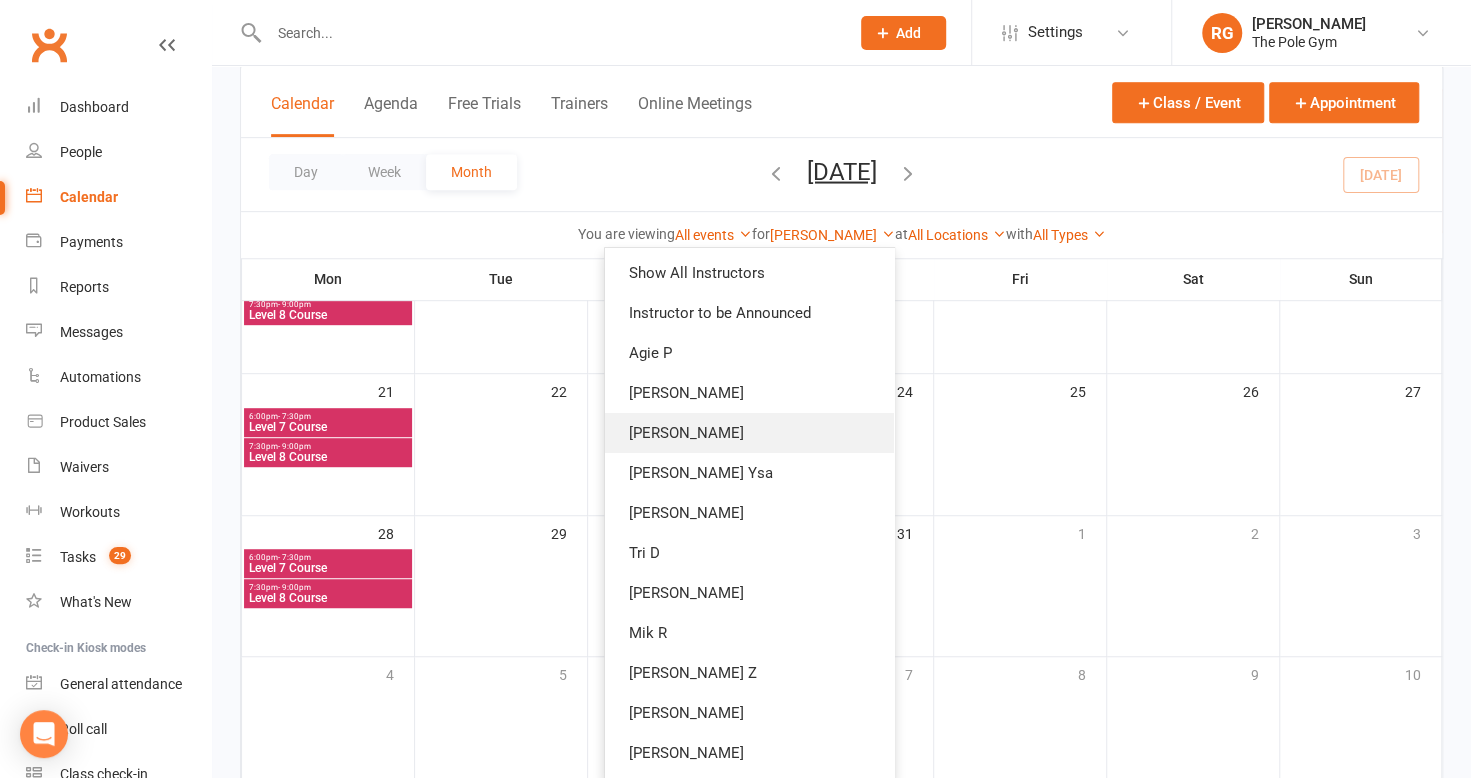 click on "Kaitlyn M" at bounding box center (749, 433) 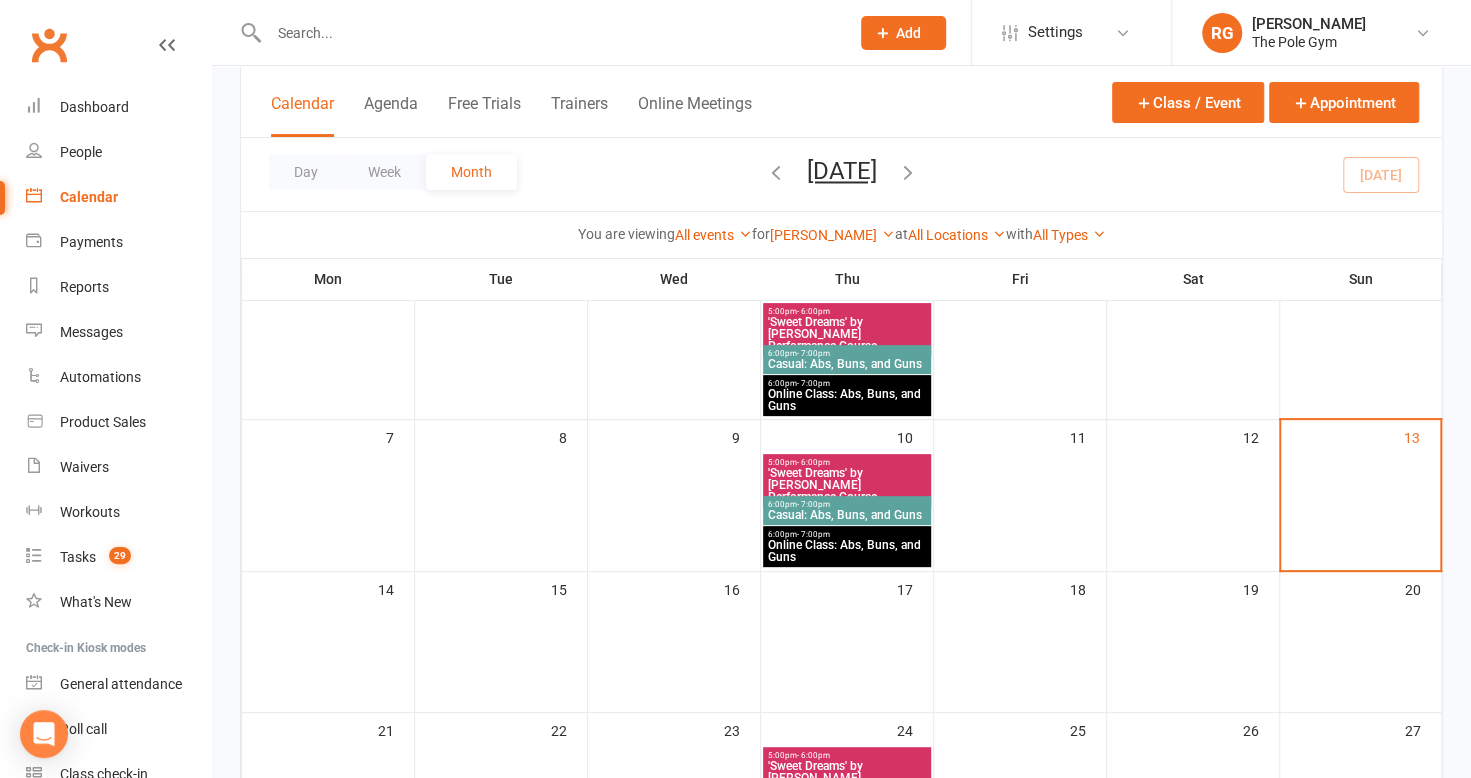 scroll, scrollTop: 156, scrollLeft: 0, axis: vertical 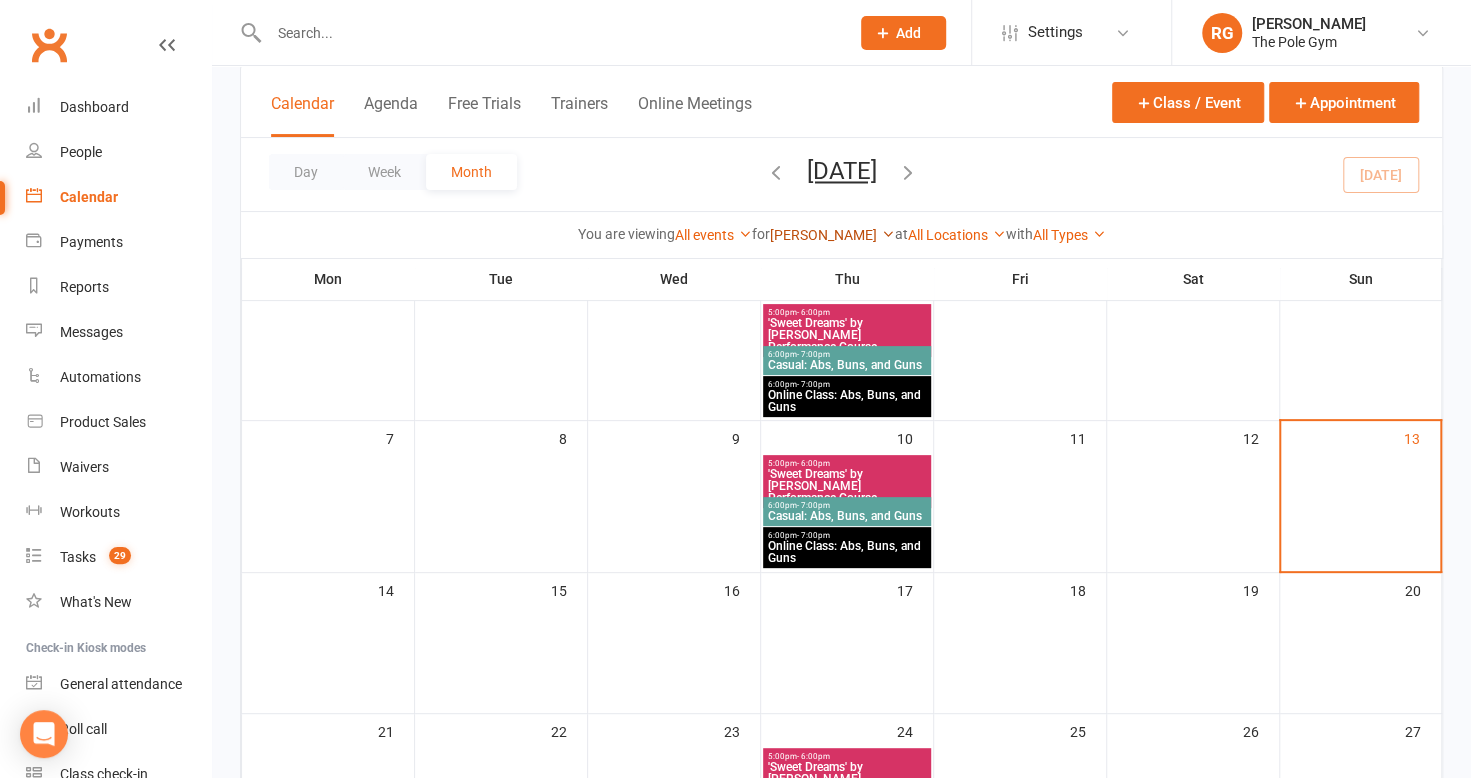 click on "Kaitlyn M" at bounding box center [832, 235] 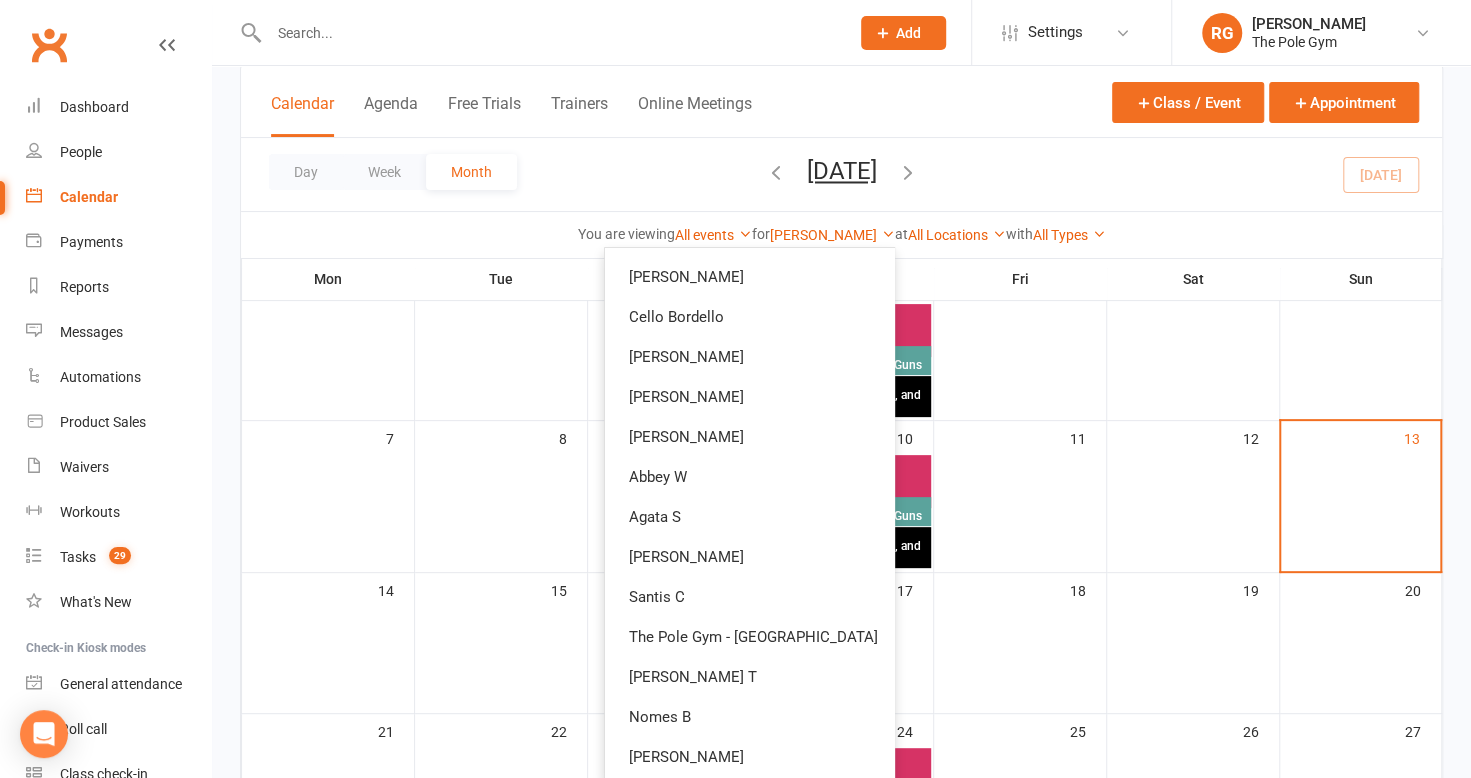 scroll, scrollTop: 0, scrollLeft: 0, axis: both 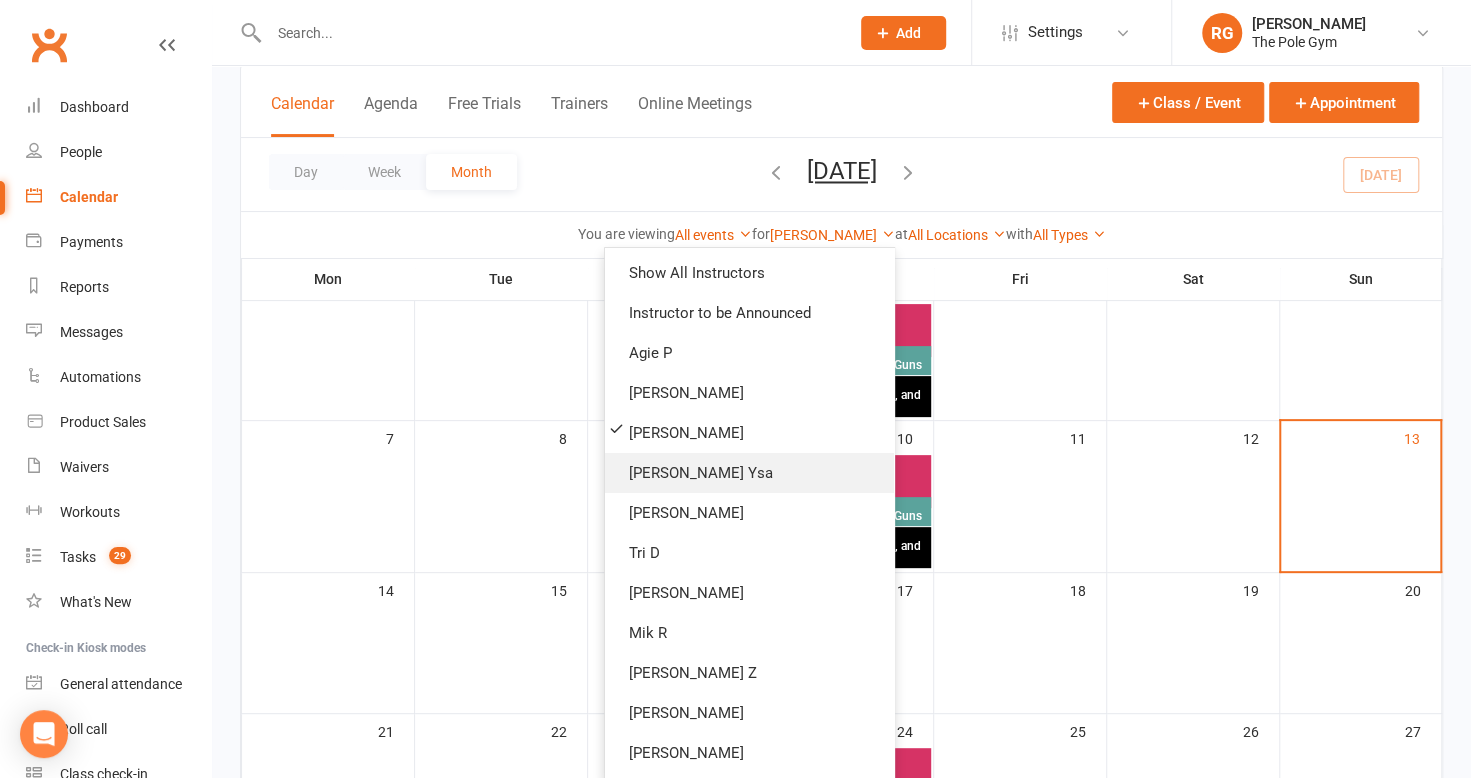 click on "Monna Ysa" at bounding box center (749, 473) 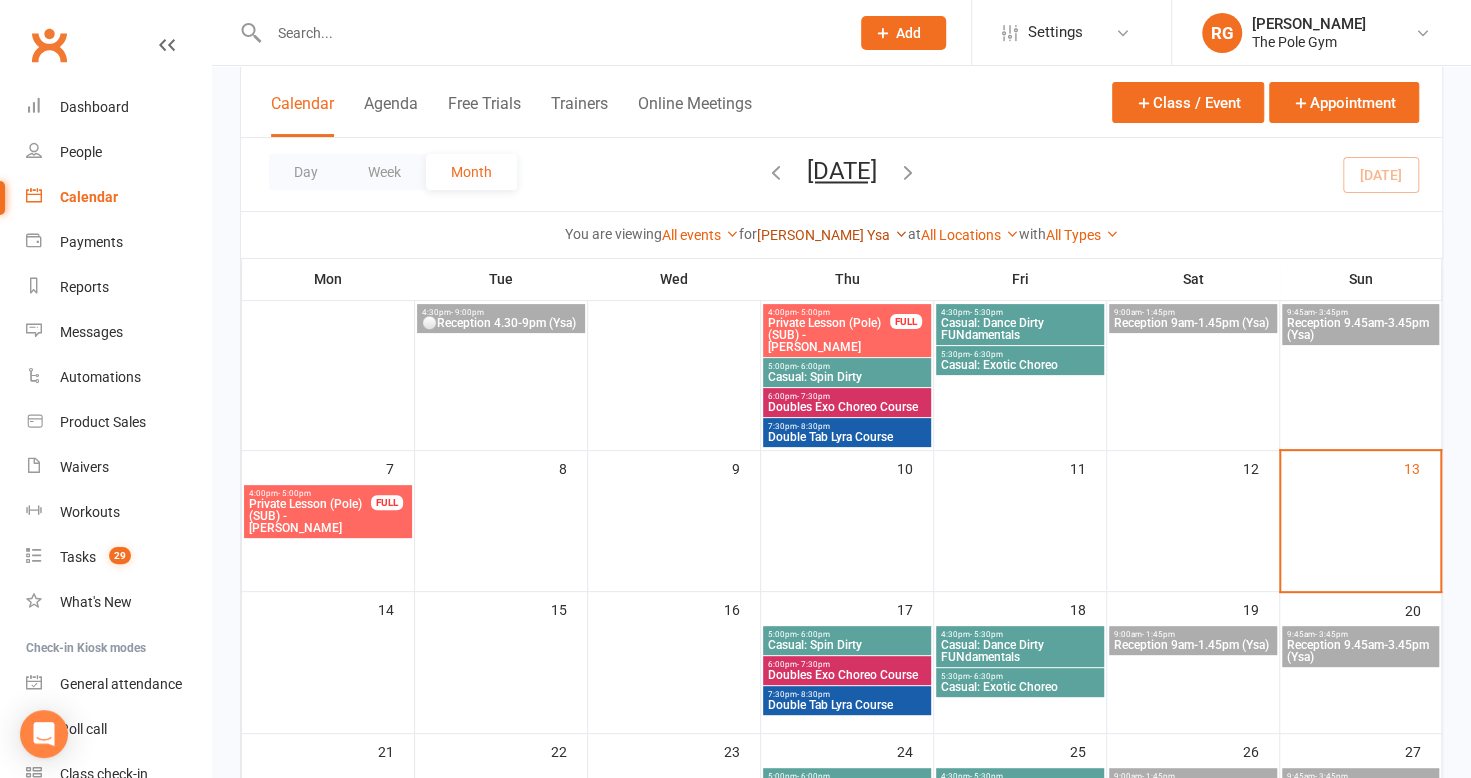 click on "Monna Ysa" at bounding box center [832, 235] 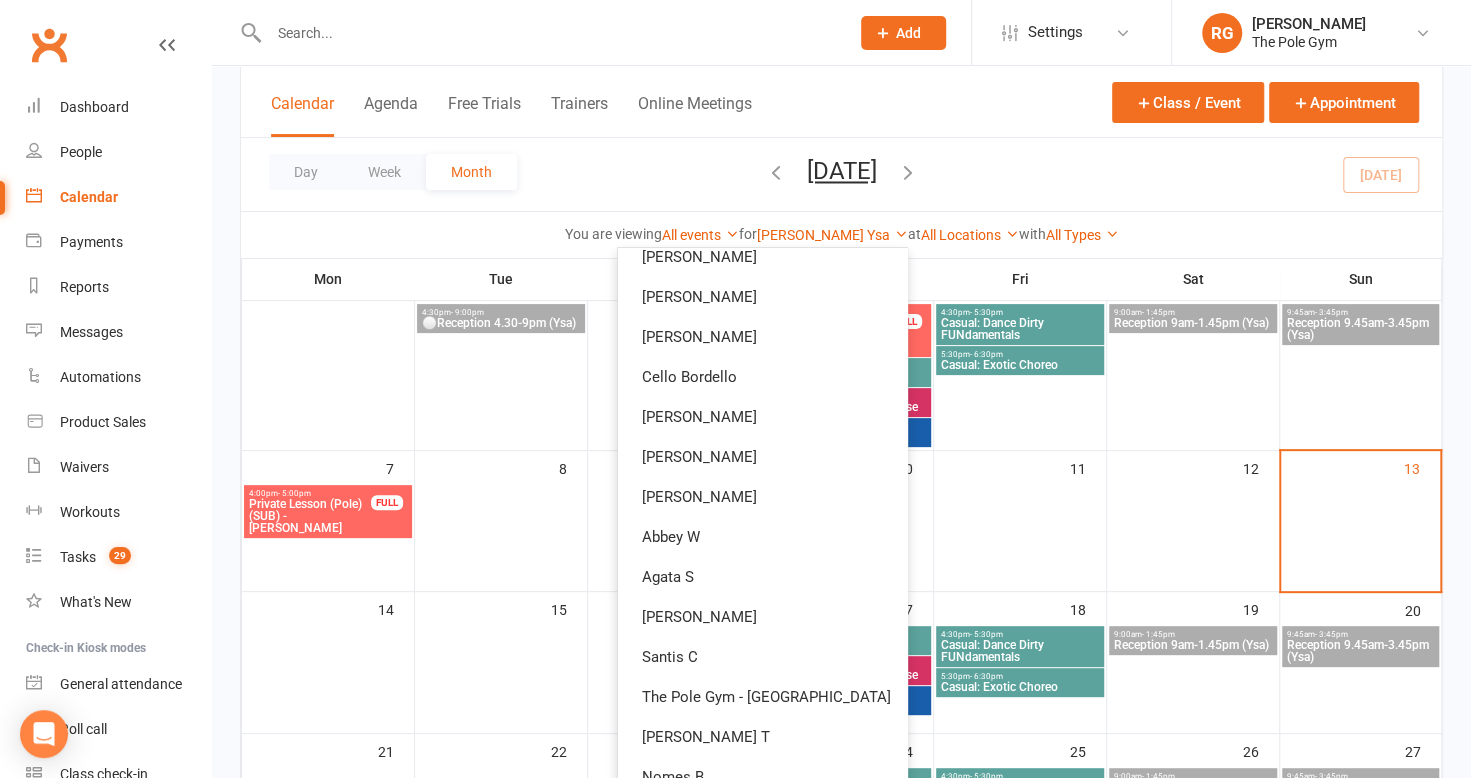 scroll, scrollTop: 636, scrollLeft: 0, axis: vertical 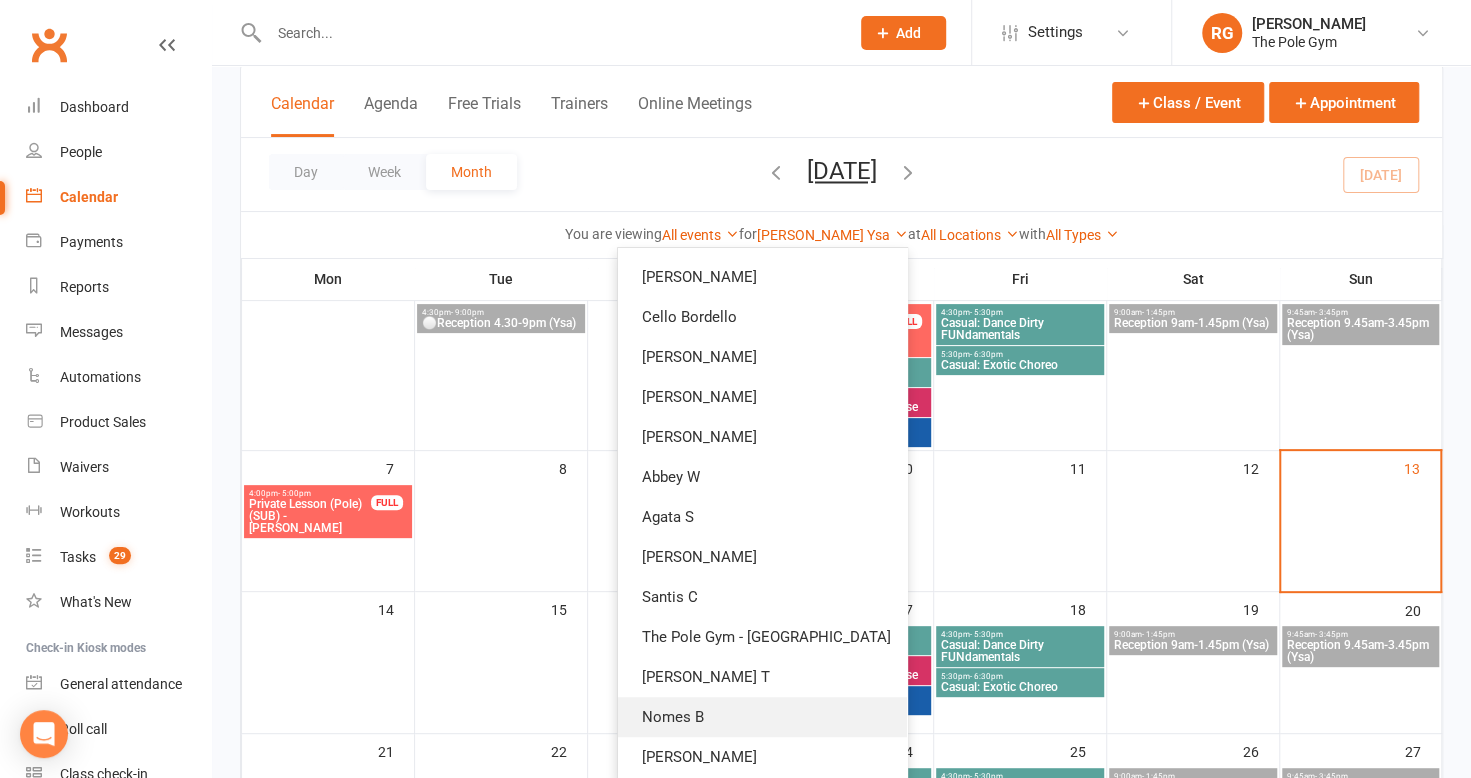 click on "Nomes B" at bounding box center [762, 717] 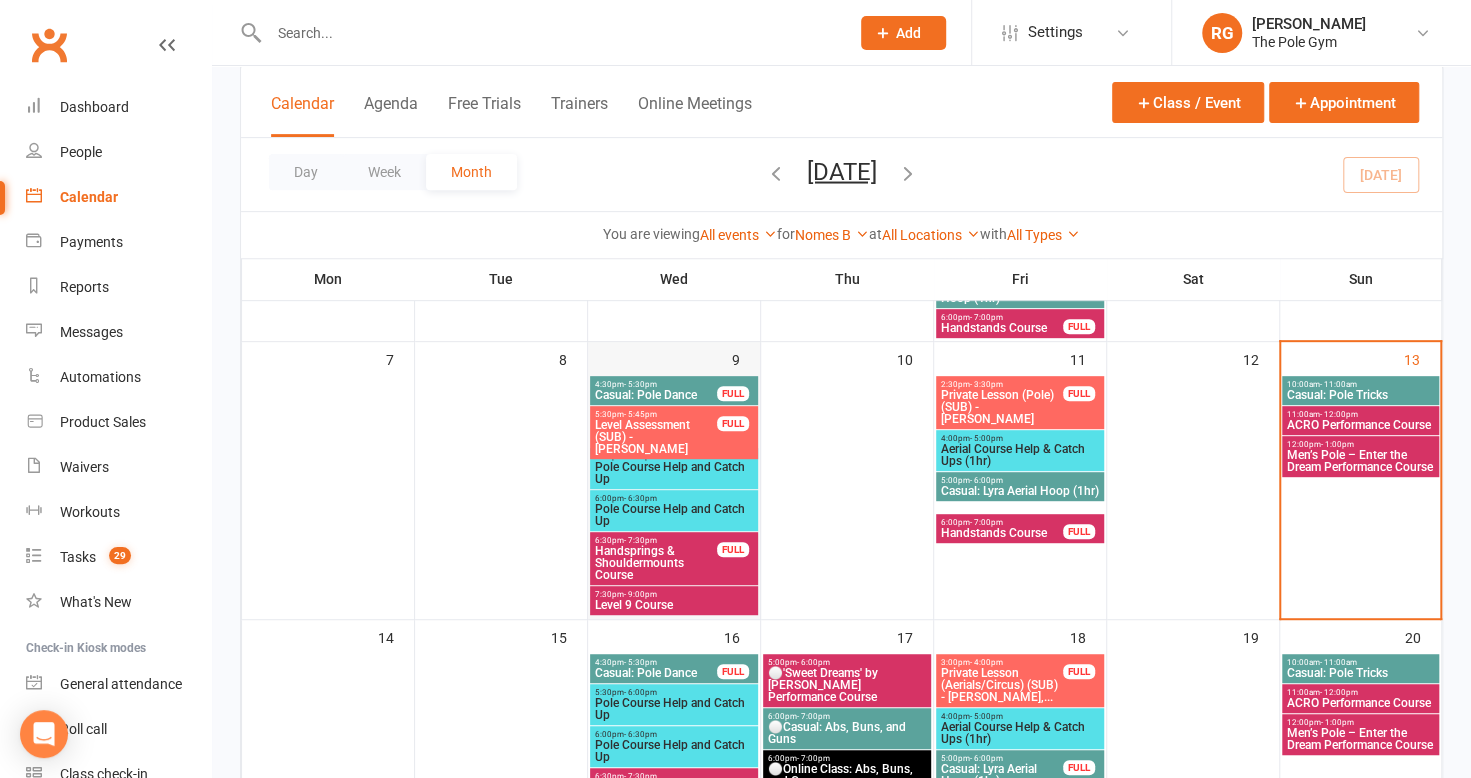 scroll, scrollTop: 398, scrollLeft: 0, axis: vertical 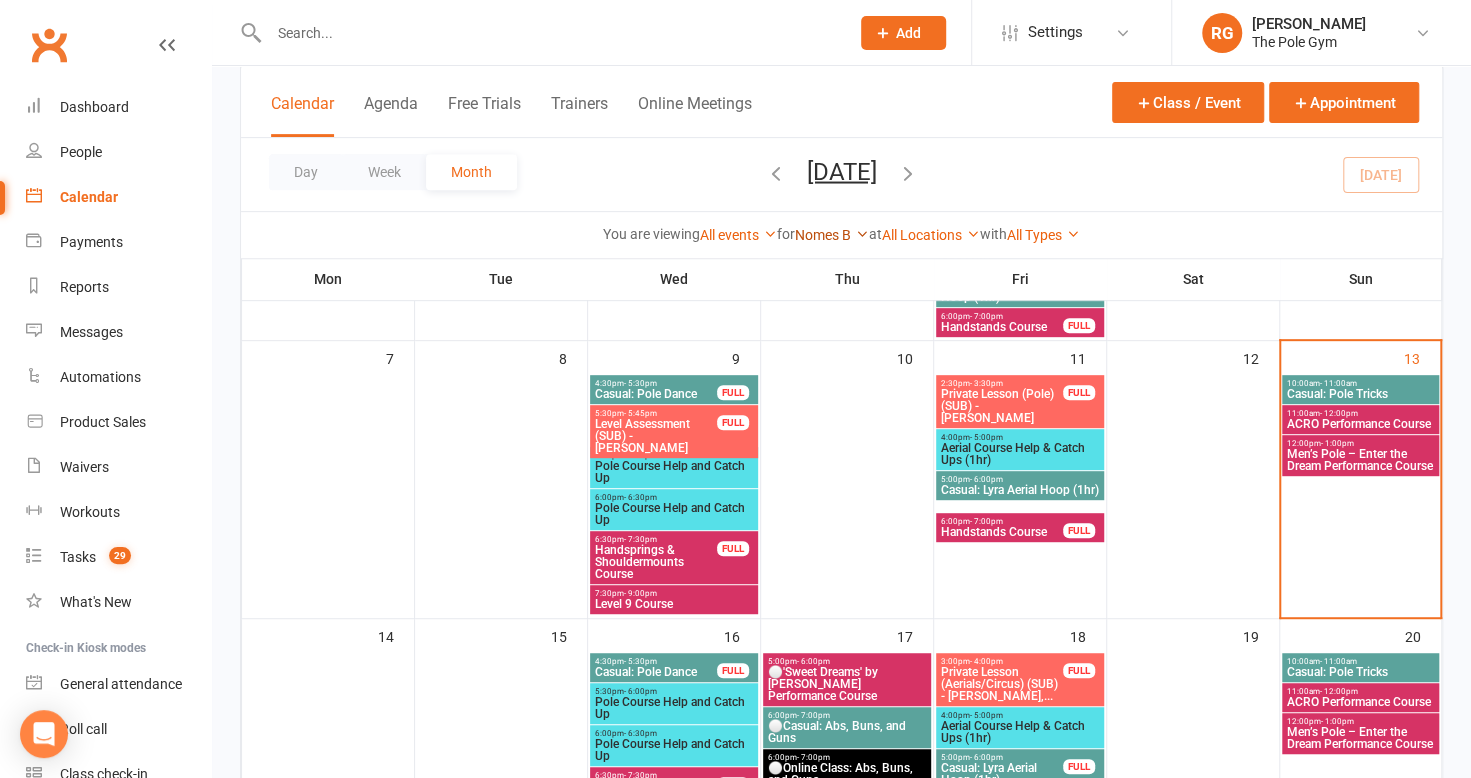 click on "Nomes B" at bounding box center [832, 235] 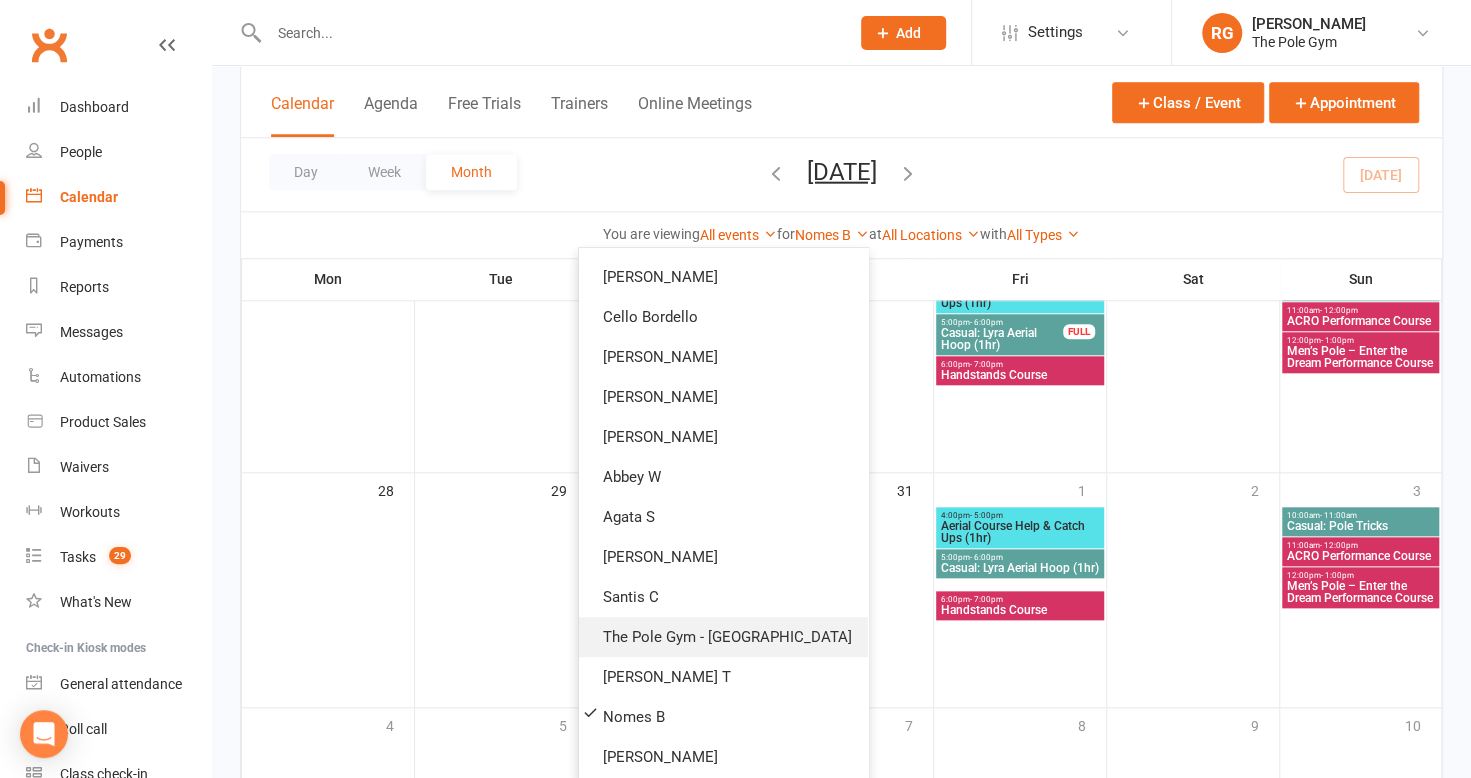 scroll, scrollTop: 1060, scrollLeft: 0, axis: vertical 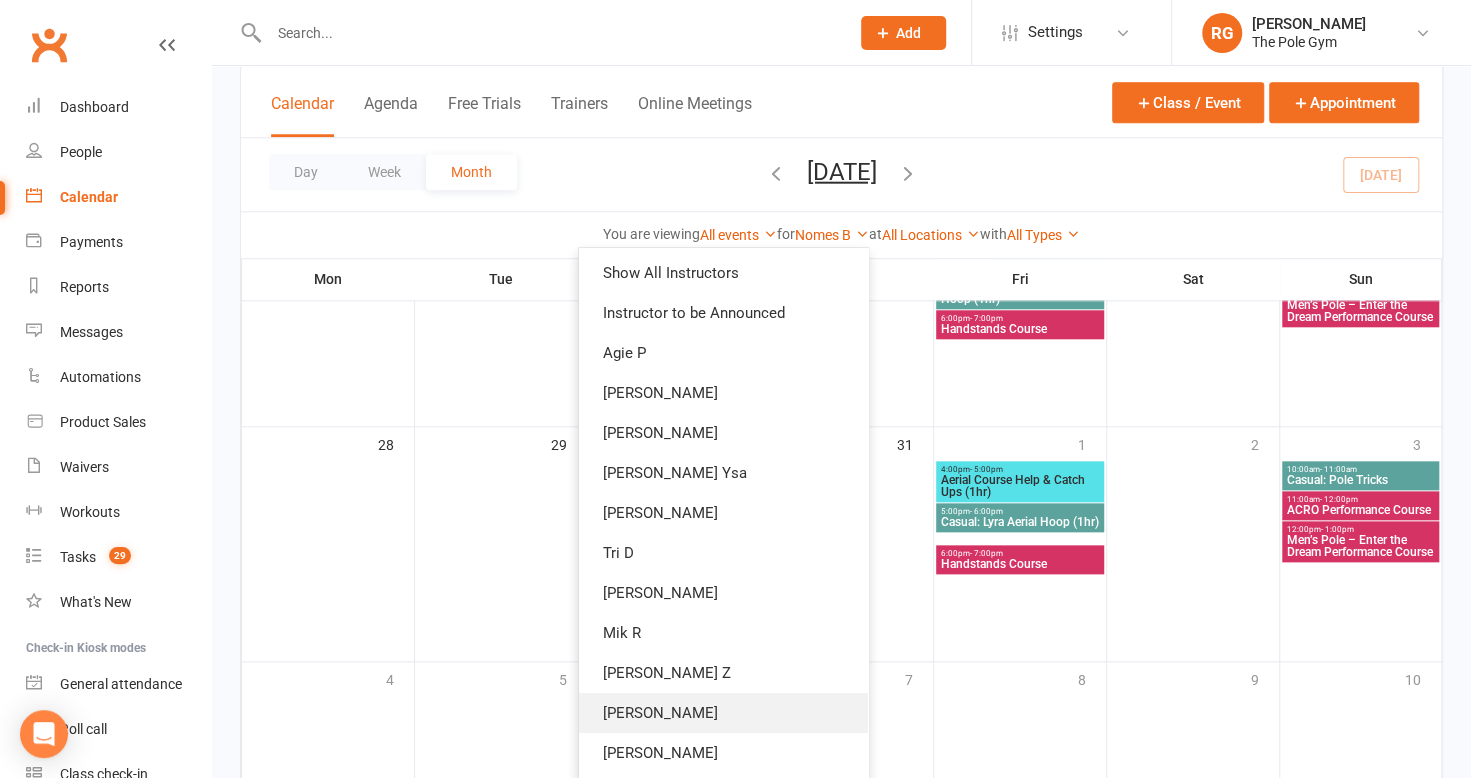 click on "Sarah M" at bounding box center [723, 713] 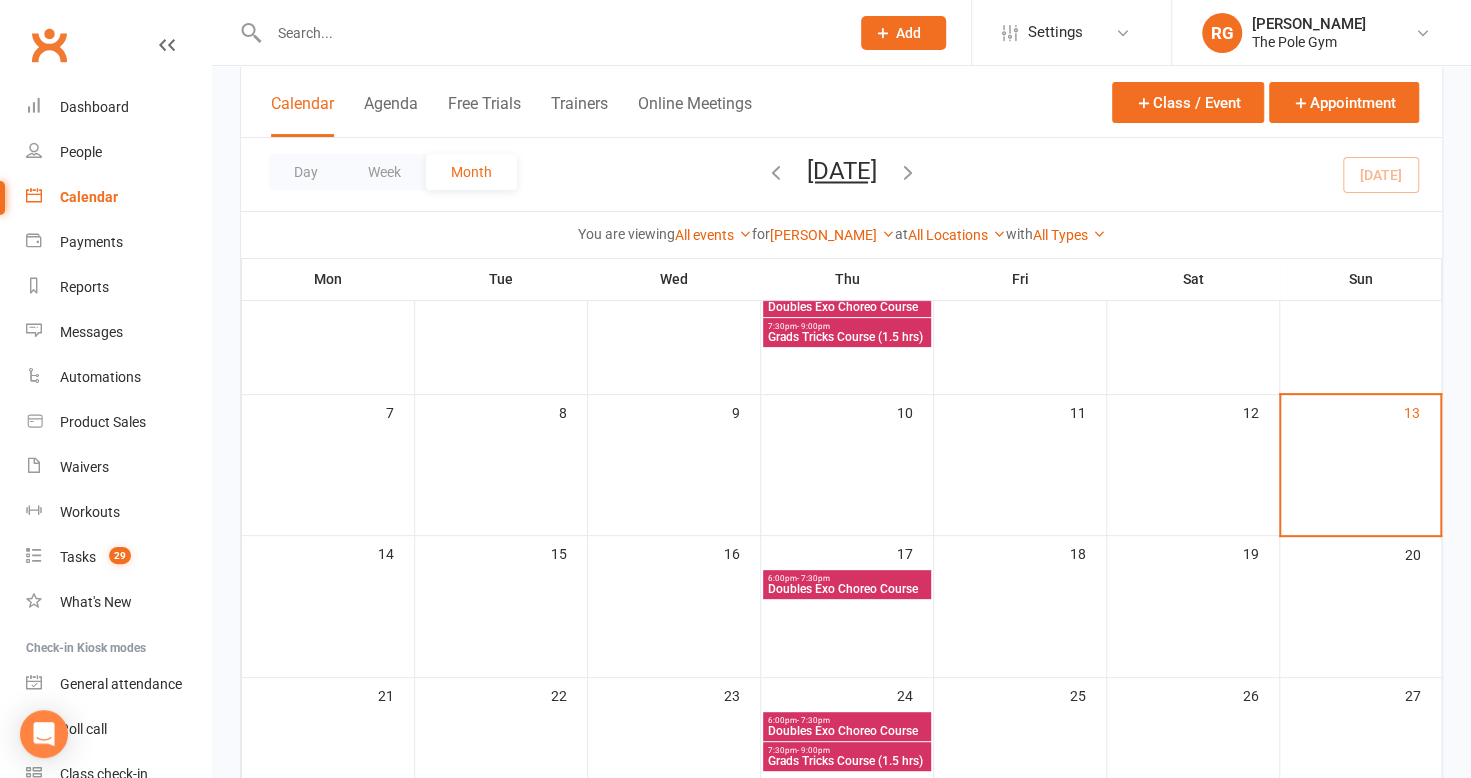 scroll, scrollTop: 174, scrollLeft: 0, axis: vertical 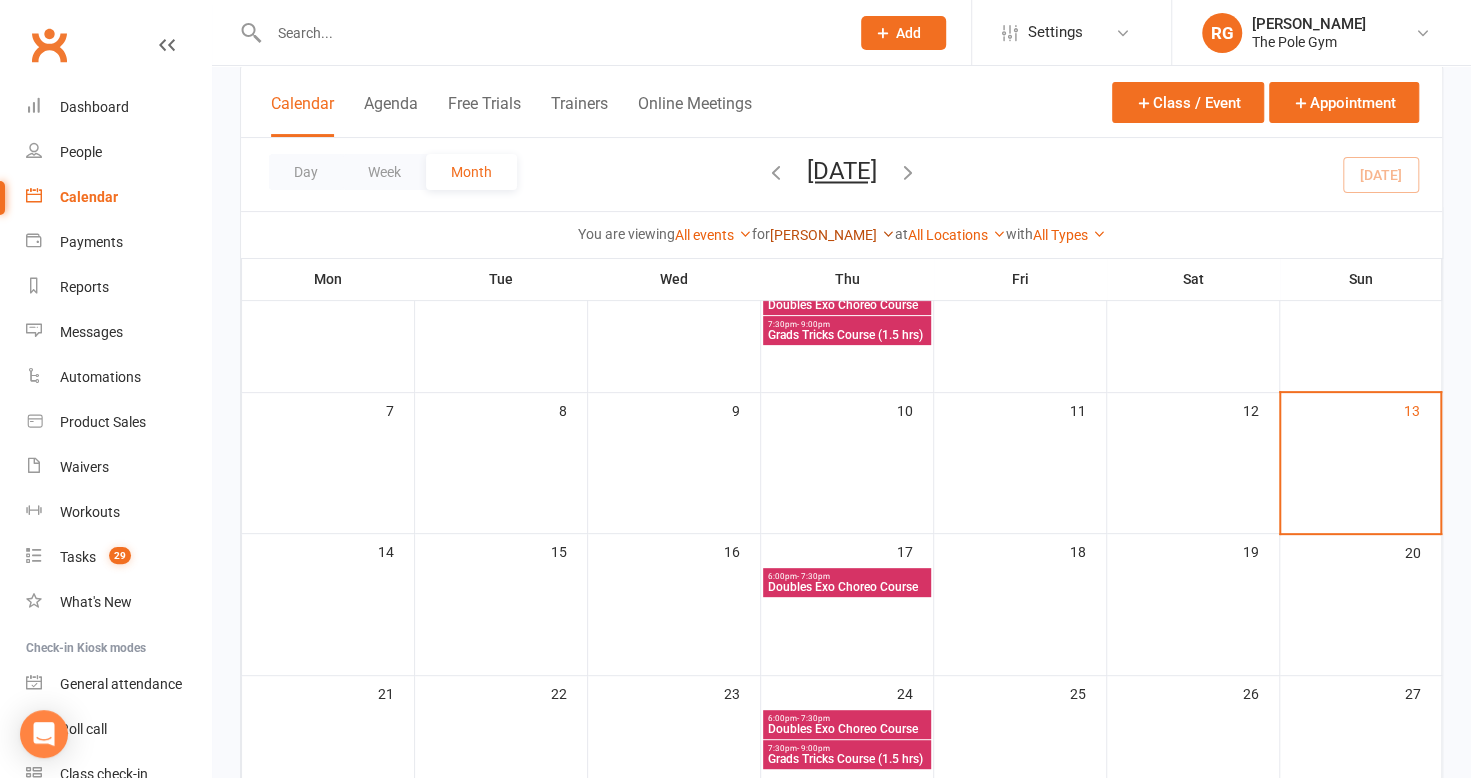 click on "Sarah M" at bounding box center [832, 235] 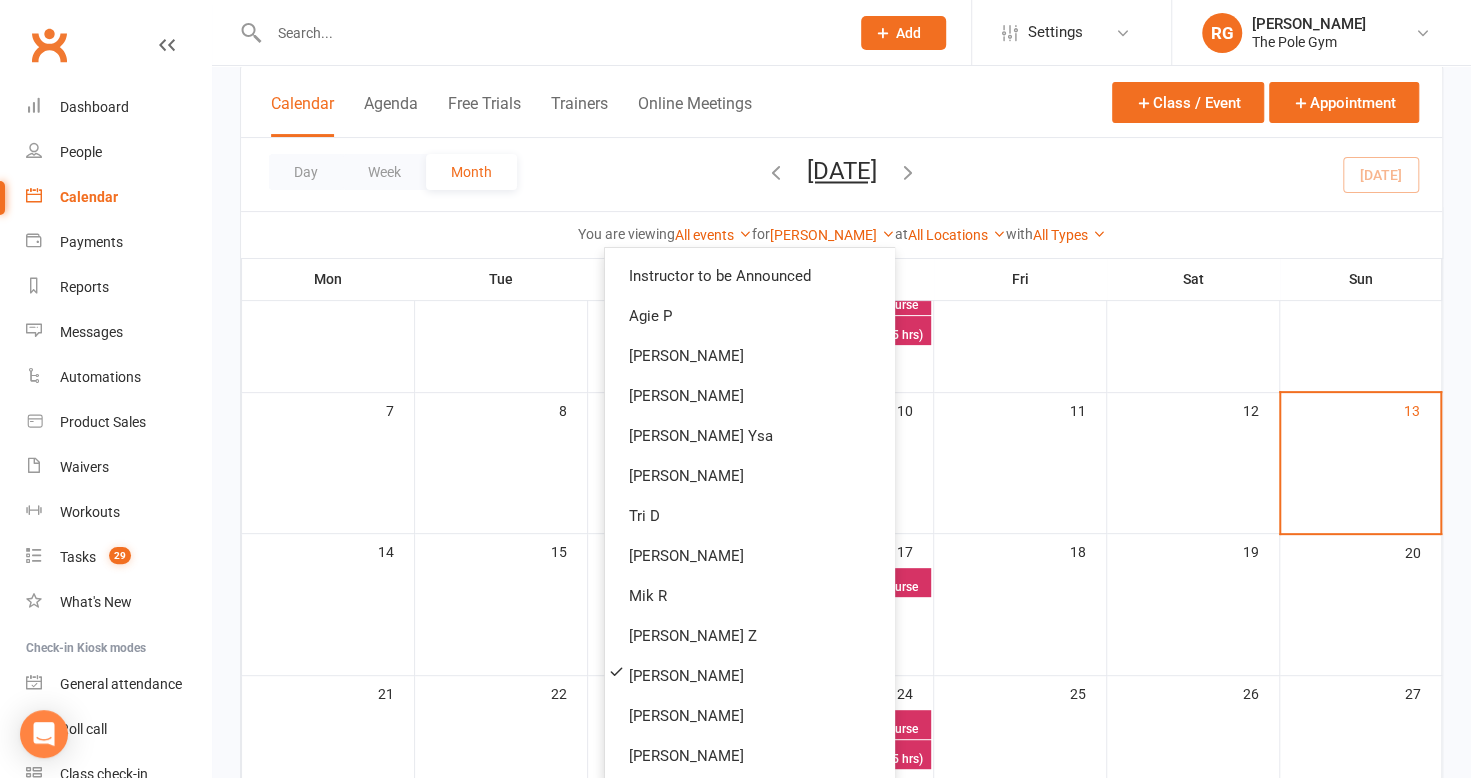 scroll, scrollTop: 0, scrollLeft: 0, axis: both 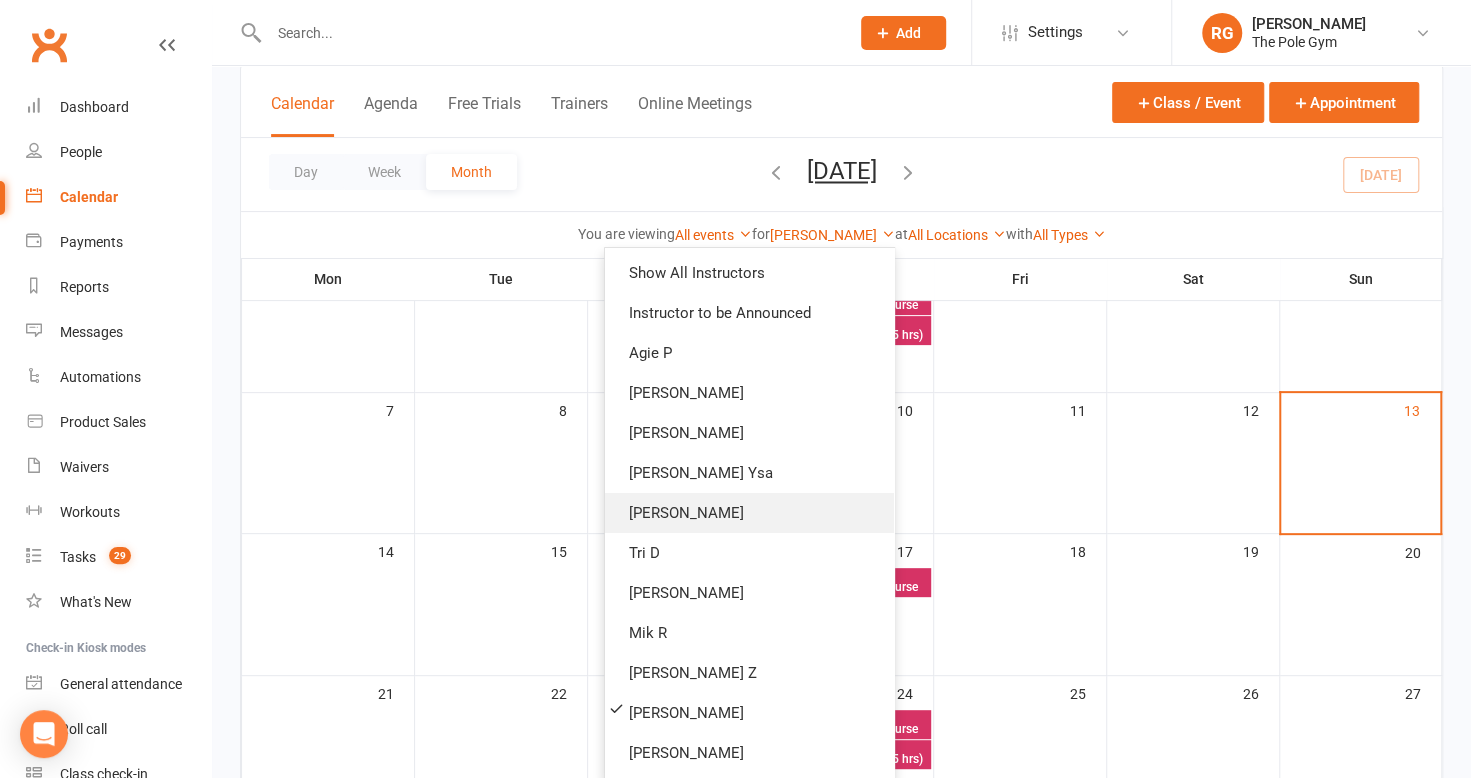 click on "Sasha B" at bounding box center (749, 513) 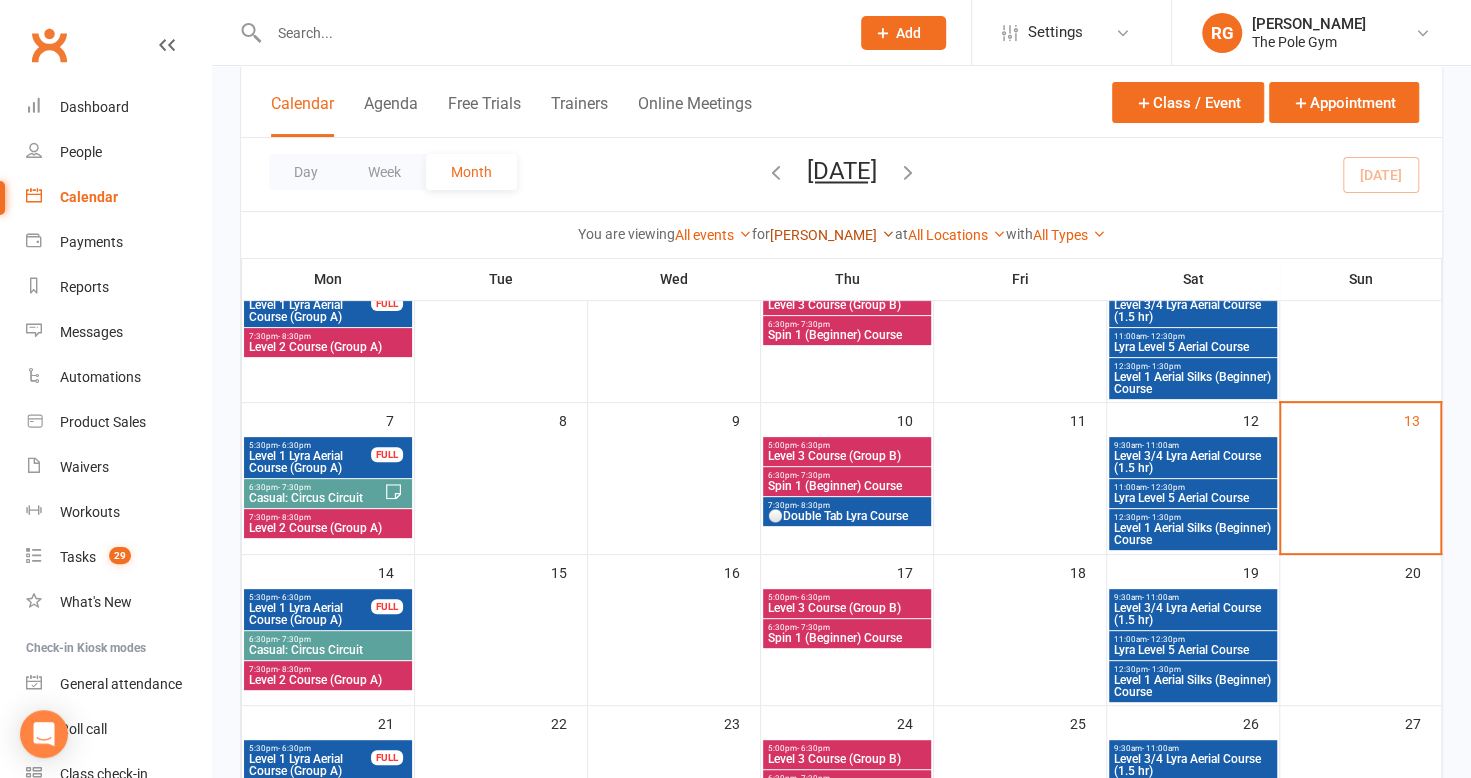 click on "Sasha B" at bounding box center [832, 235] 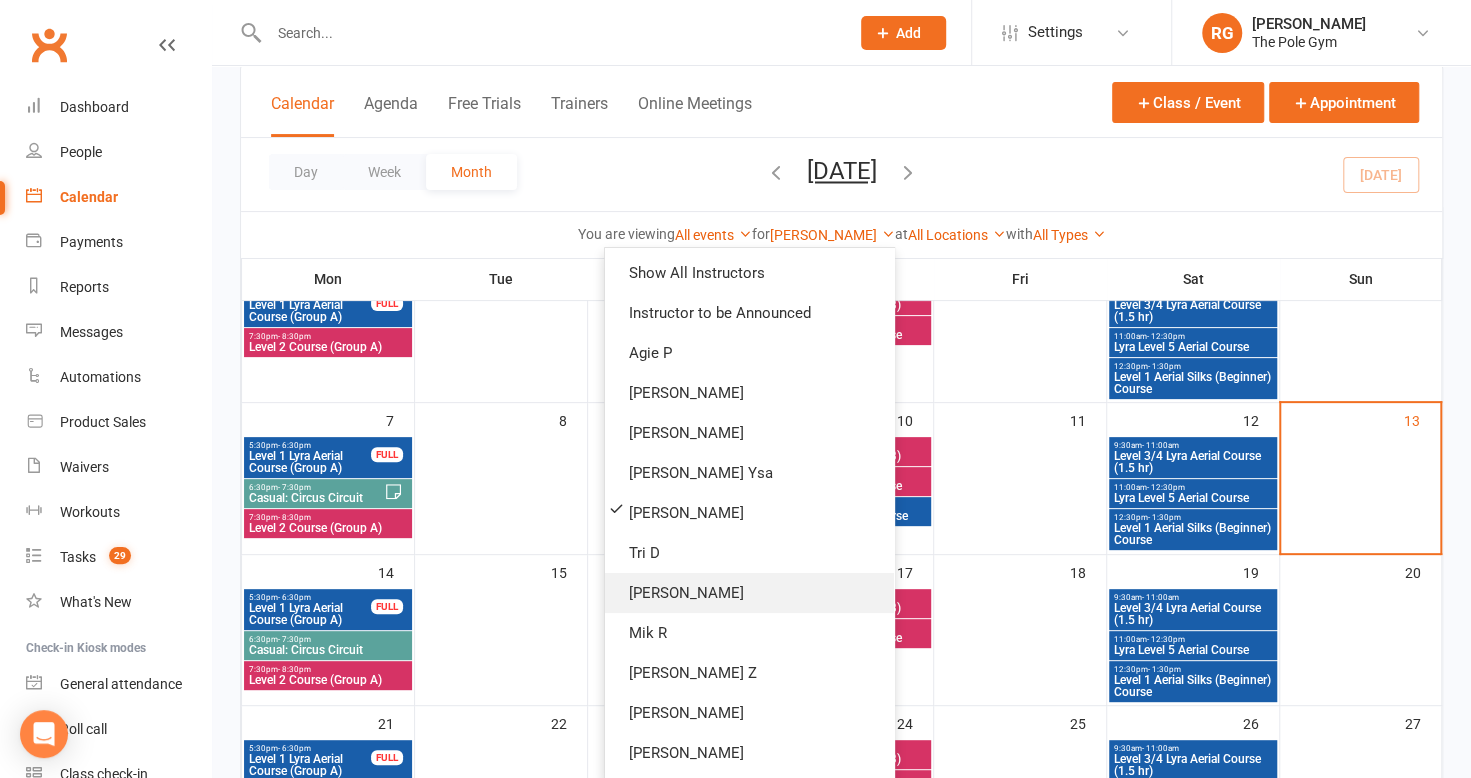 scroll, scrollTop: 636, scrollLeft: 0, axis: vertical 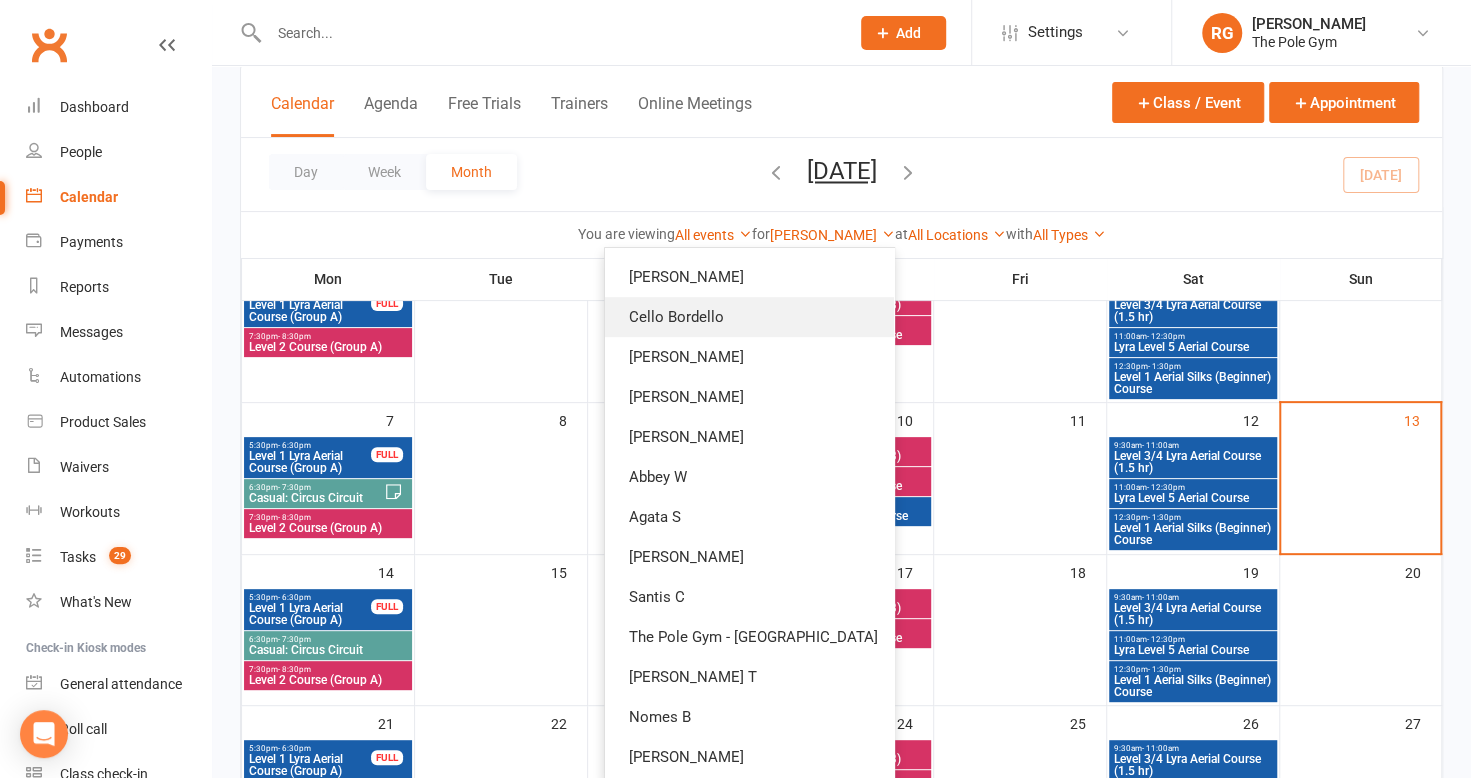 click on "Cello Bordello" at bounding box center [749, 317] 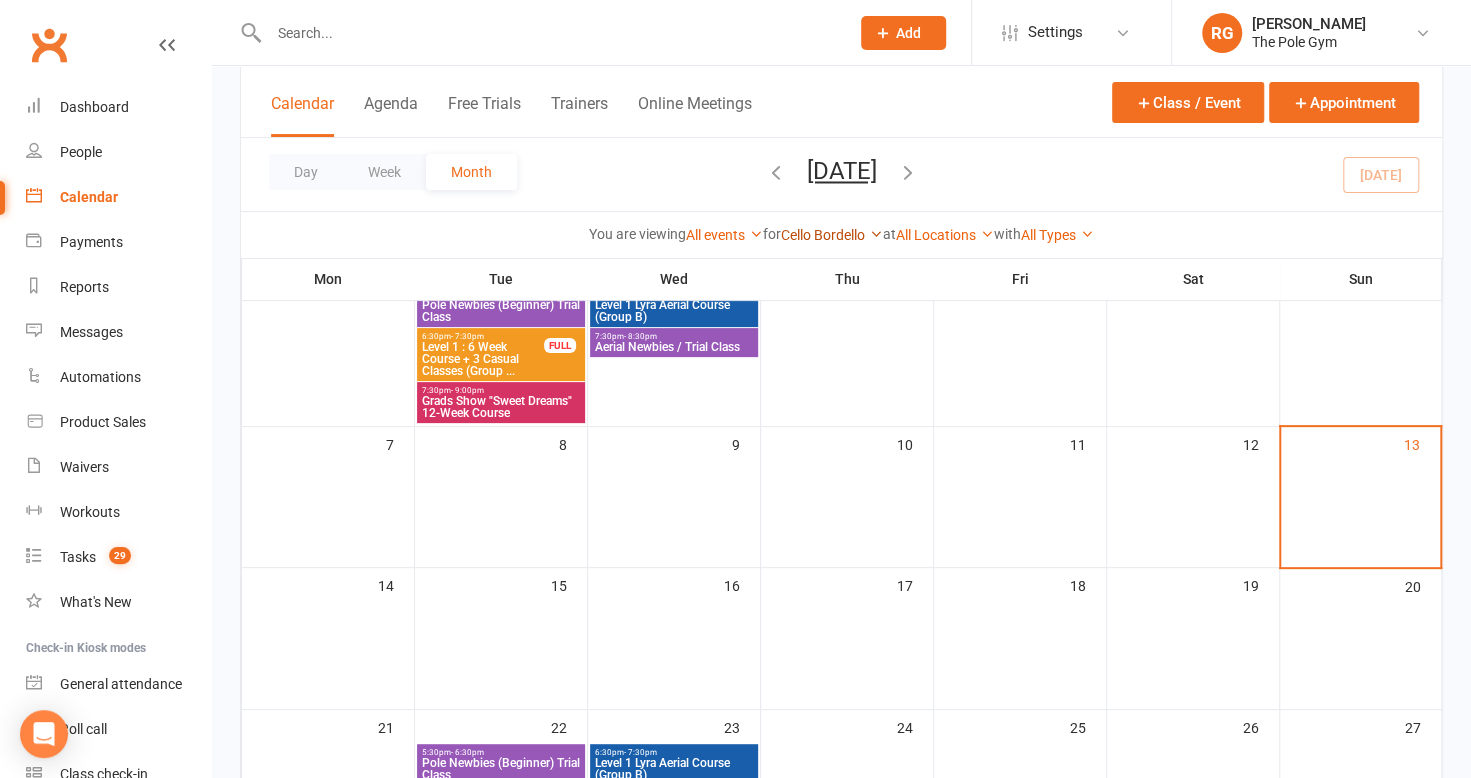 click on "Cello Bordello" at bounding box center [832, 235] 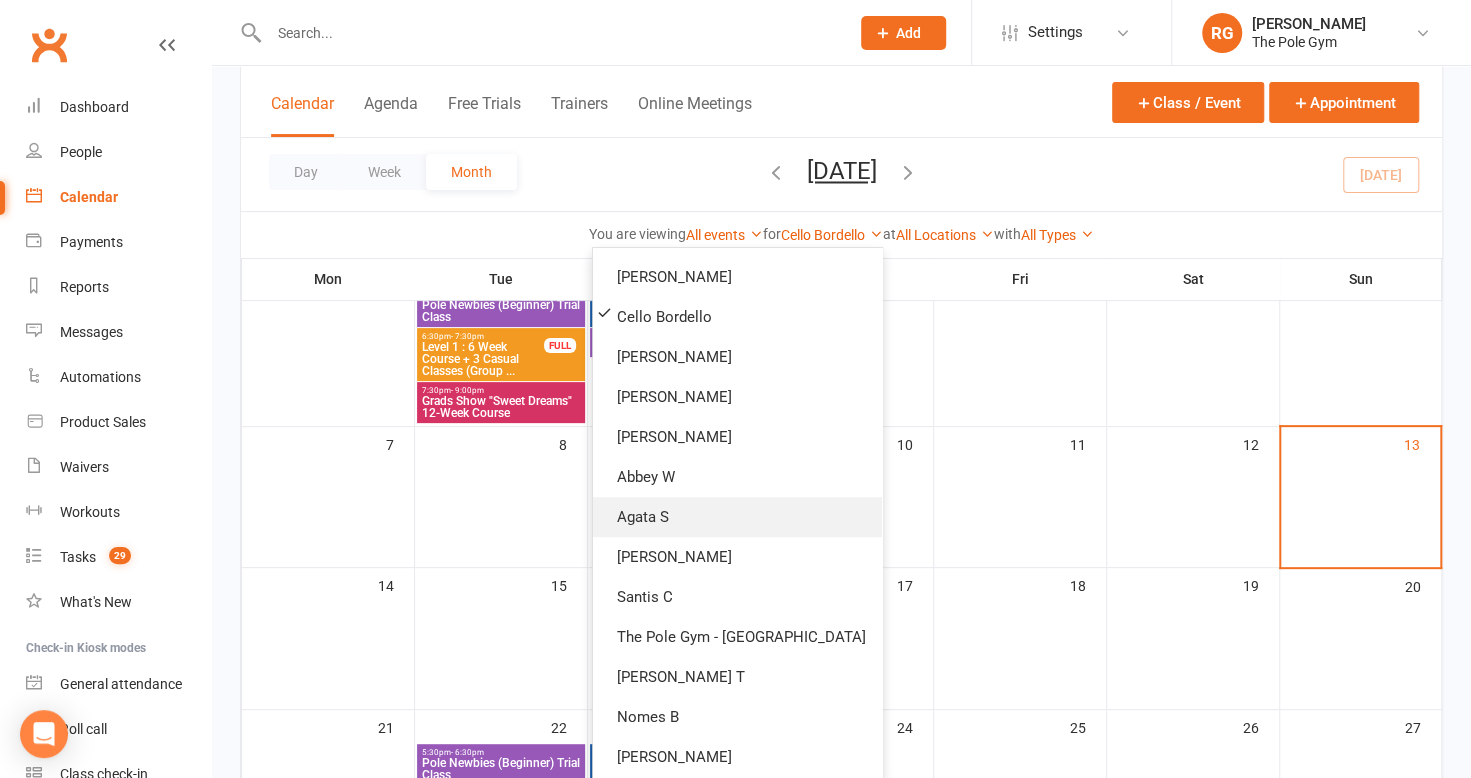 scroll, scrollTop: 658, scrollLeft: 0, axis: vertical 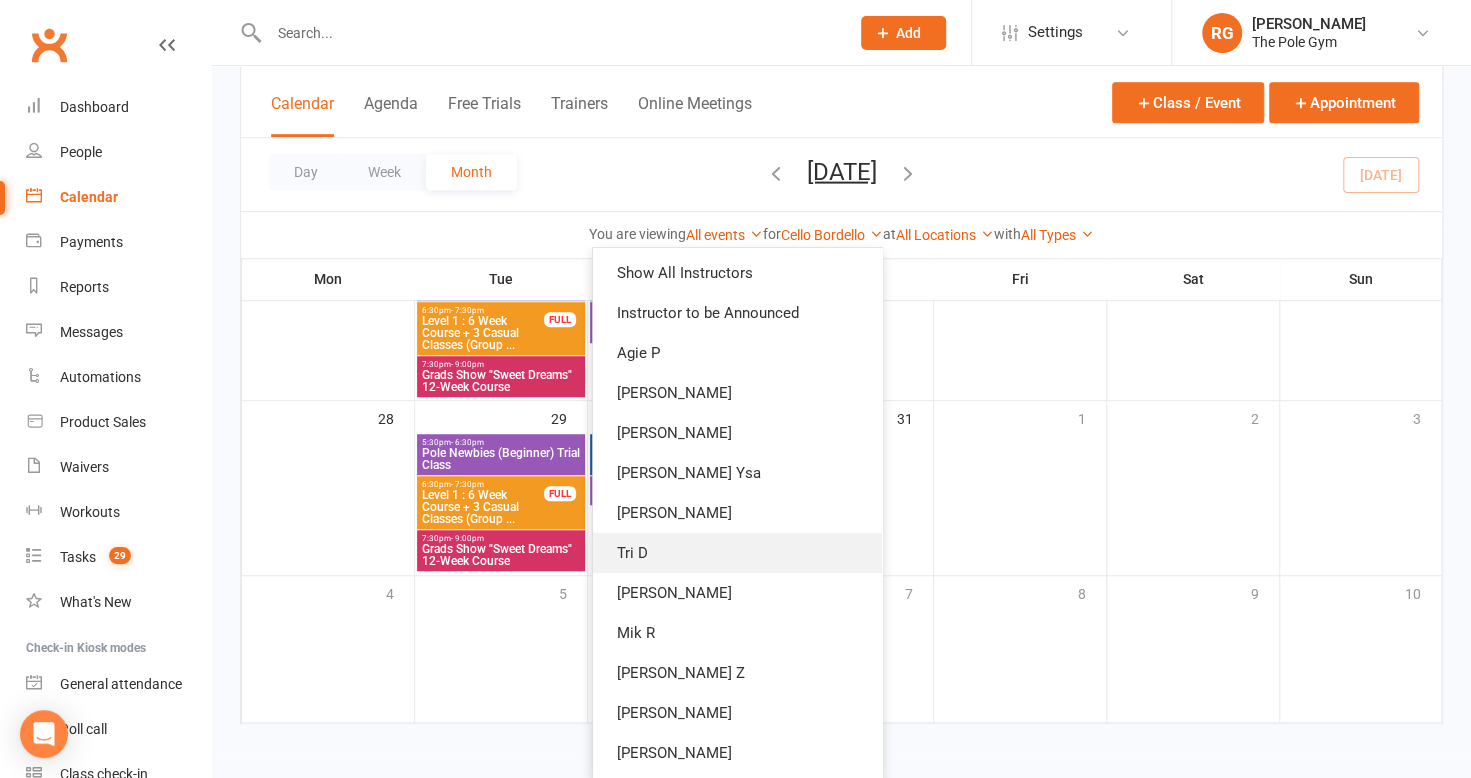 click on "Tri D" at bounding box center (737, 553) 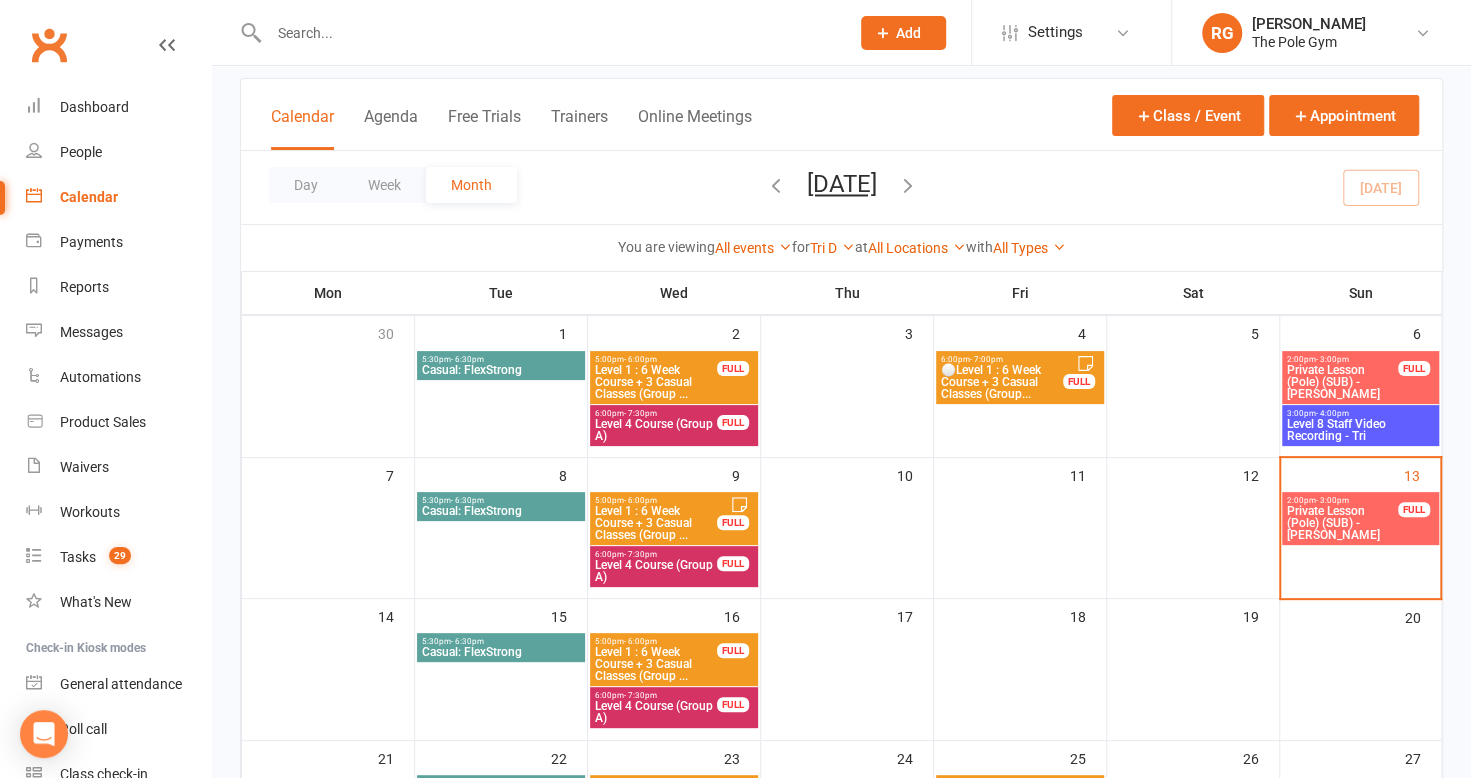 scroll, scrollTop: 117, scrollLeft: 0, axis: vertical 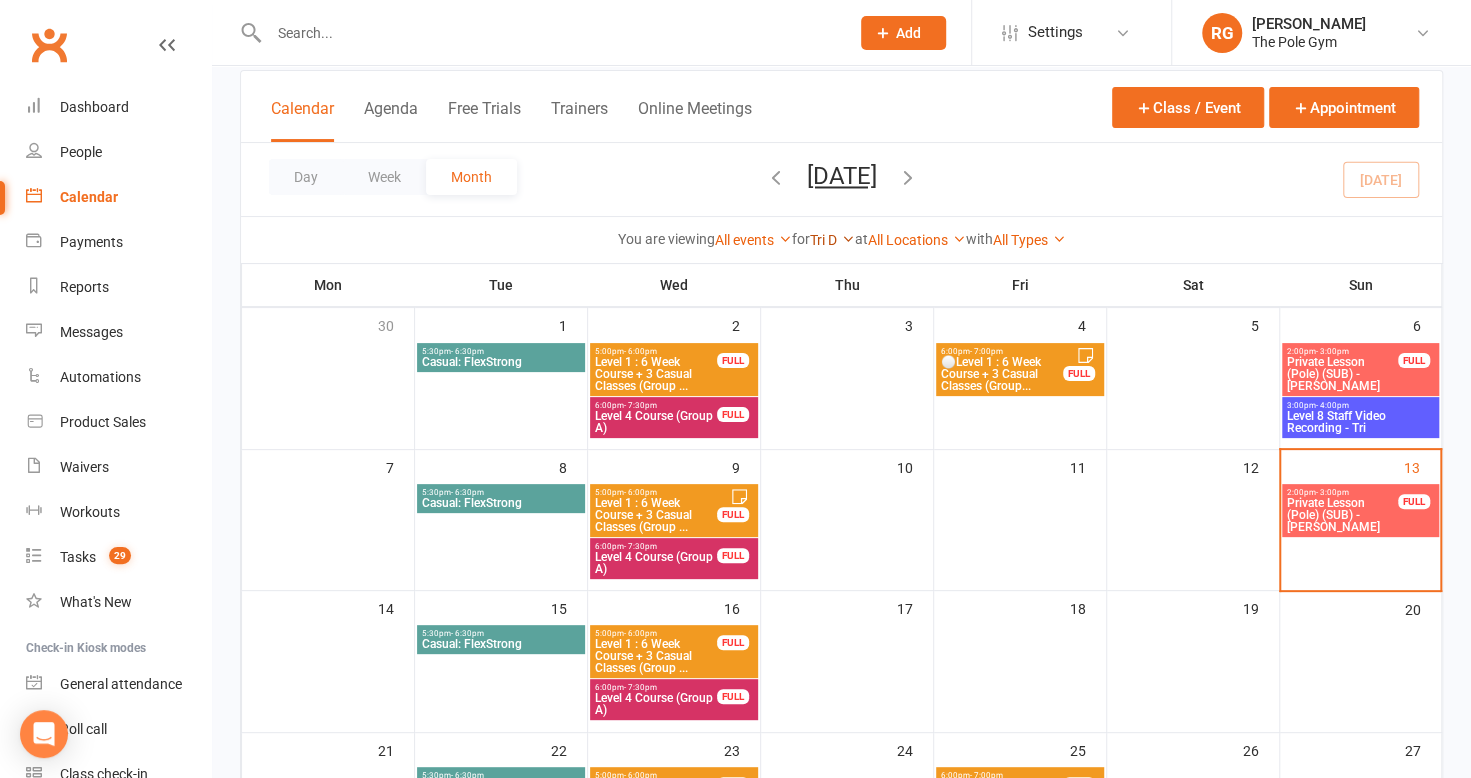 click on "Tri D" at bounding box center (832, 240) 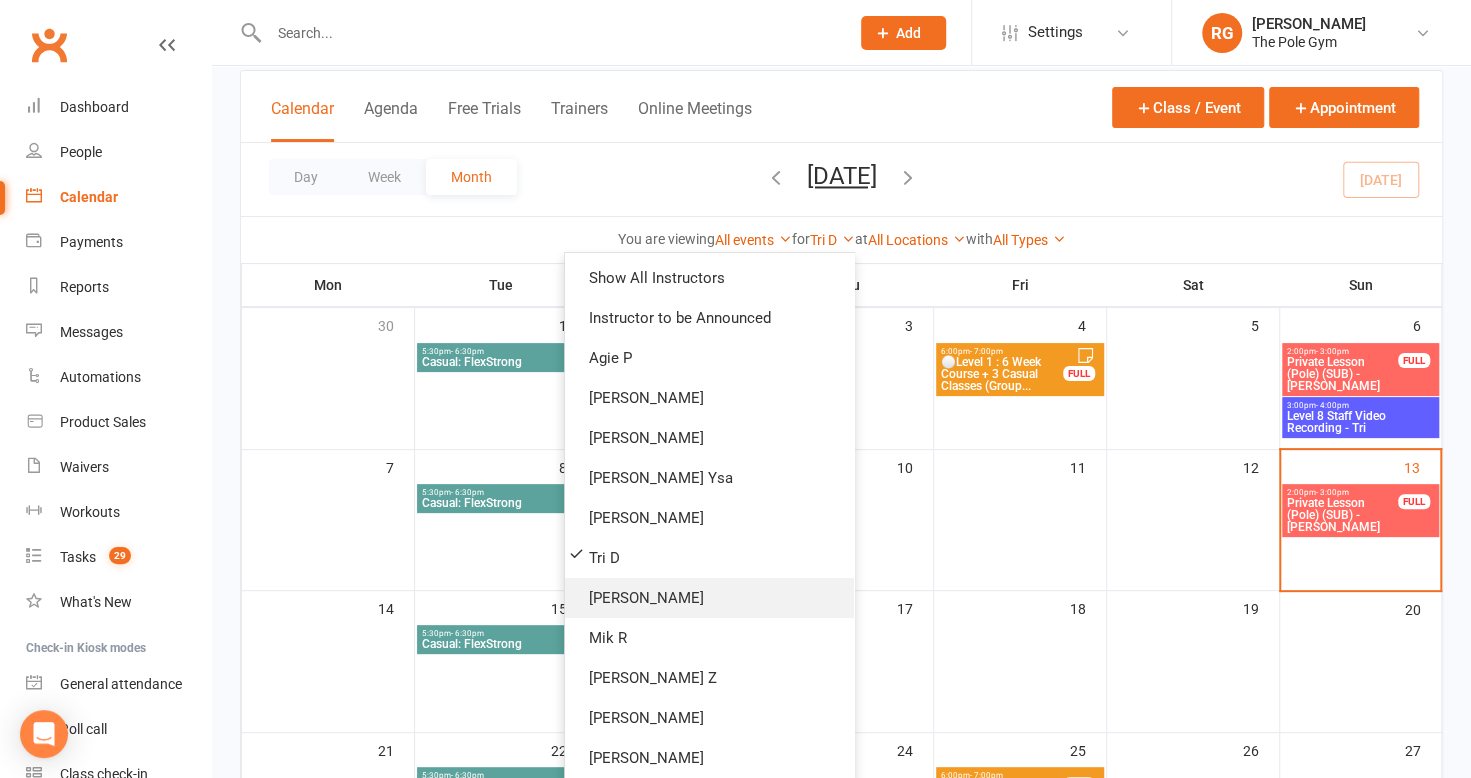 scroll, scrollTop: 640, scrollLeft: 0, axis: vertical 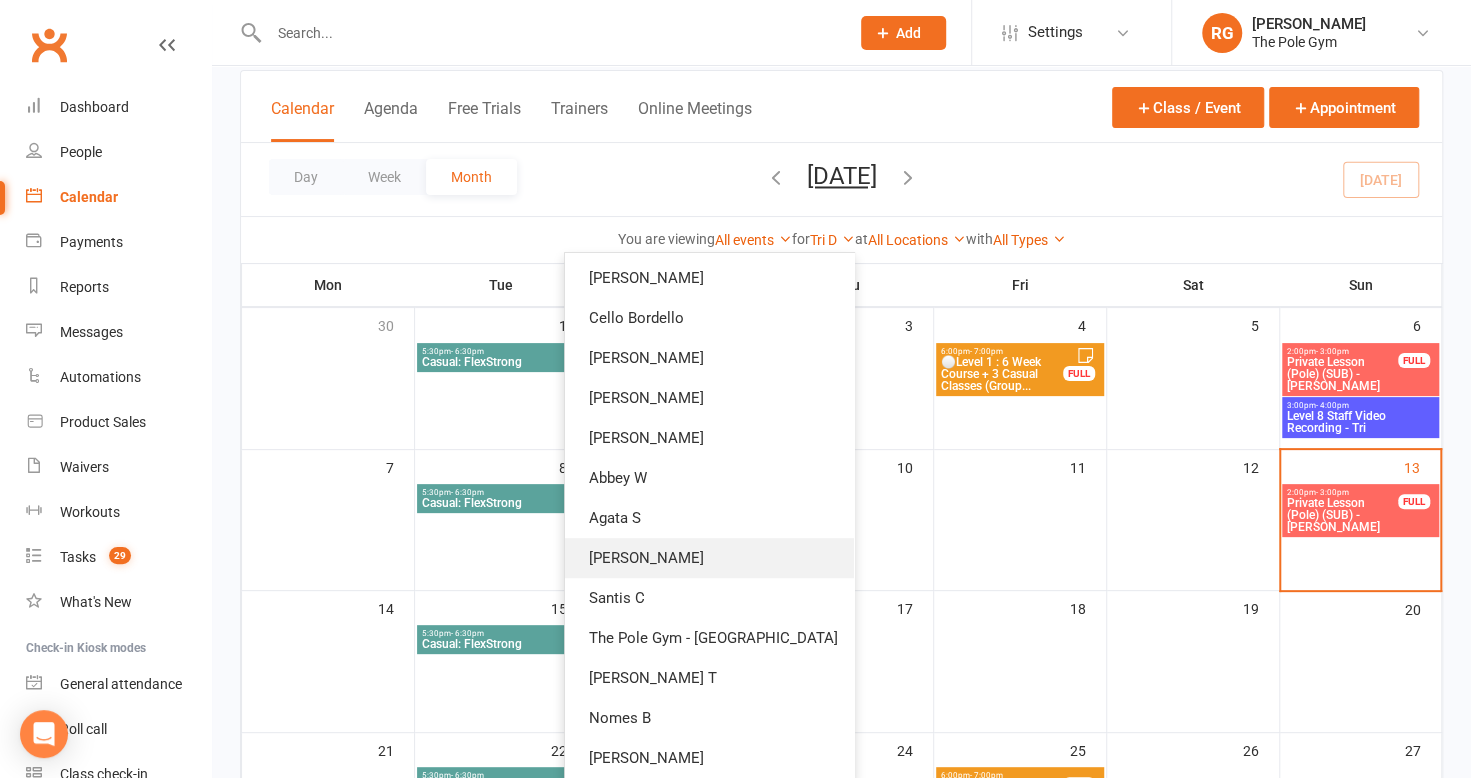 click on "[PERSON_NAME]" at bounding box center [709, 558] 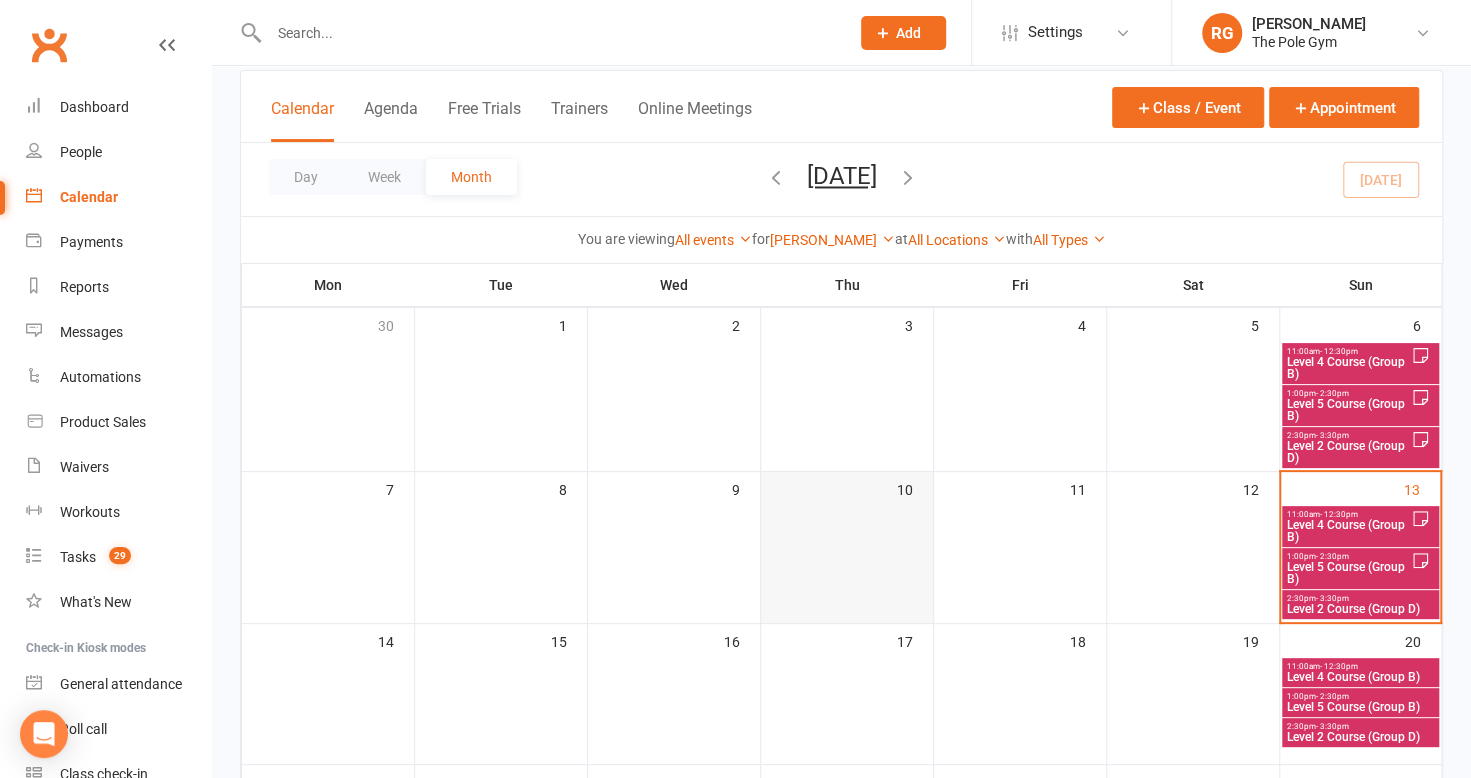 scroll, scrollTop: 175, scrollLeft: 0, axis: vertical 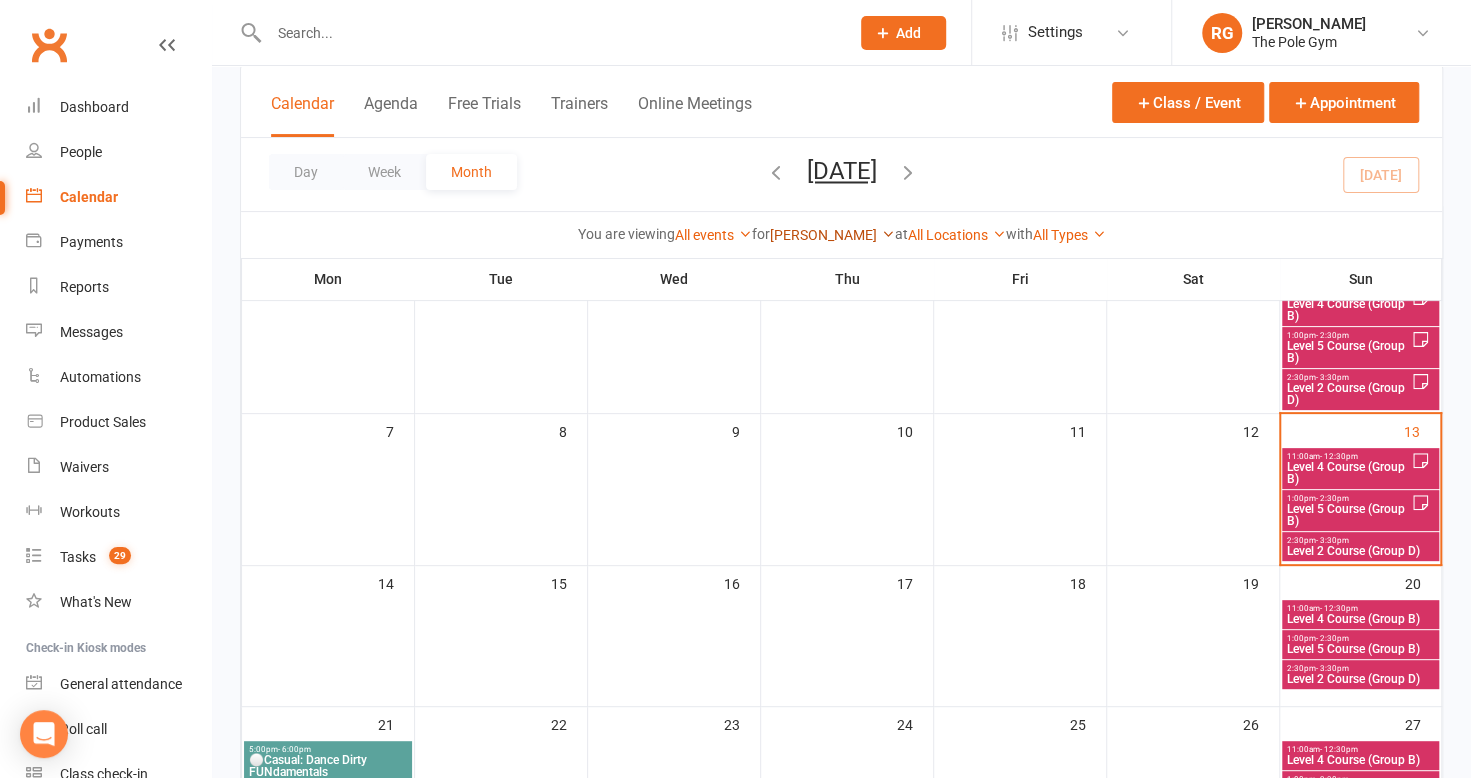 click on "[PERSON_NAME]" at bounding box center (832, 235) 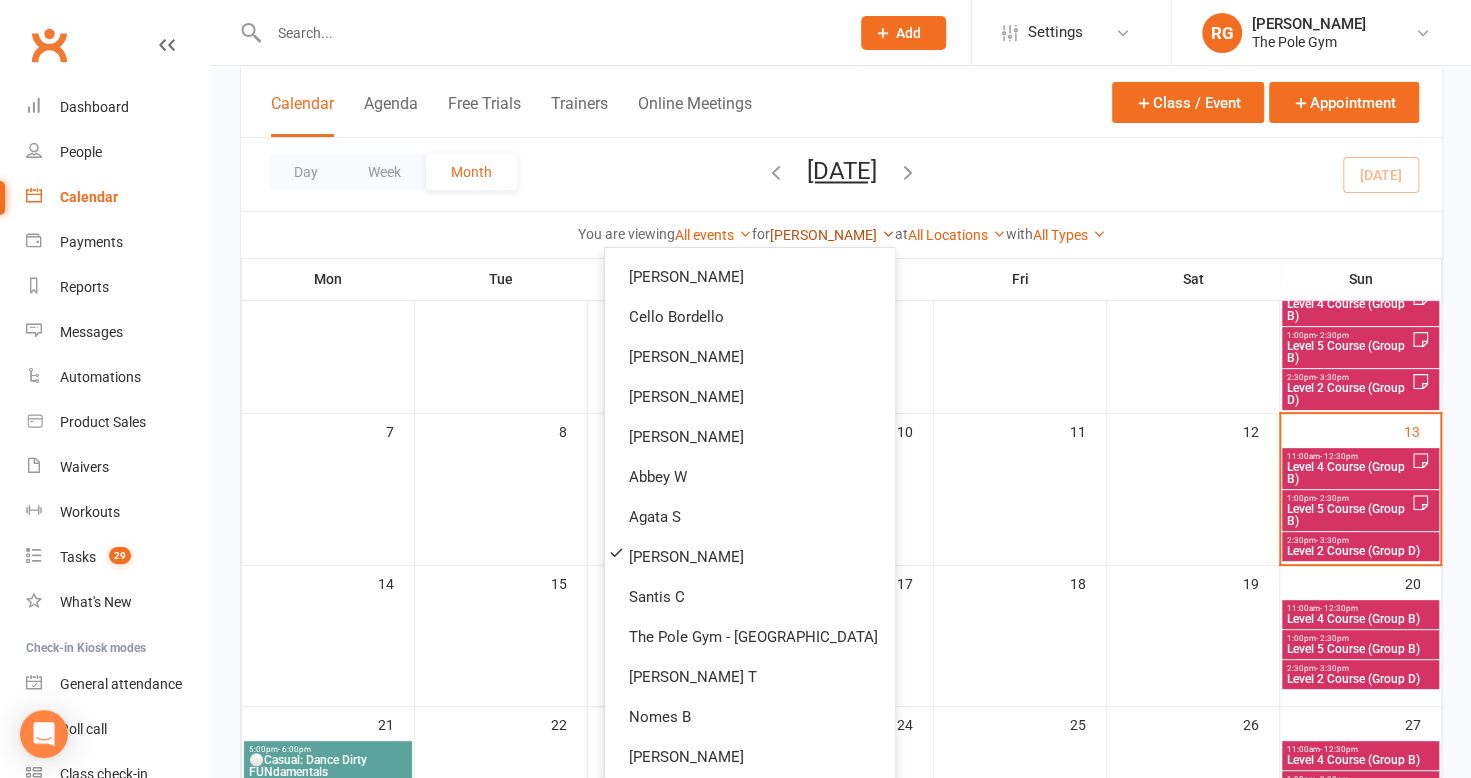 scroll, scrollTop: 636, scrollLeft: 0, axis: vertical 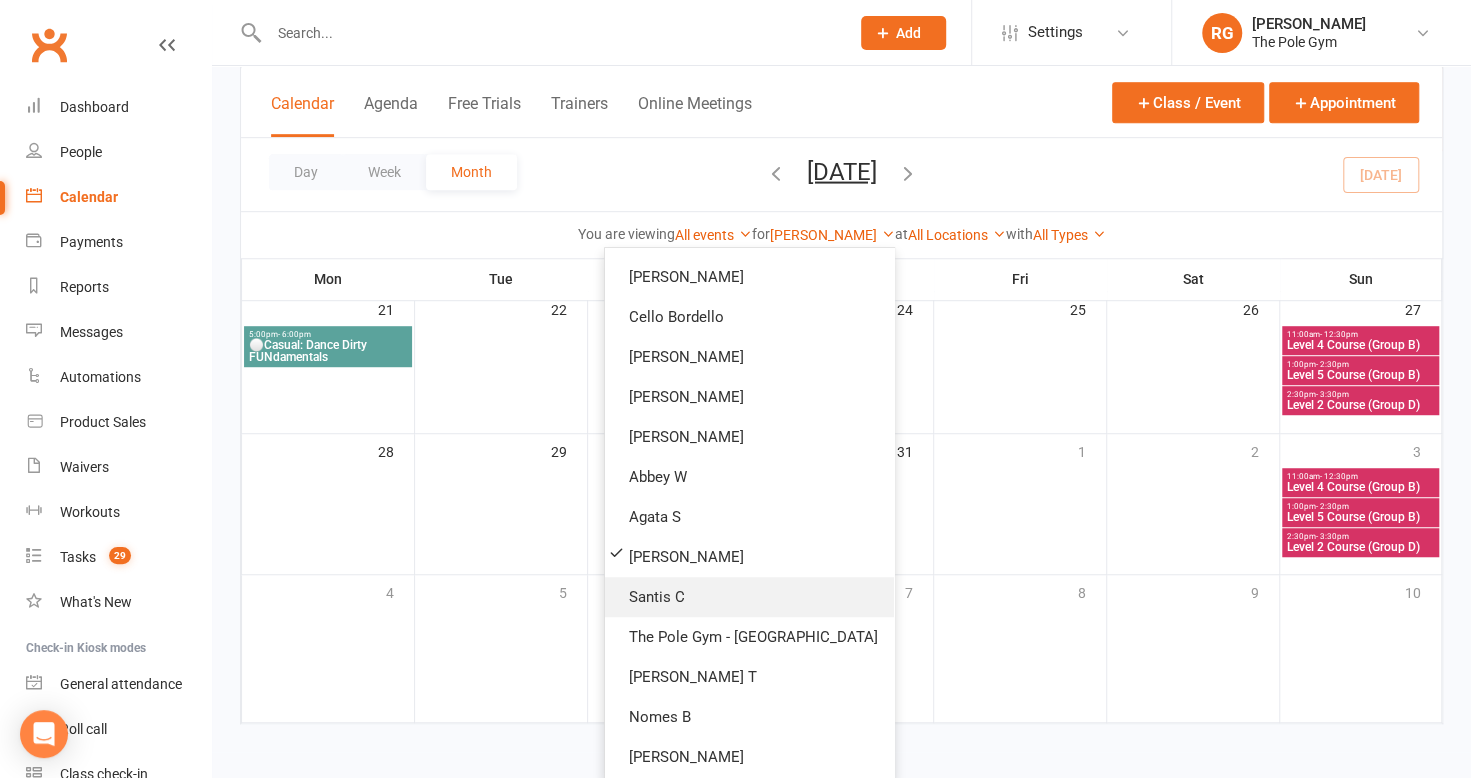 click on "Santis C" at bounding box center [749, 597] 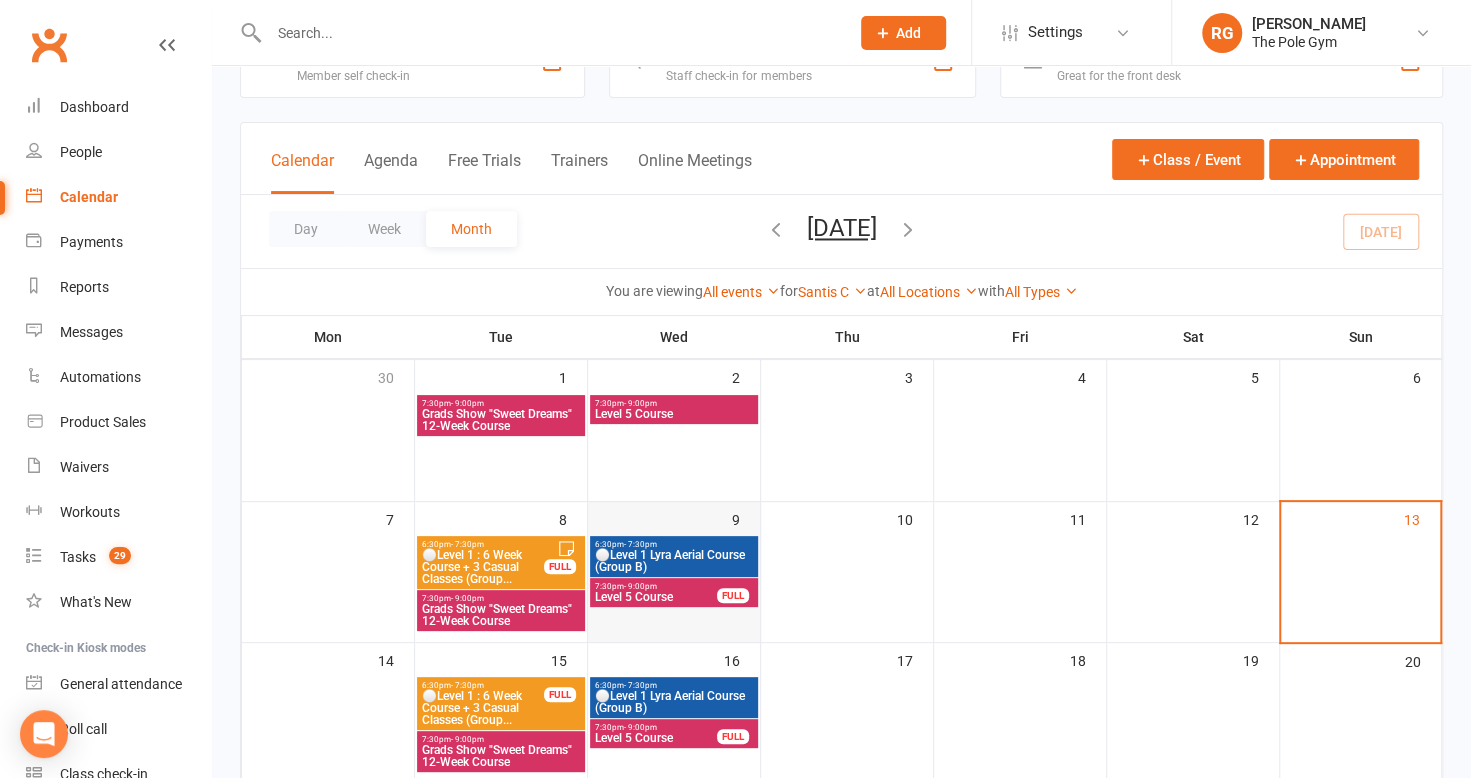 scroll, scrollTop: 61, scrollLeft: 0, axis: vertical 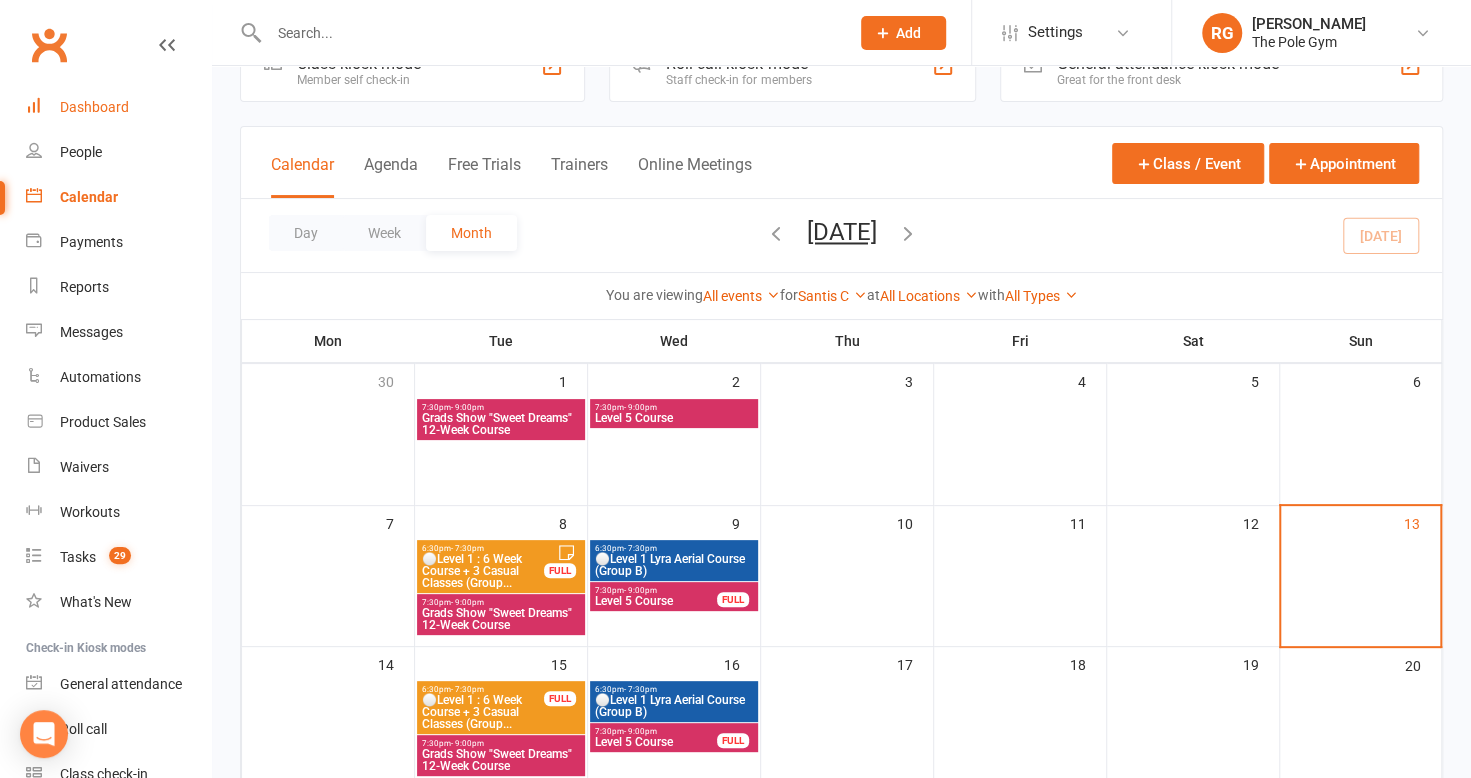 click on "Dashboard" at bounding box center (94, 107) 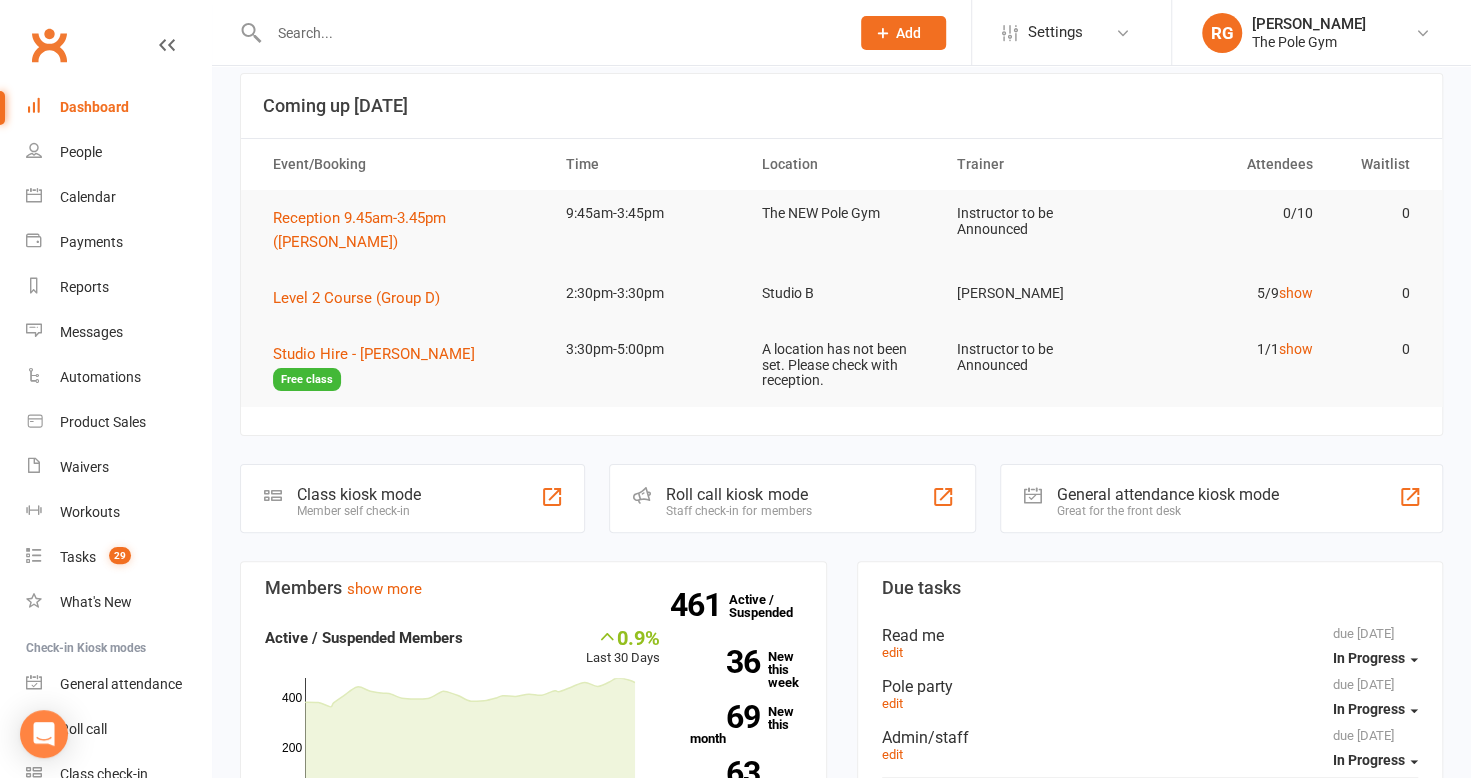 scroll, scrollTop: 0, scrollLeft: 0, axis: both 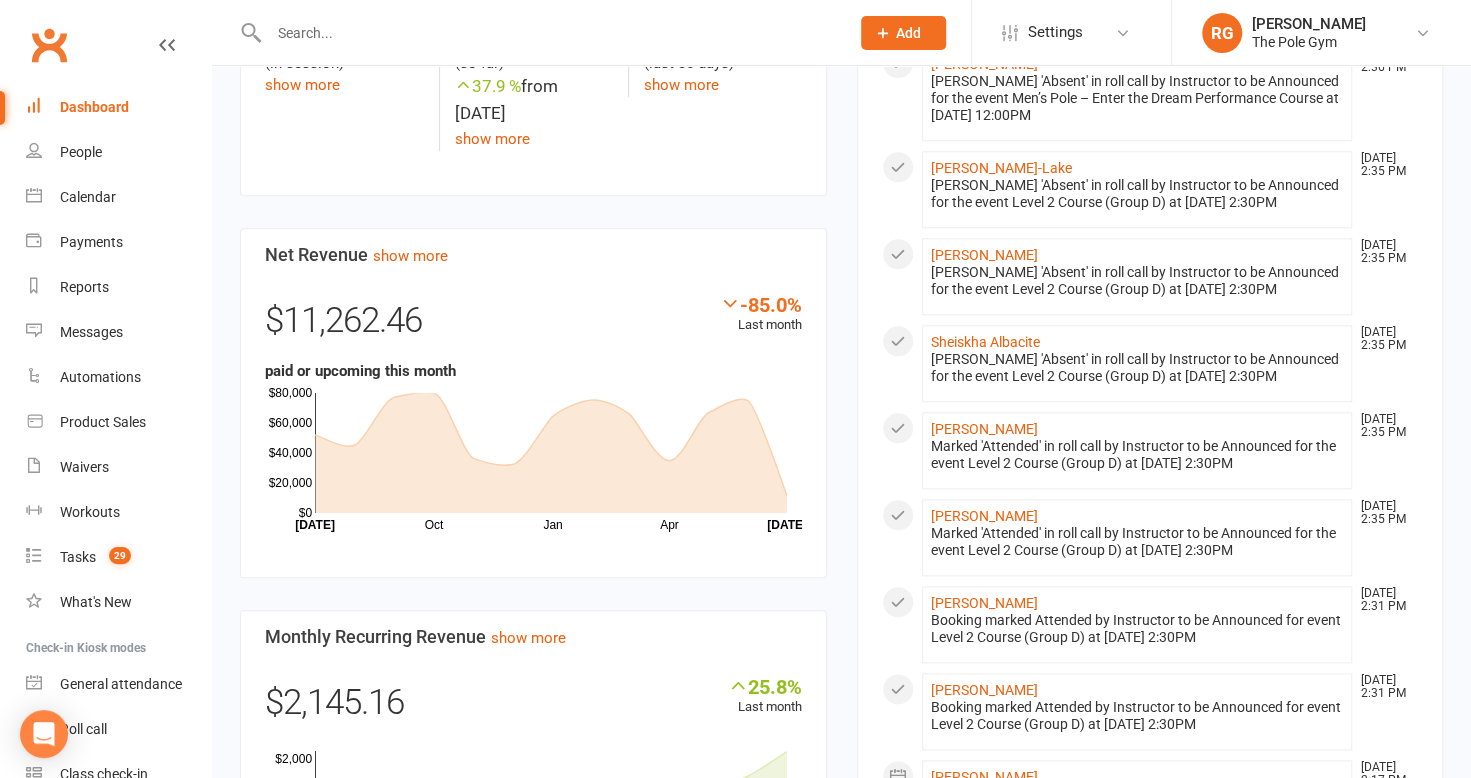 click on "Dashboard" at bounding box center [118, 107] 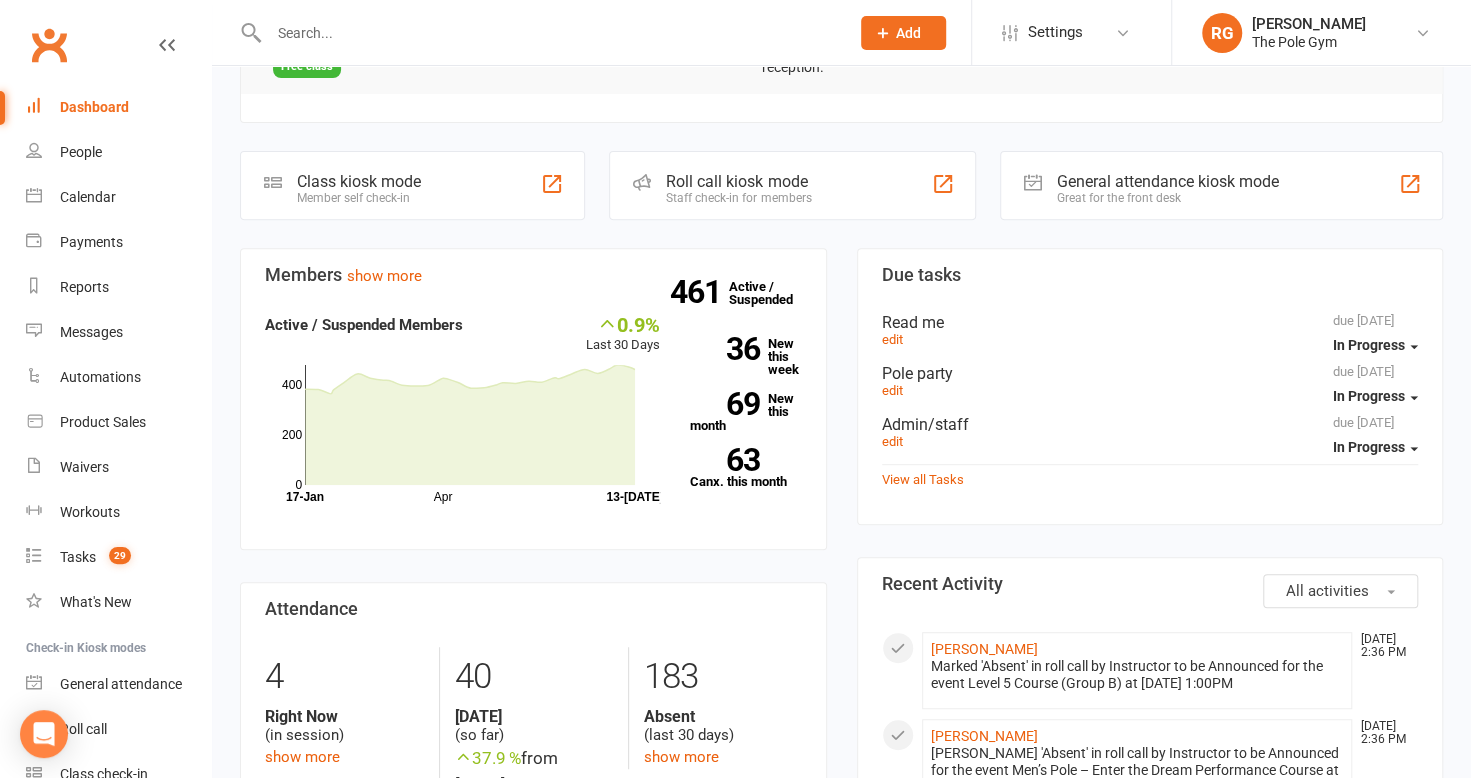 scroll, scrollTop: 372, scrollLeft: 0, axis: vertical 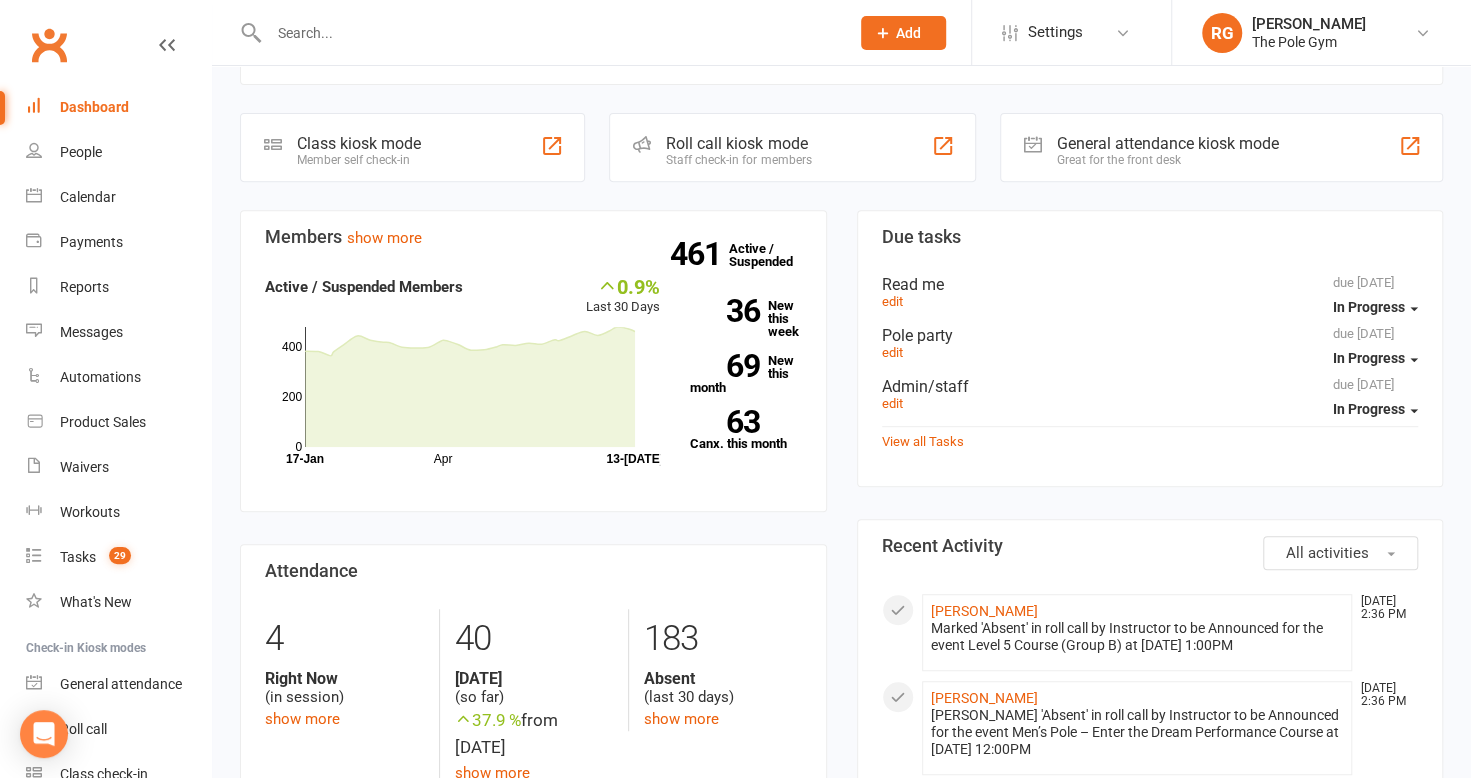click on "Dashboard" at bounding box center (118, 107) 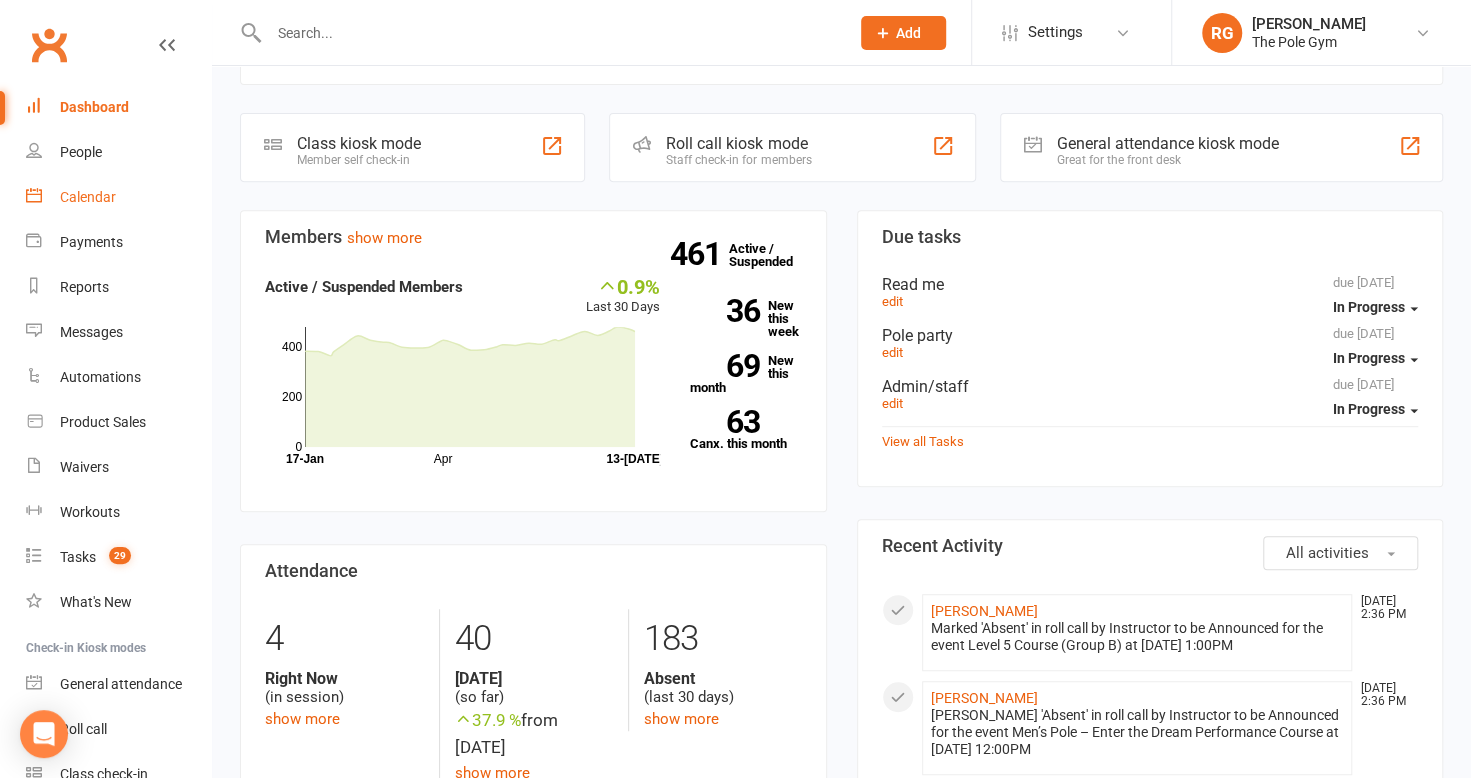 click on "Calendar" at bounding box center [88, 197] 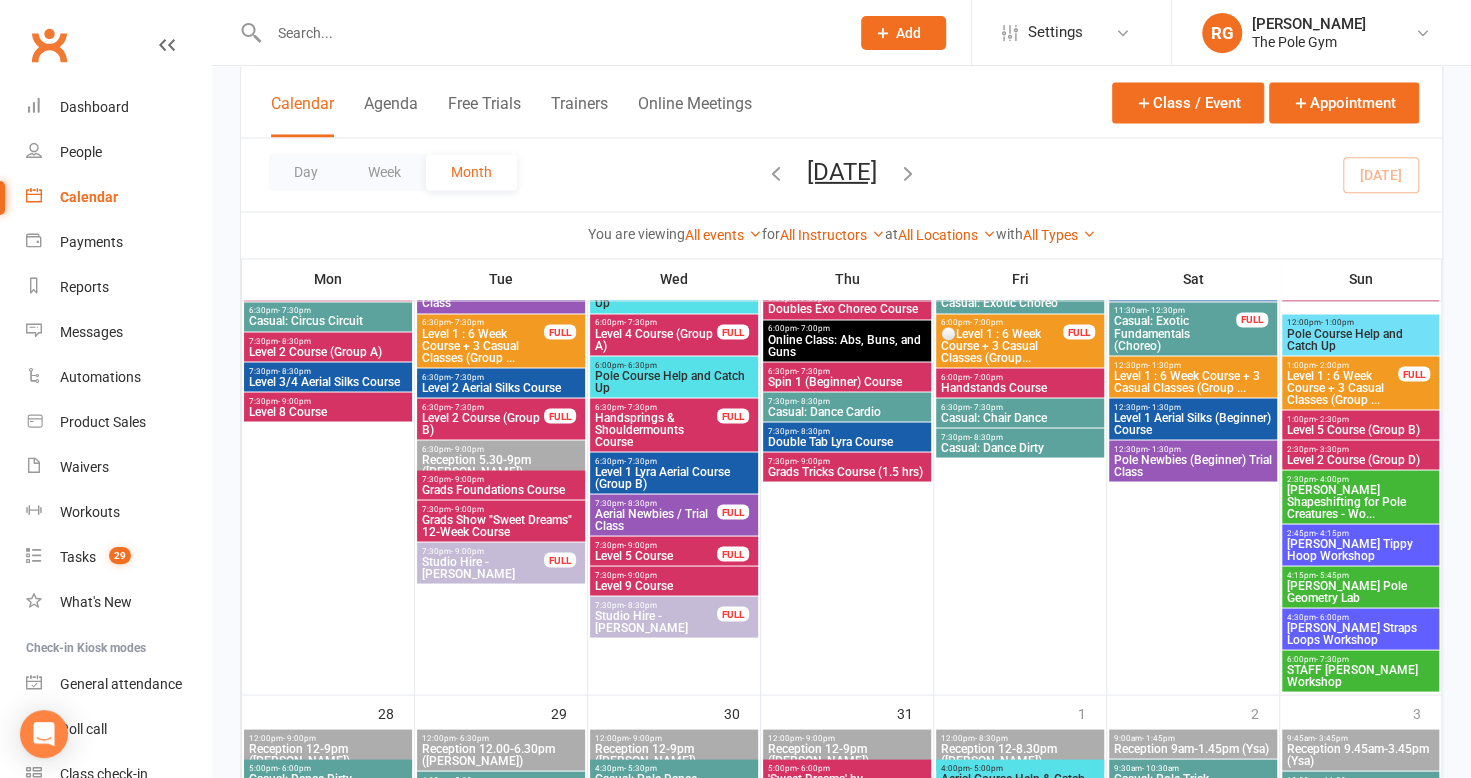 scroll, scrollTop: 1897, scrollLeft: 0, axis: vertical 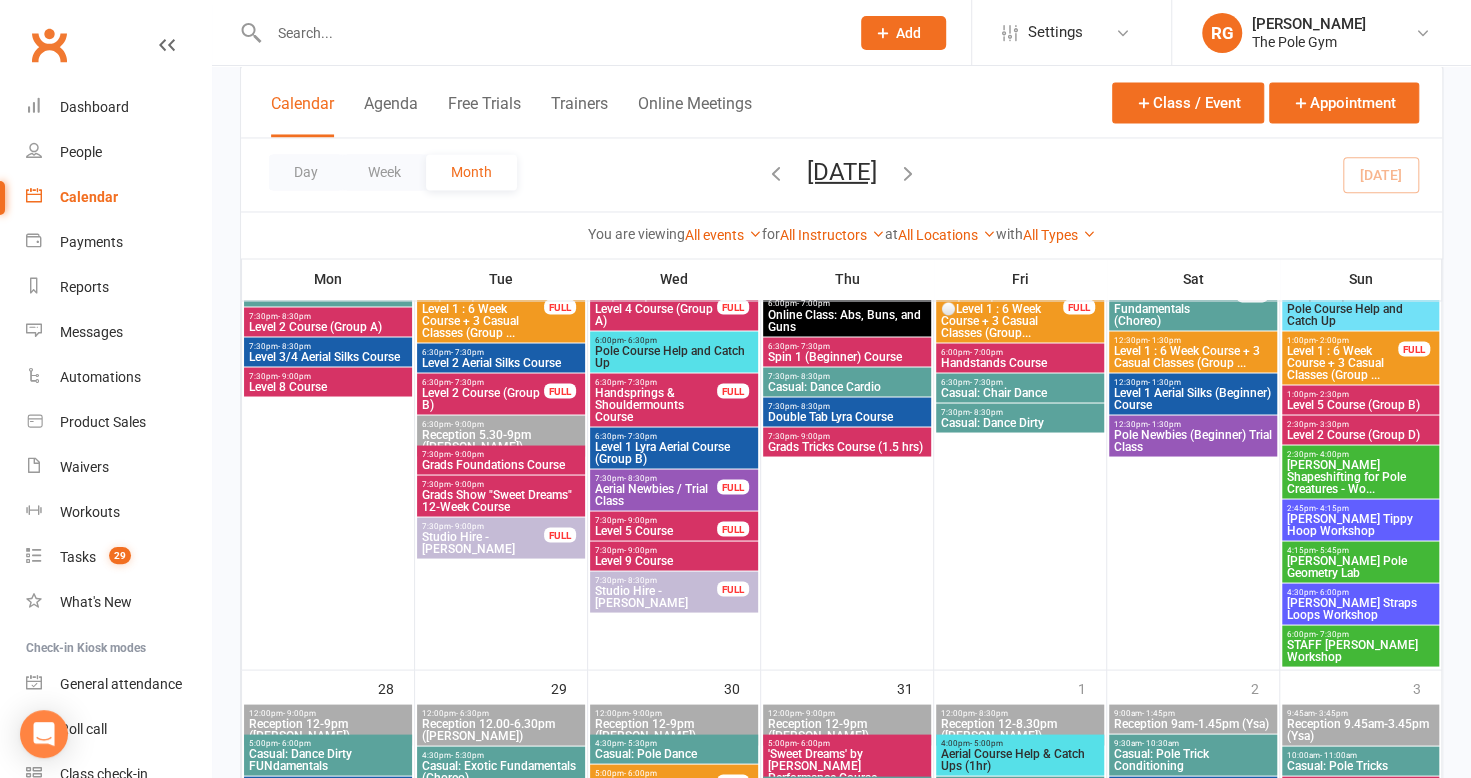 click on "Natasha Wang Shapeshifting for Pole Creatures - Wo..." at bounding box center (1360, 476) 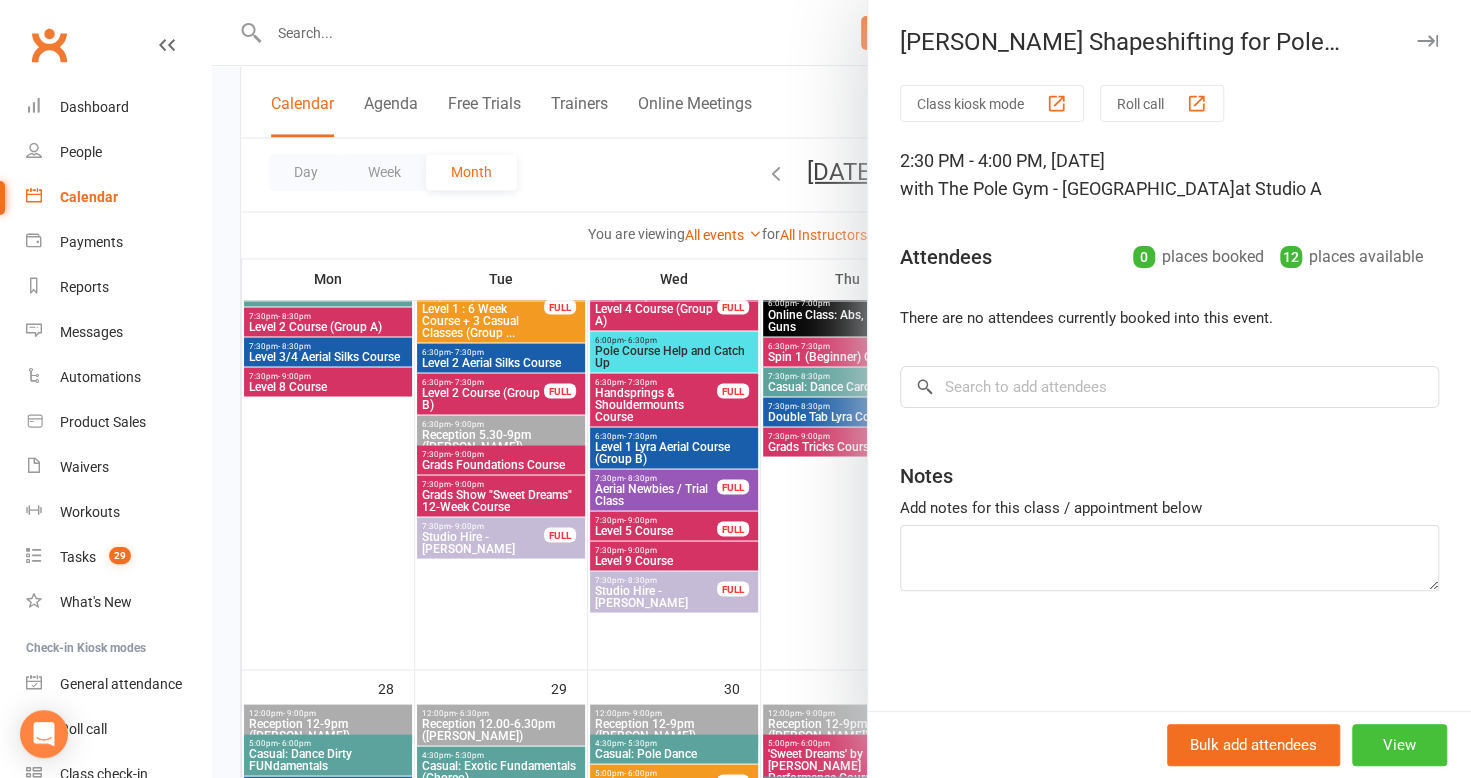 click on "View" at bounding box center [1399, 745] 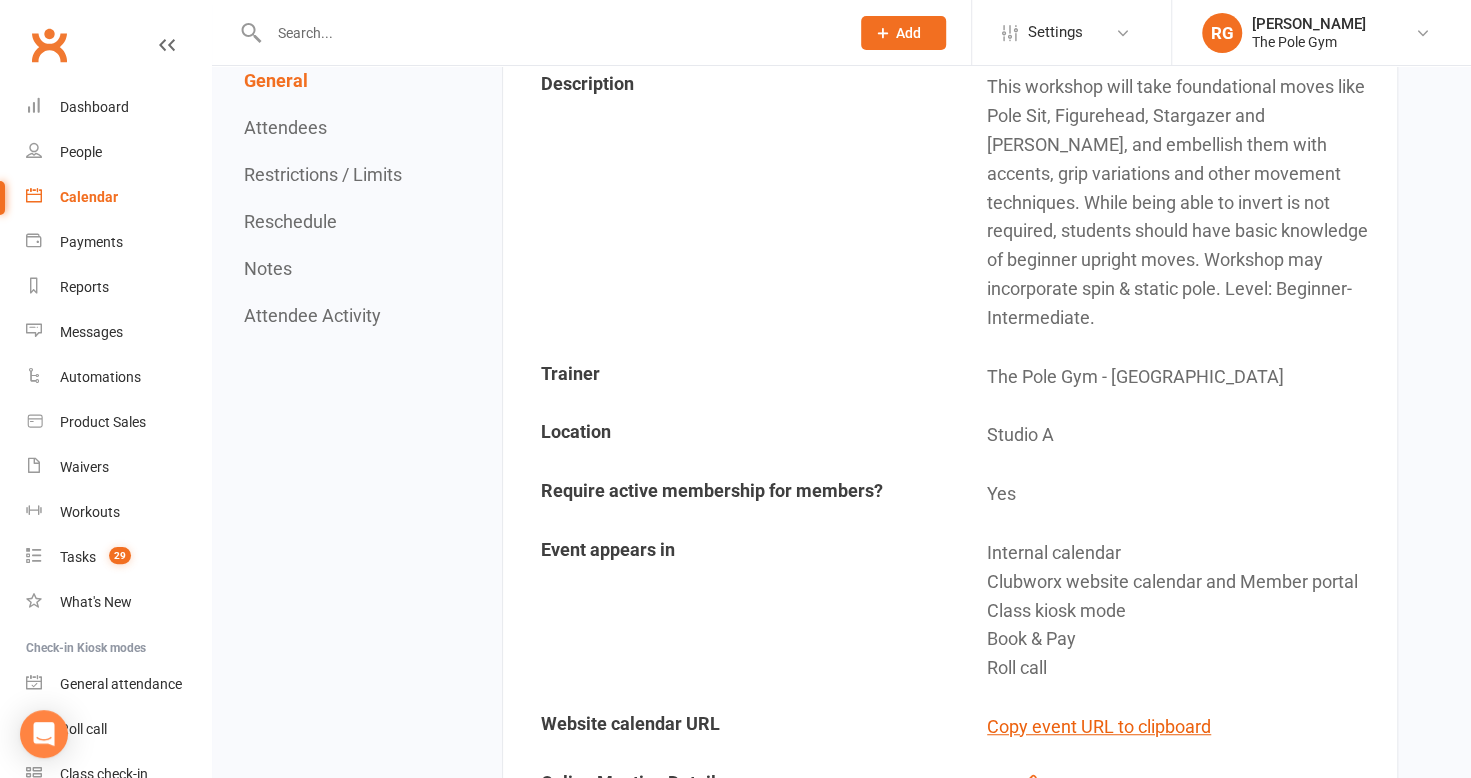scroll, scrollTop: 490, scrollLeft: 0, axis: vertical 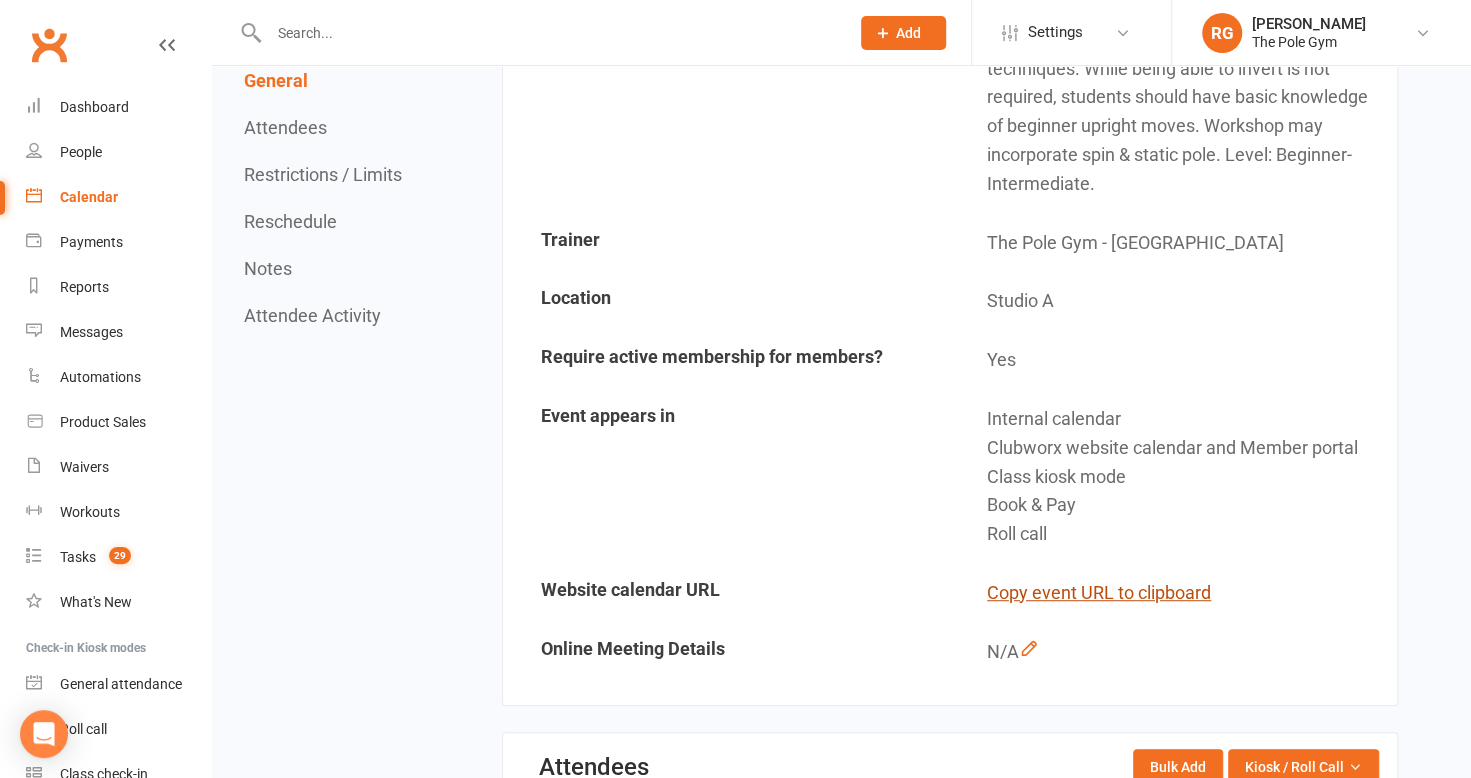 click on "Copy event URL to clipboard" at bounding box center [1099, 593] 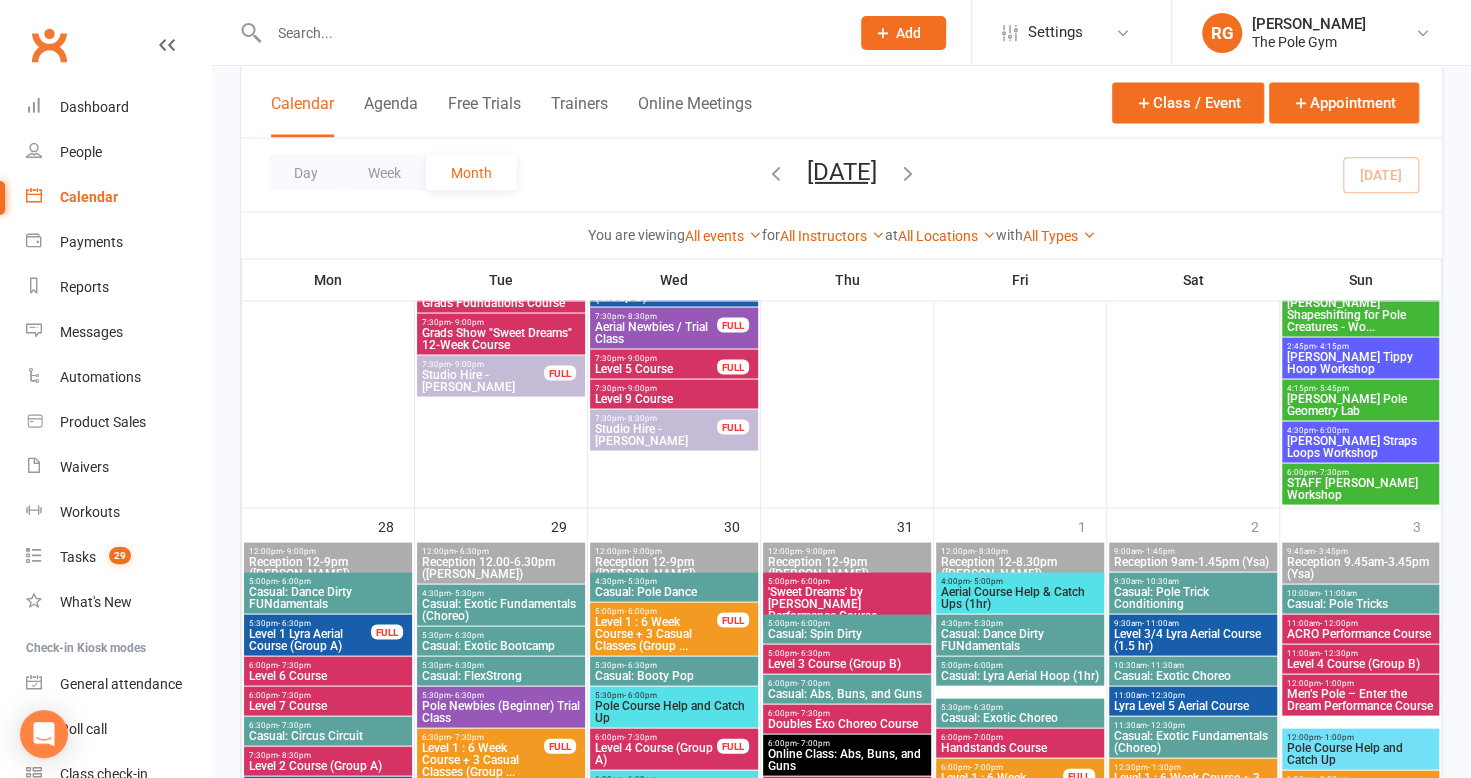 scroll, scrollTop: 2060, scrollLeft: 0, axis: vertical 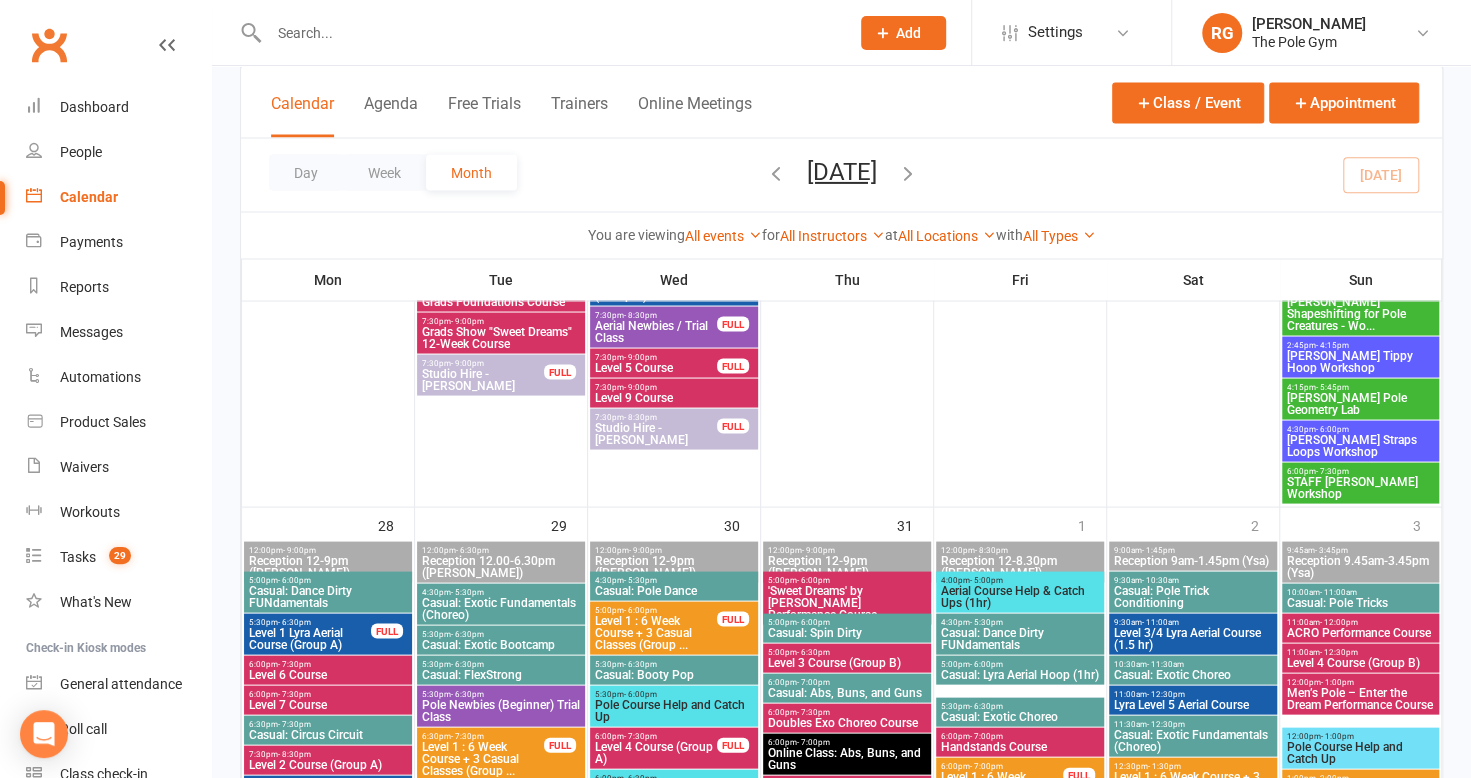 click on "Natasha Wang Pole Geometry Lab" at bounding box center [1360, 403] 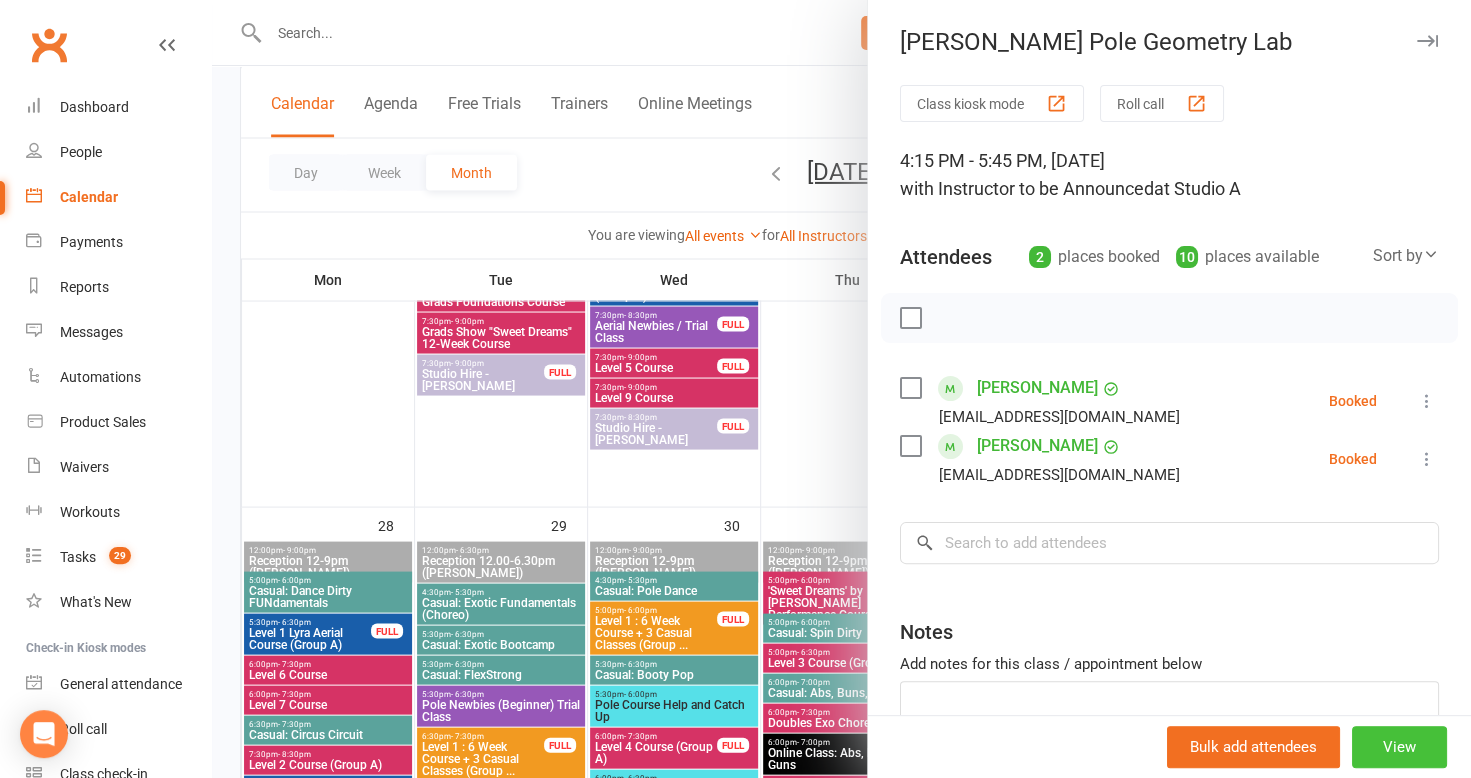 click on "View" at bounding box center [1399, 747] 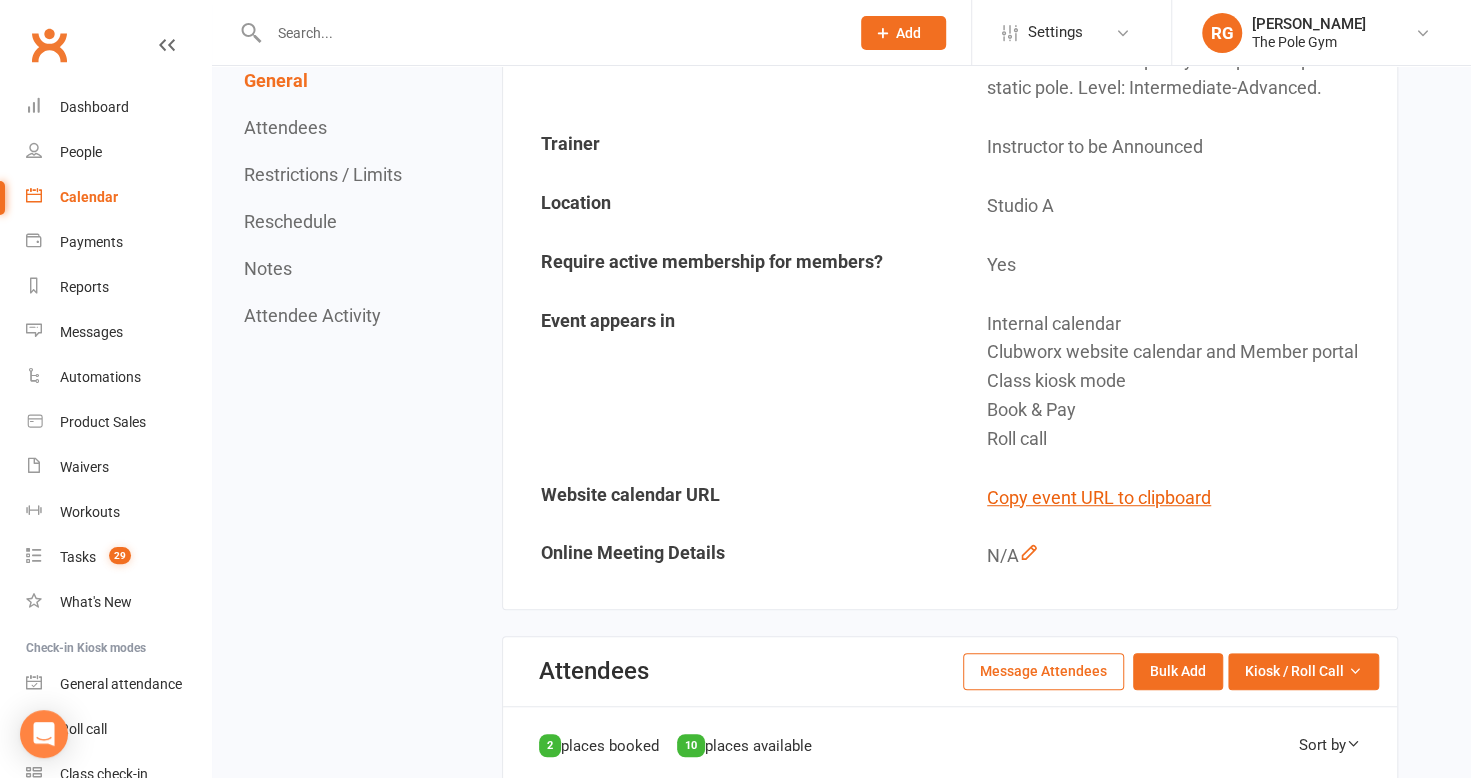 scroll, scrollTop: 502, scrollLeft: 0, axis: vertical 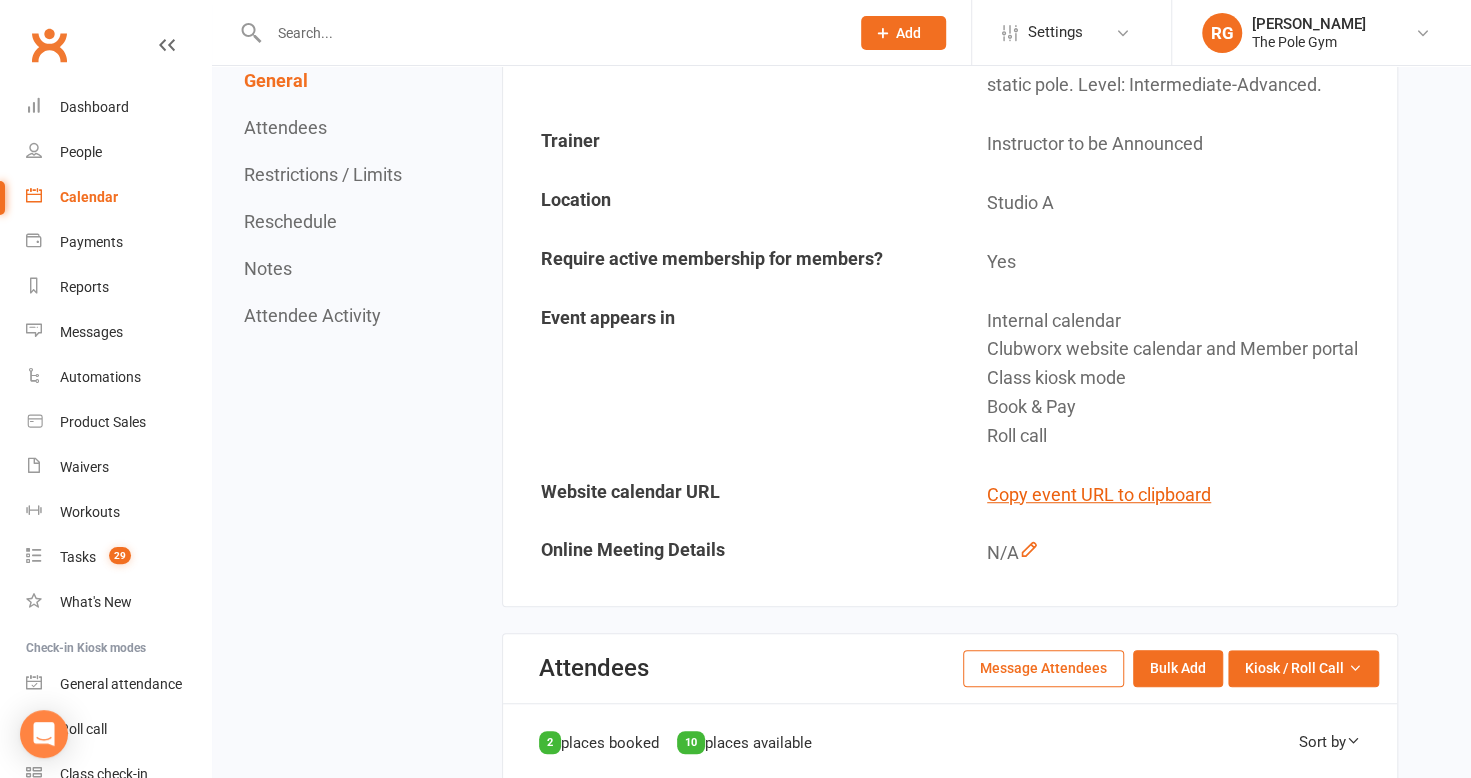 click on "Copy event URL to clipboard" at bounding box center (1173, 495) 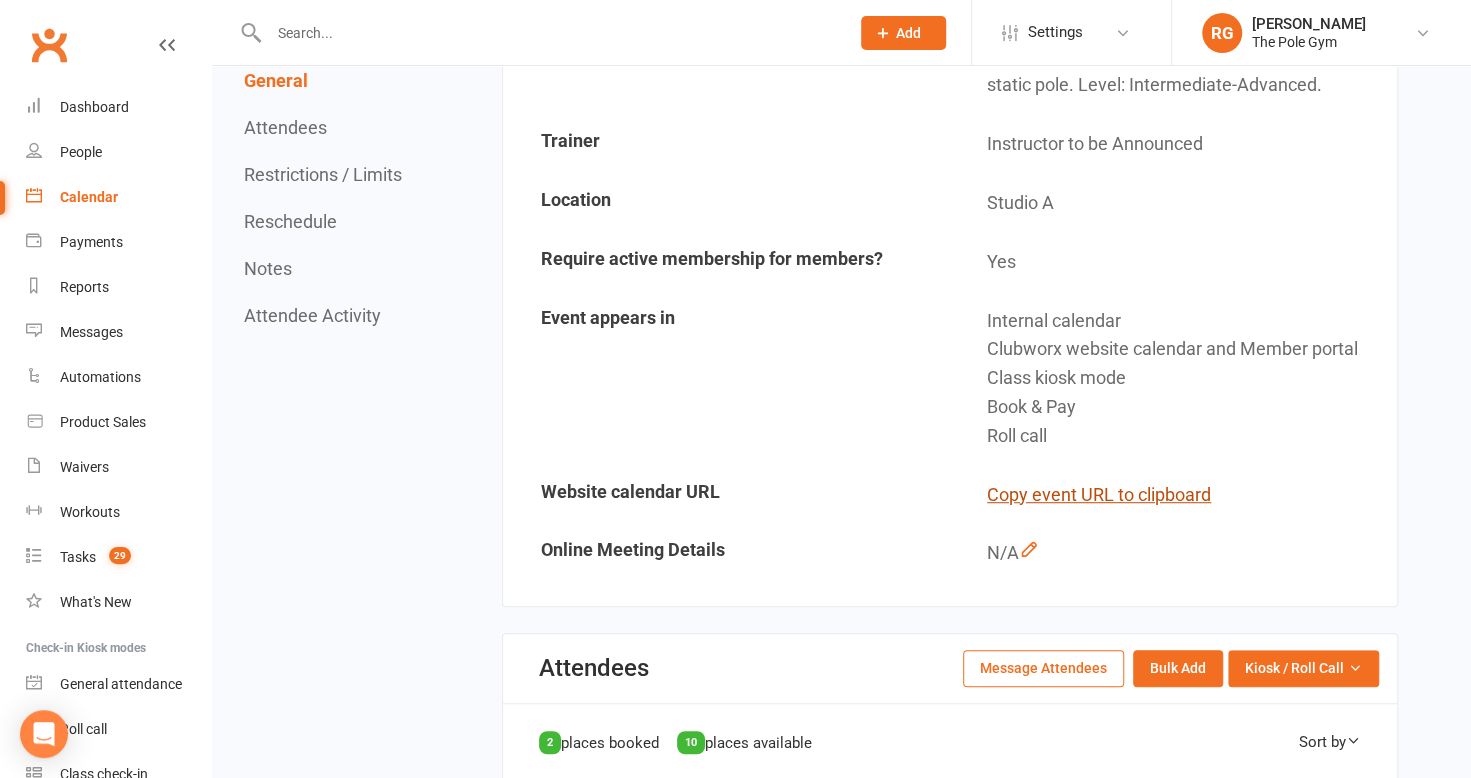 click on "Copy event URL to clipboard" at bounding box center [1099, 495] 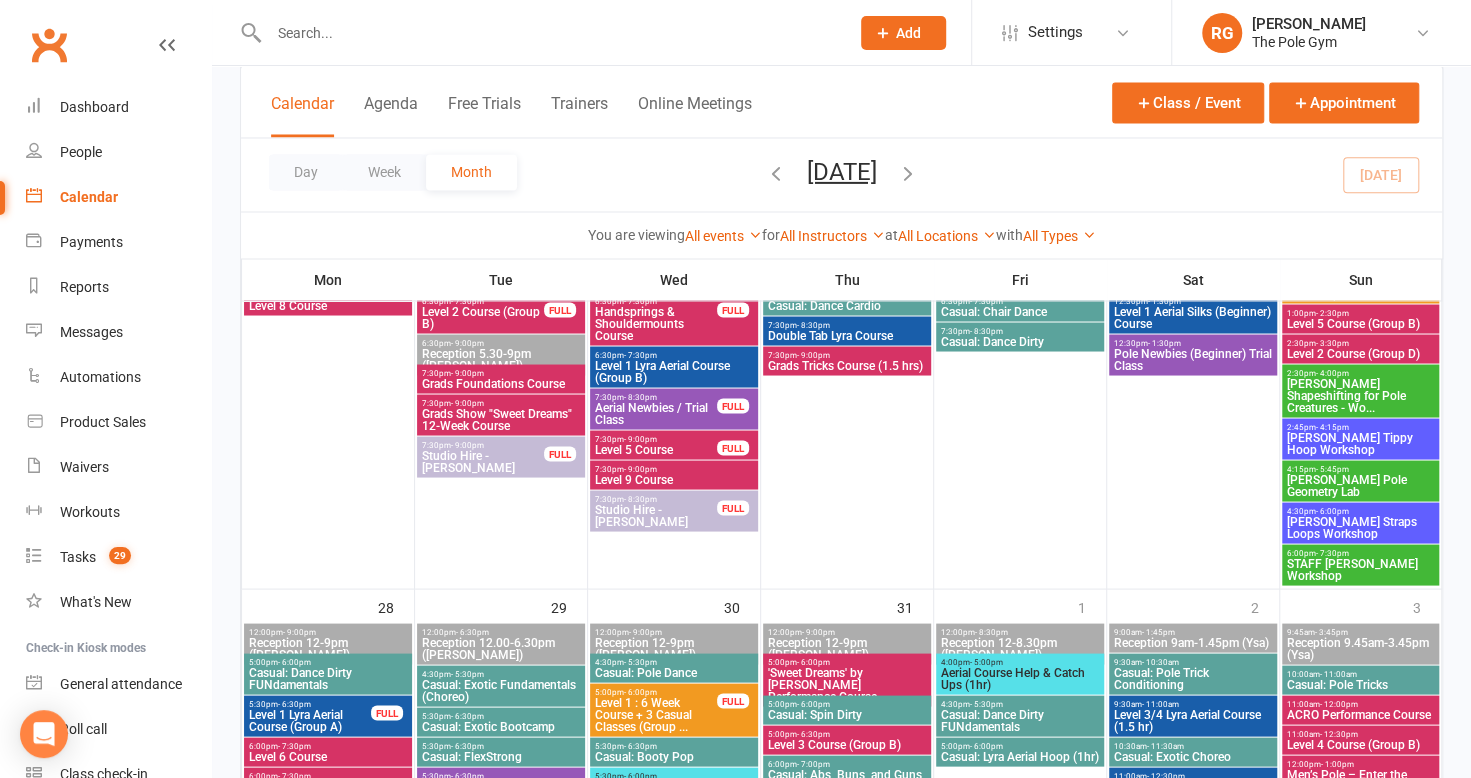 scroll, scrollTop: 1979, scrollLeft: 0, axis: vertical 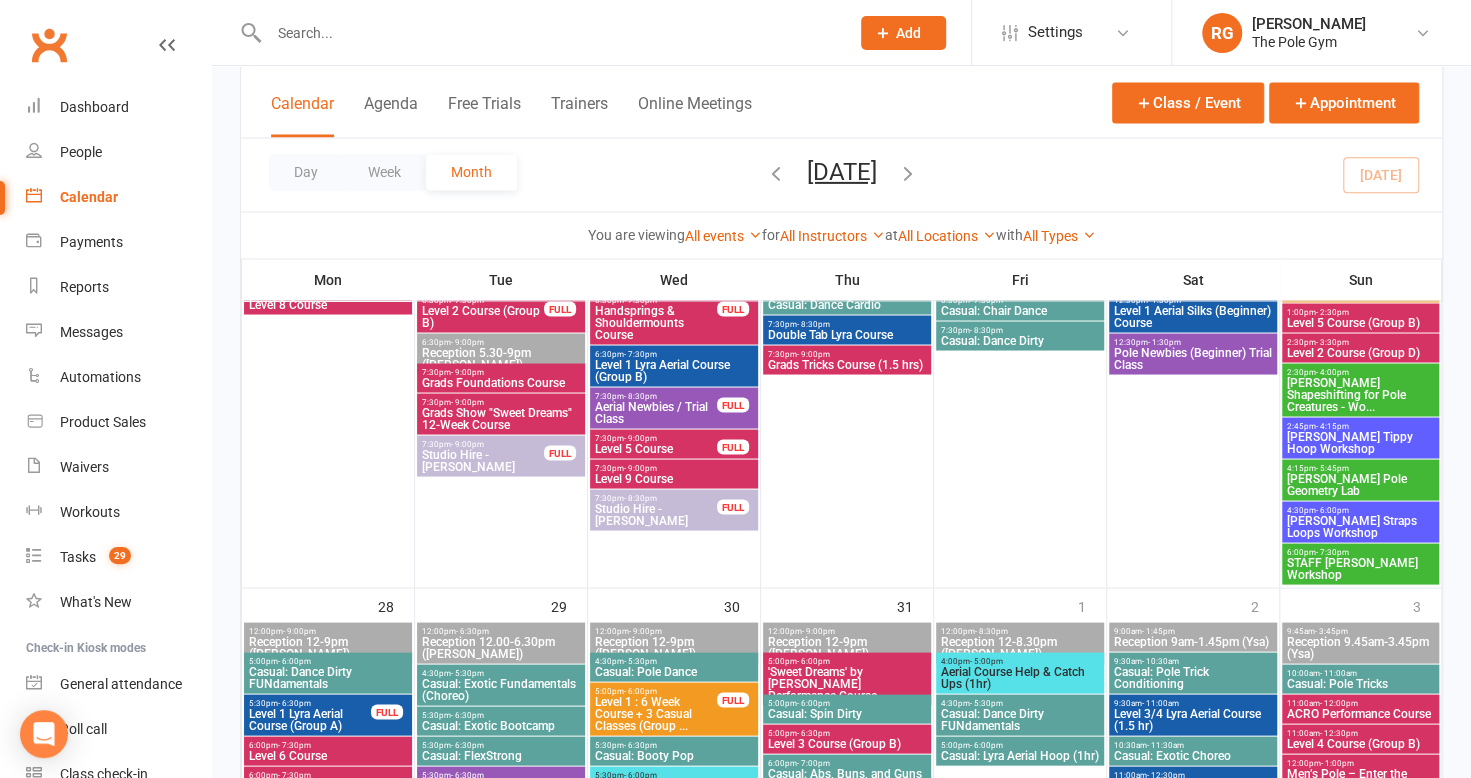 click on "Kirby Myers Tippy Hoop Workshop" at bounding box center (1360, 442) 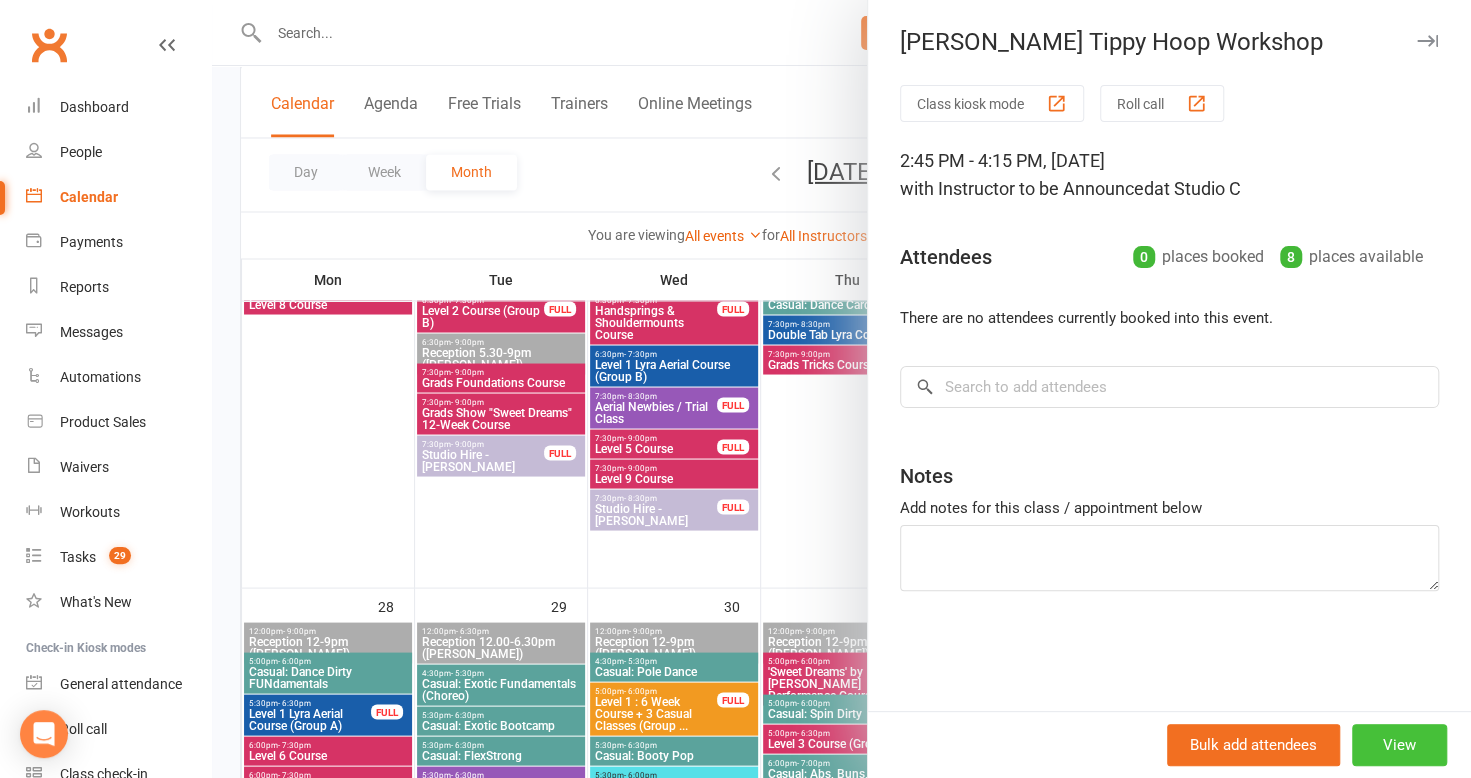 click on "View" at bounding box center (1399, 745) 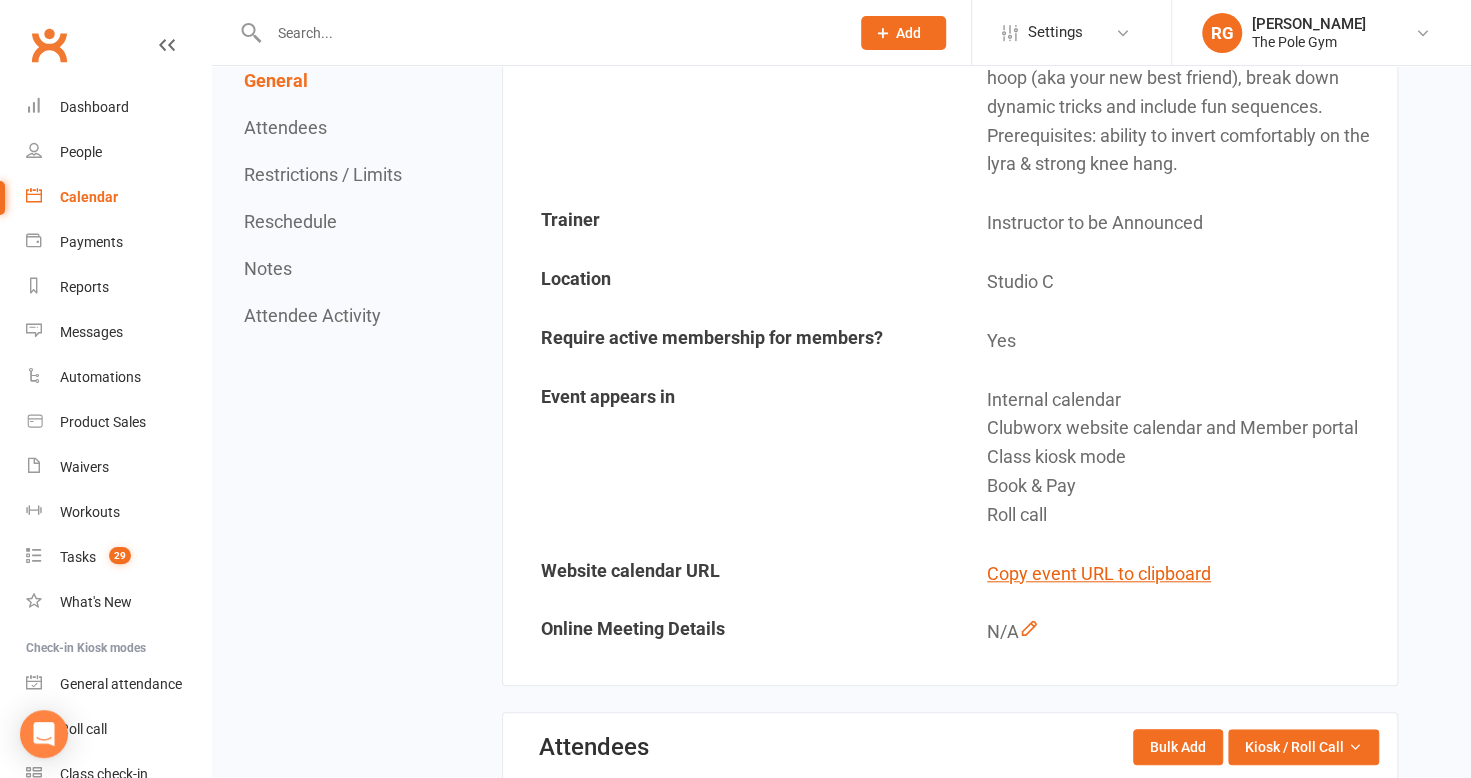 scroll, scrollTop: 713, scrollLeft: 0, axis: vertical 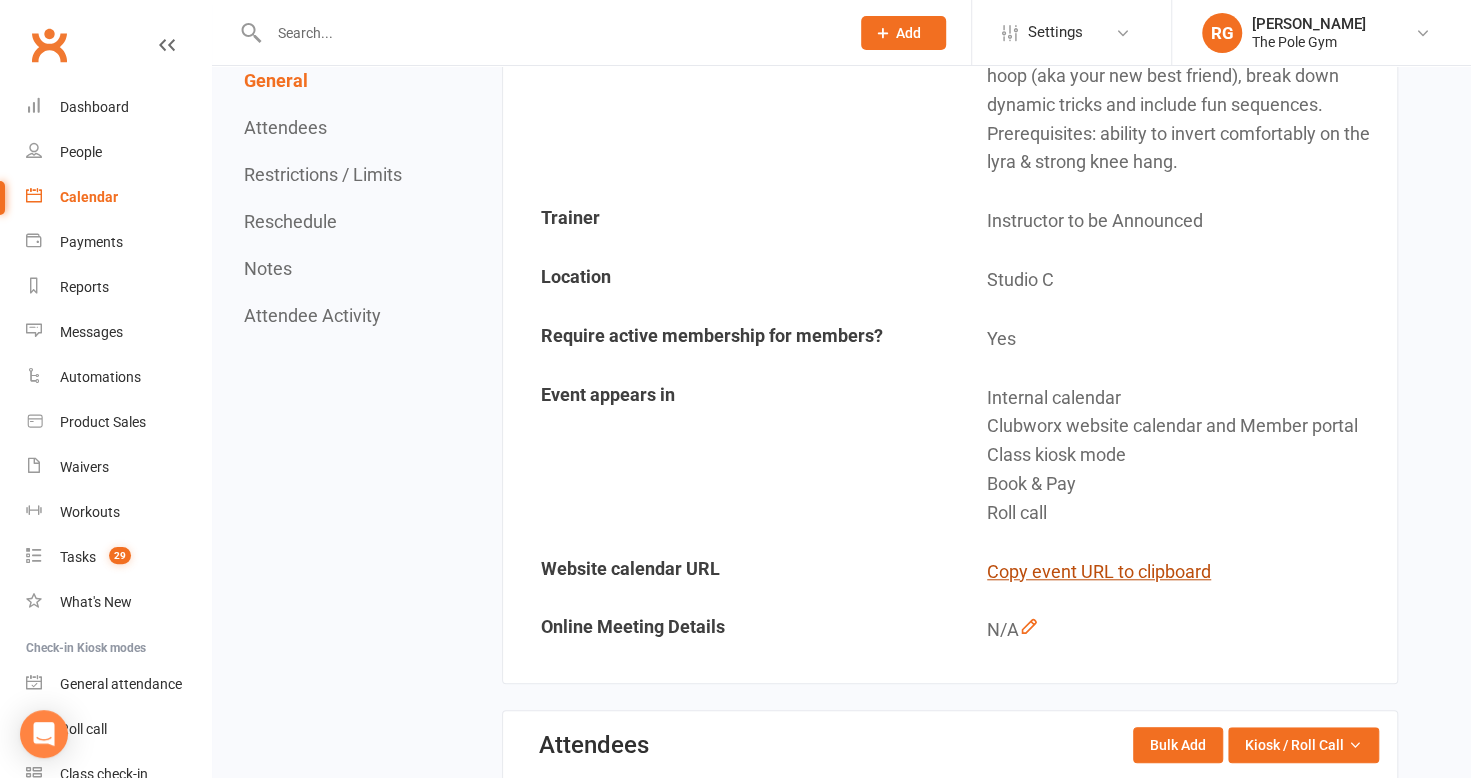 click on "Copy event URL to clipboard" at bounding box center [1099, 572] 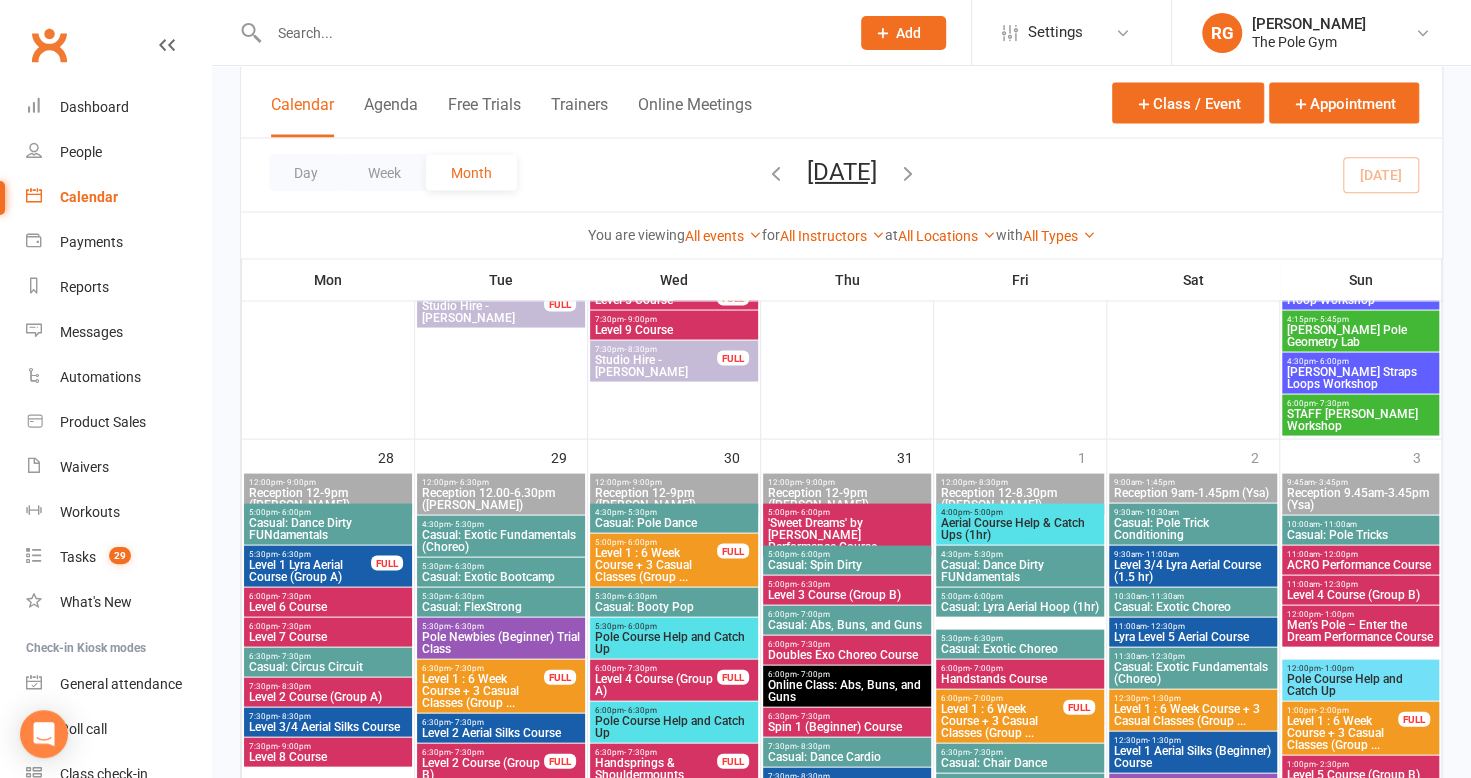 scroll, scrollTop: 2119, scrollLeft: 0, axis: vertical 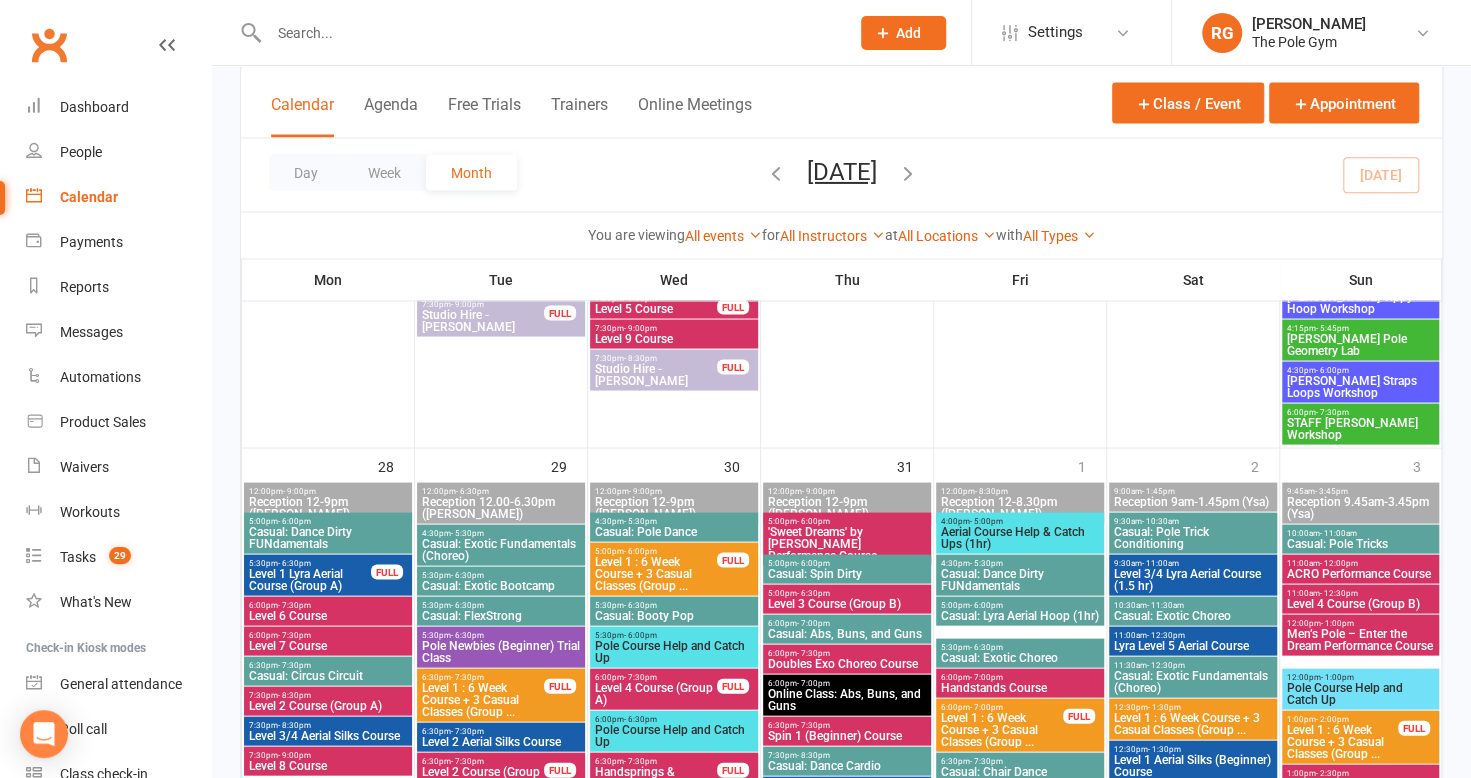 click on "Kirby Myers Straps Loops Workshop" at bounding box center (1360, 386) 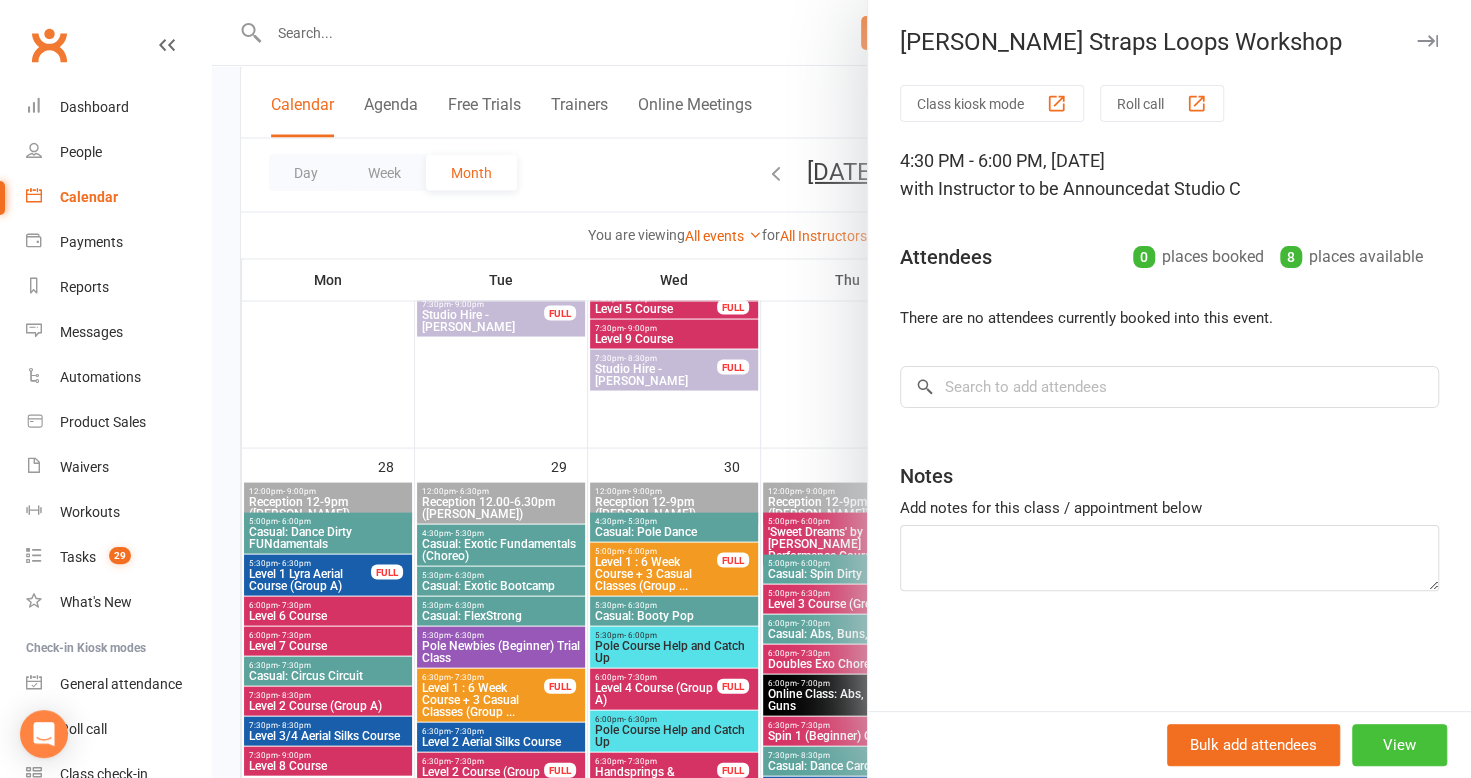 click on "View" at bounding box center (1399, 745) 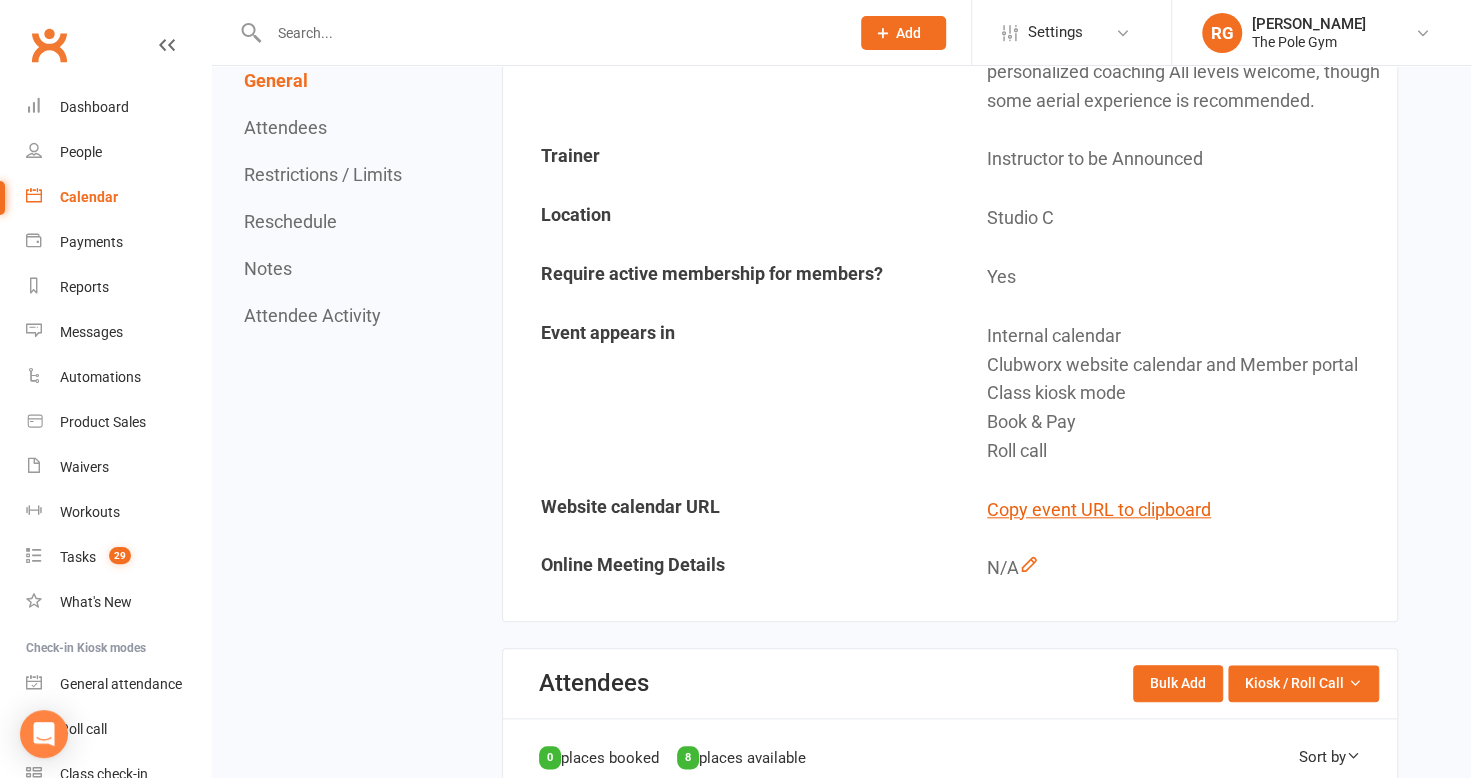 scroll, scrollTop: 898, scrollLeft: 0, axis: vertical 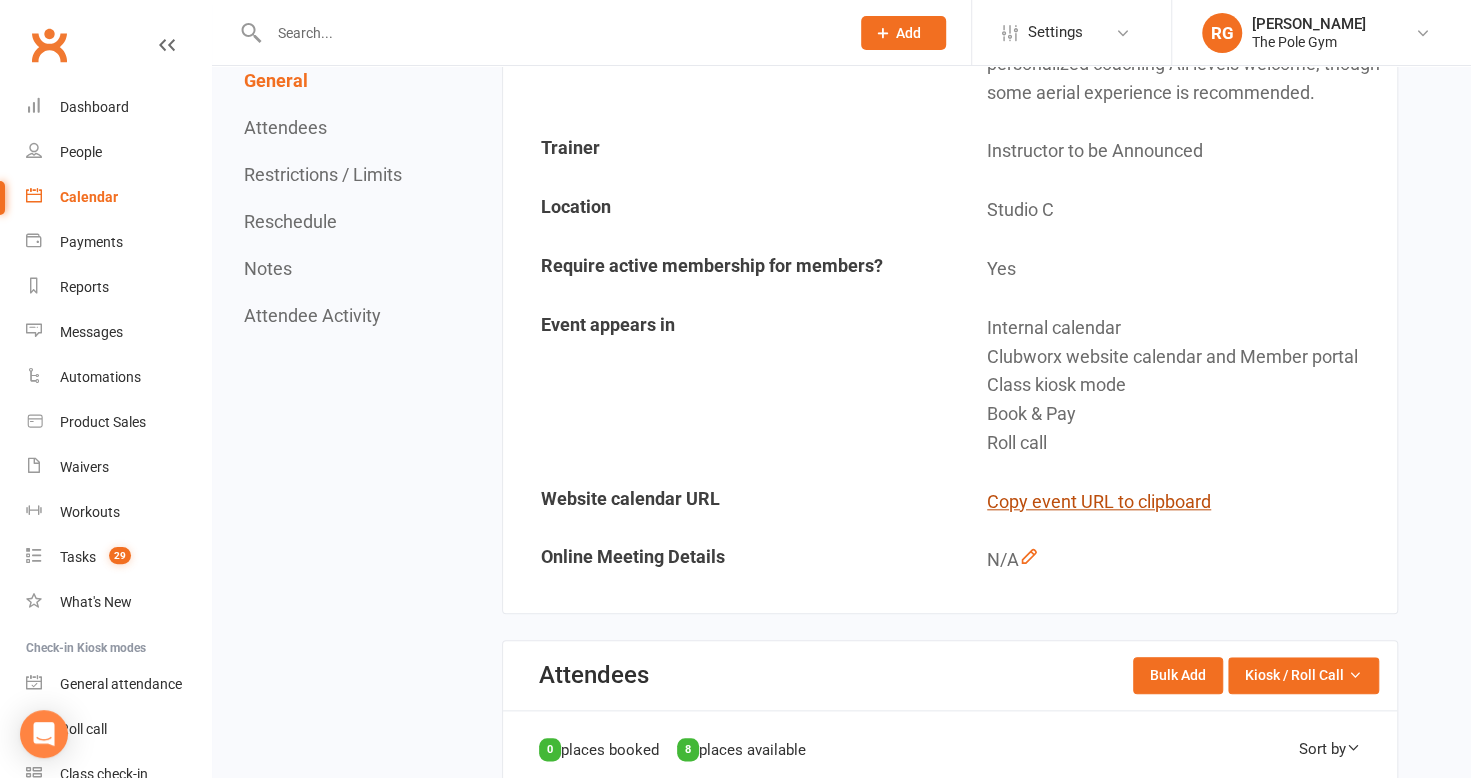 click on "Copy event URL to clipboard" at bounding box center [1099, 502] 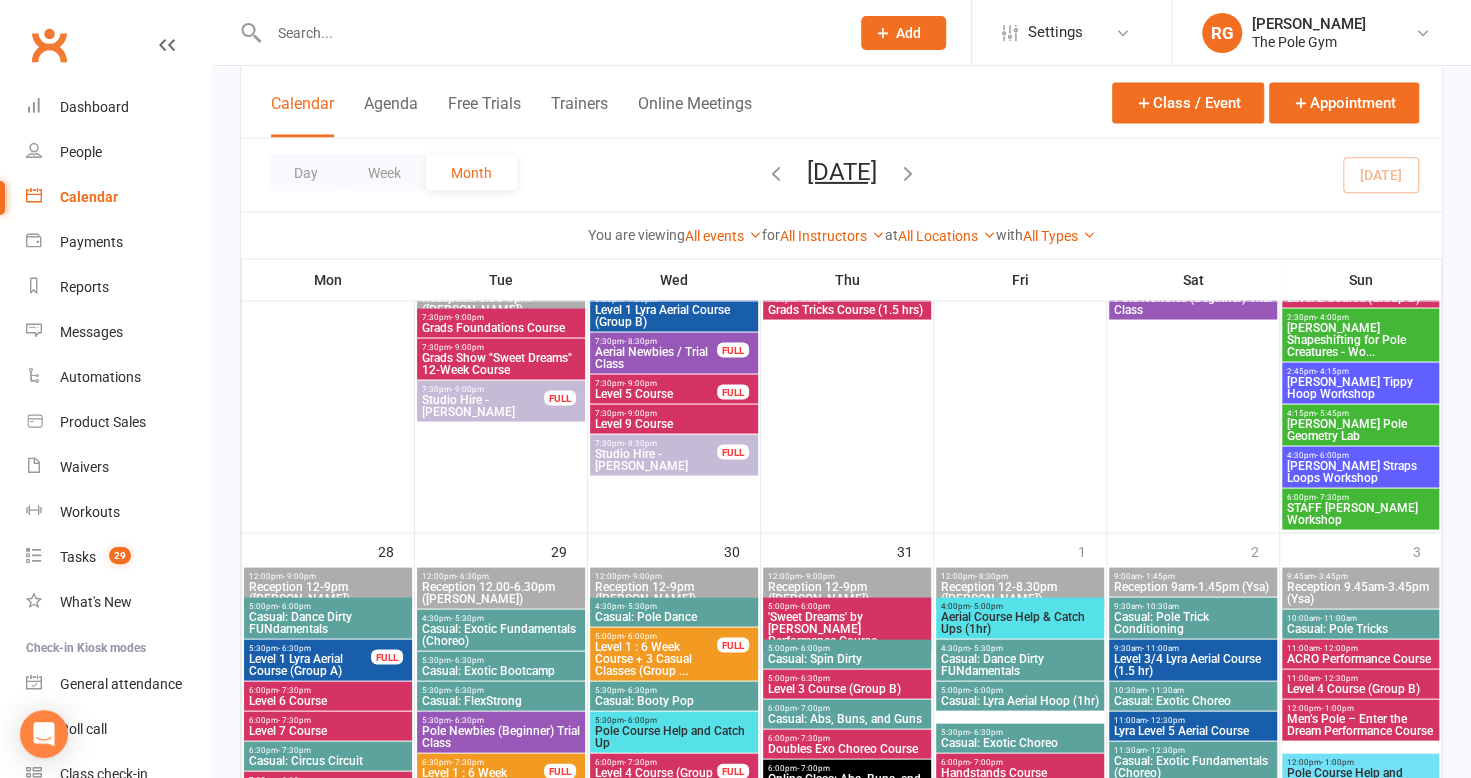 scroll, scrollTop: 2488, scrollLeft: 0, axis: vertical 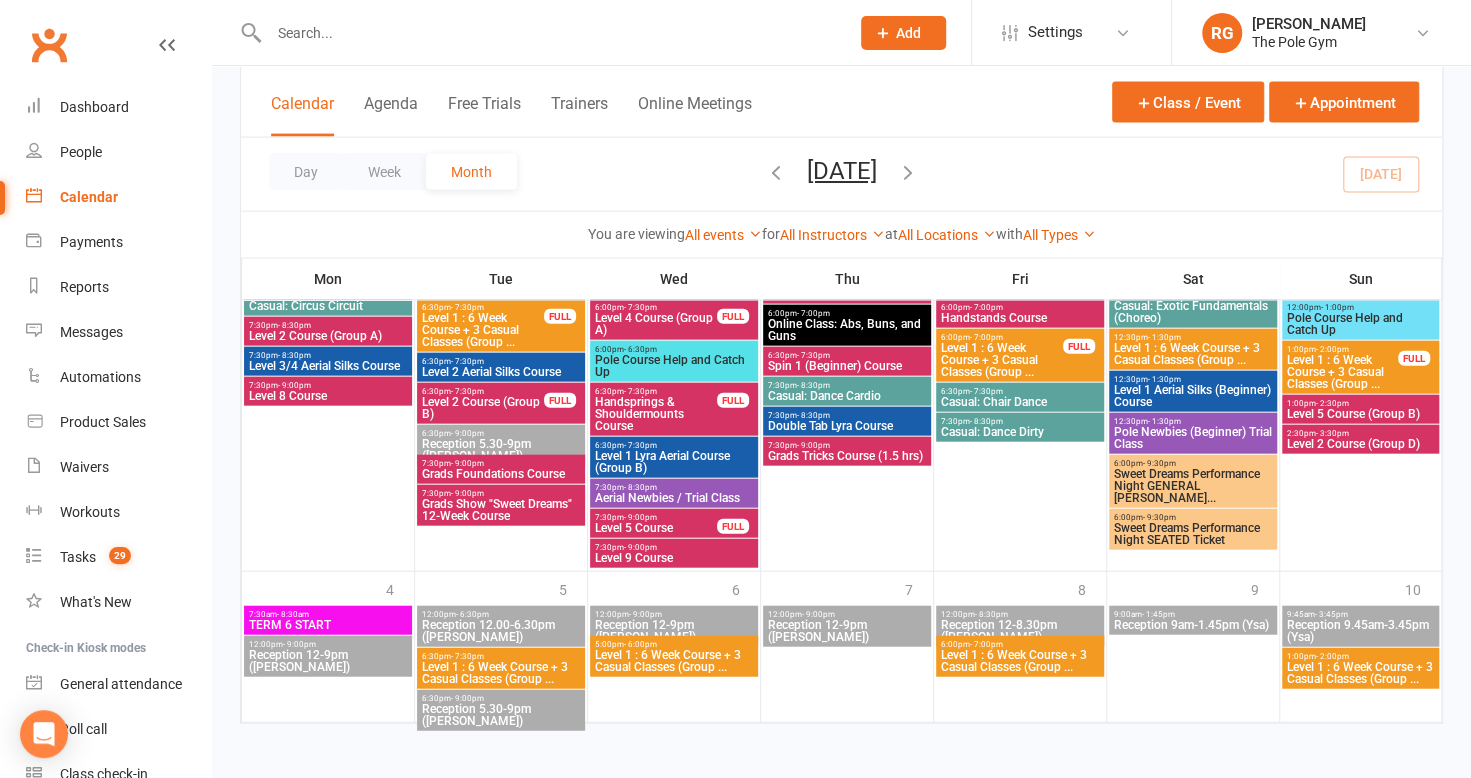 click at bounding box center (908, 172) 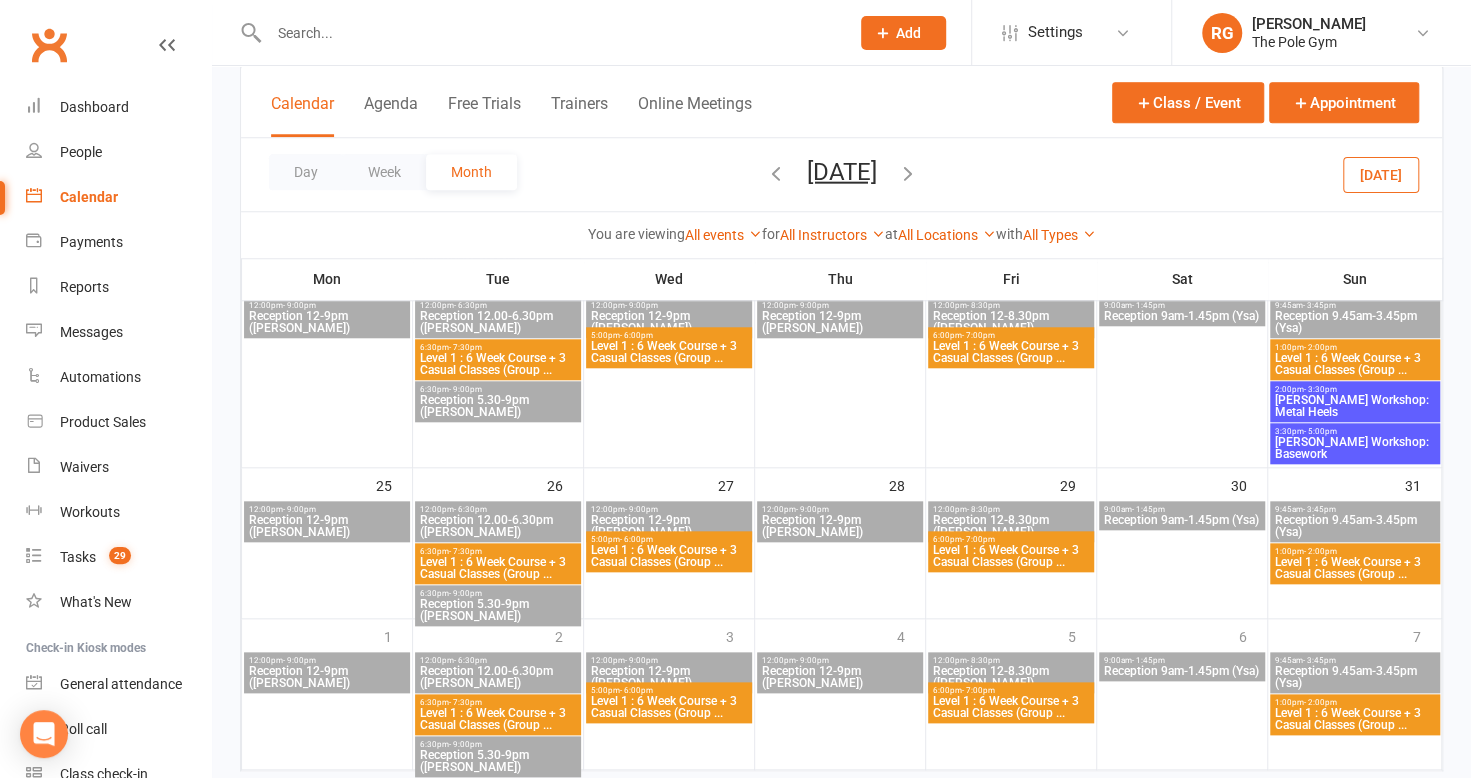 scroll, scrollTop: 958, scrollLeft: 0, axis: vertical 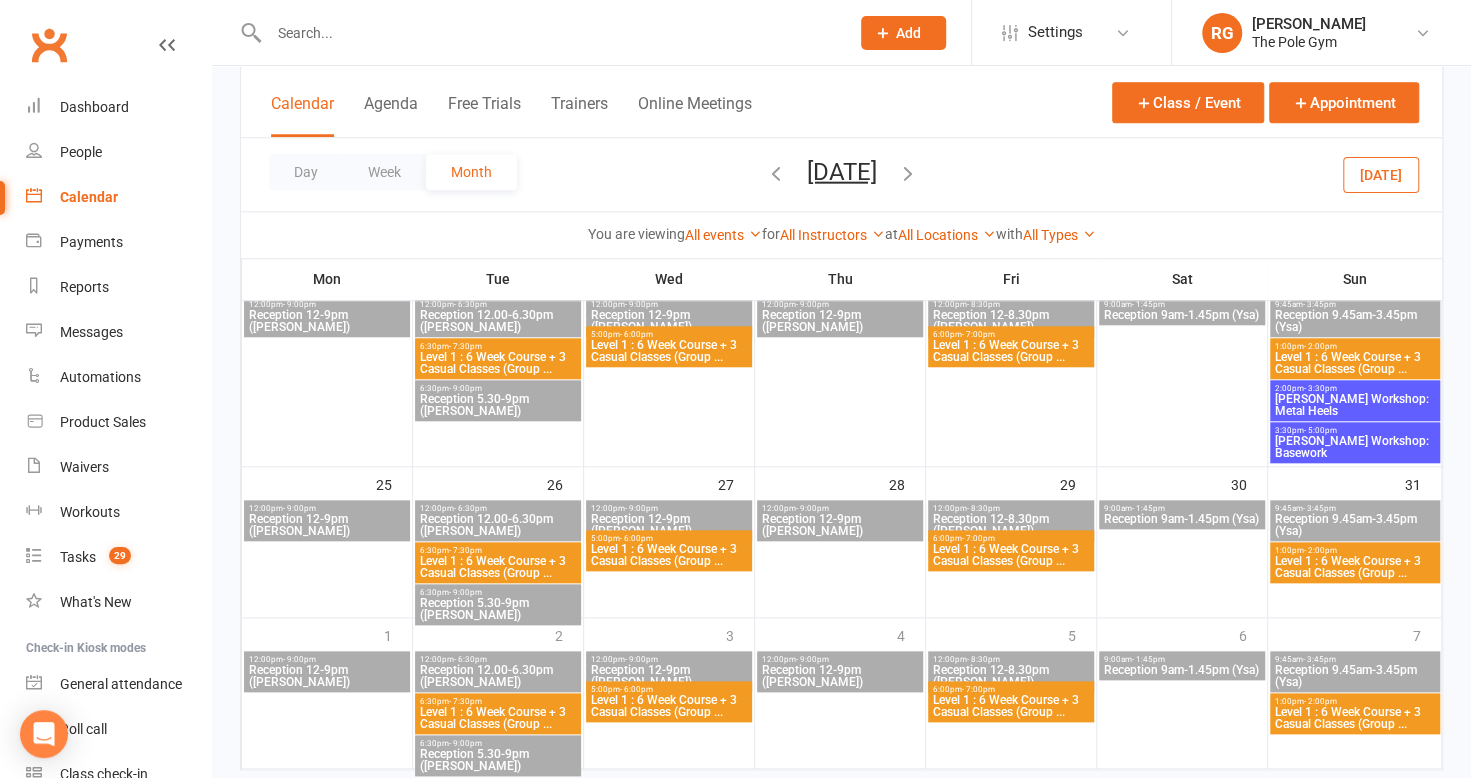 click on "Casey Palmer Workshop: Metal Heels" at bounding box center (1355, 405) 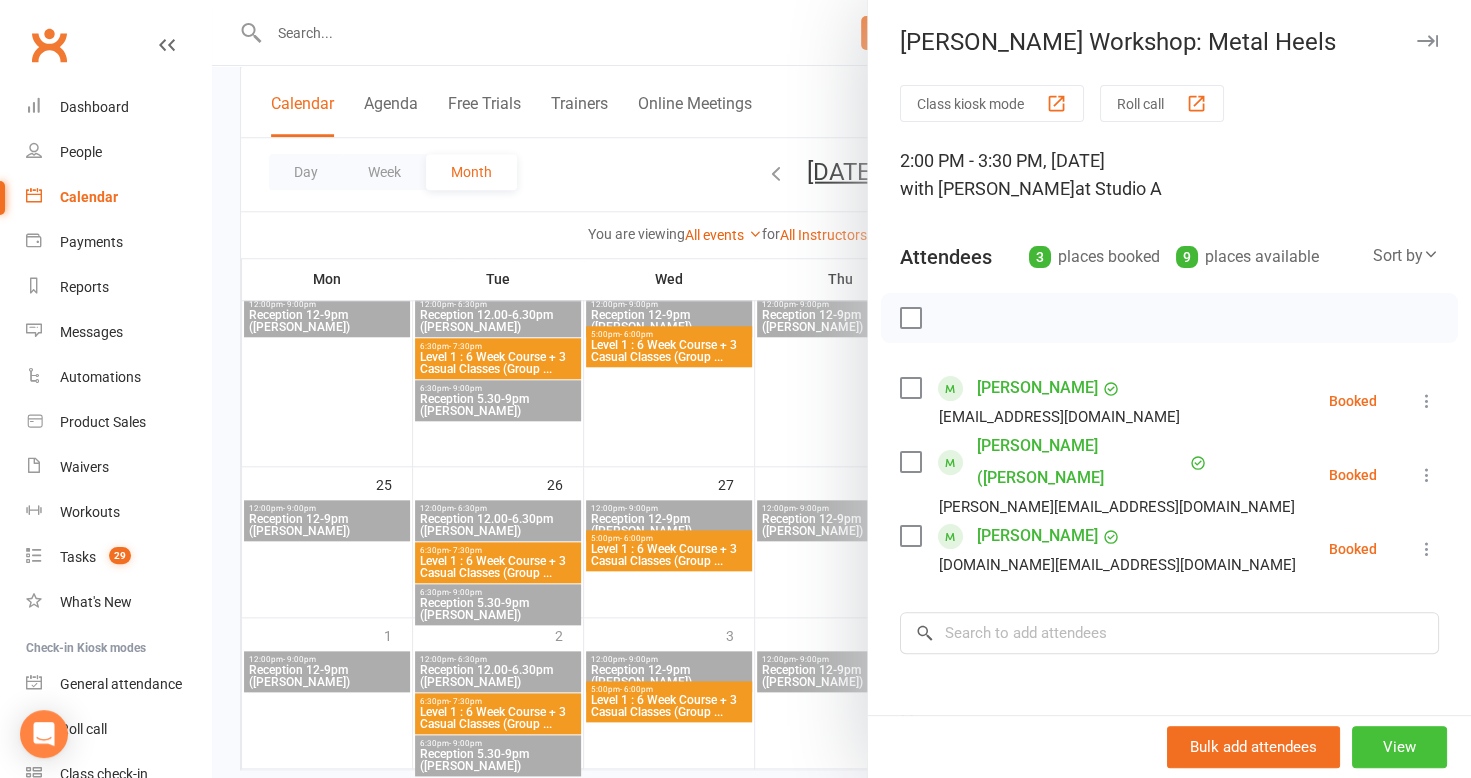 click on "View" at bounding box center [1399, 747] 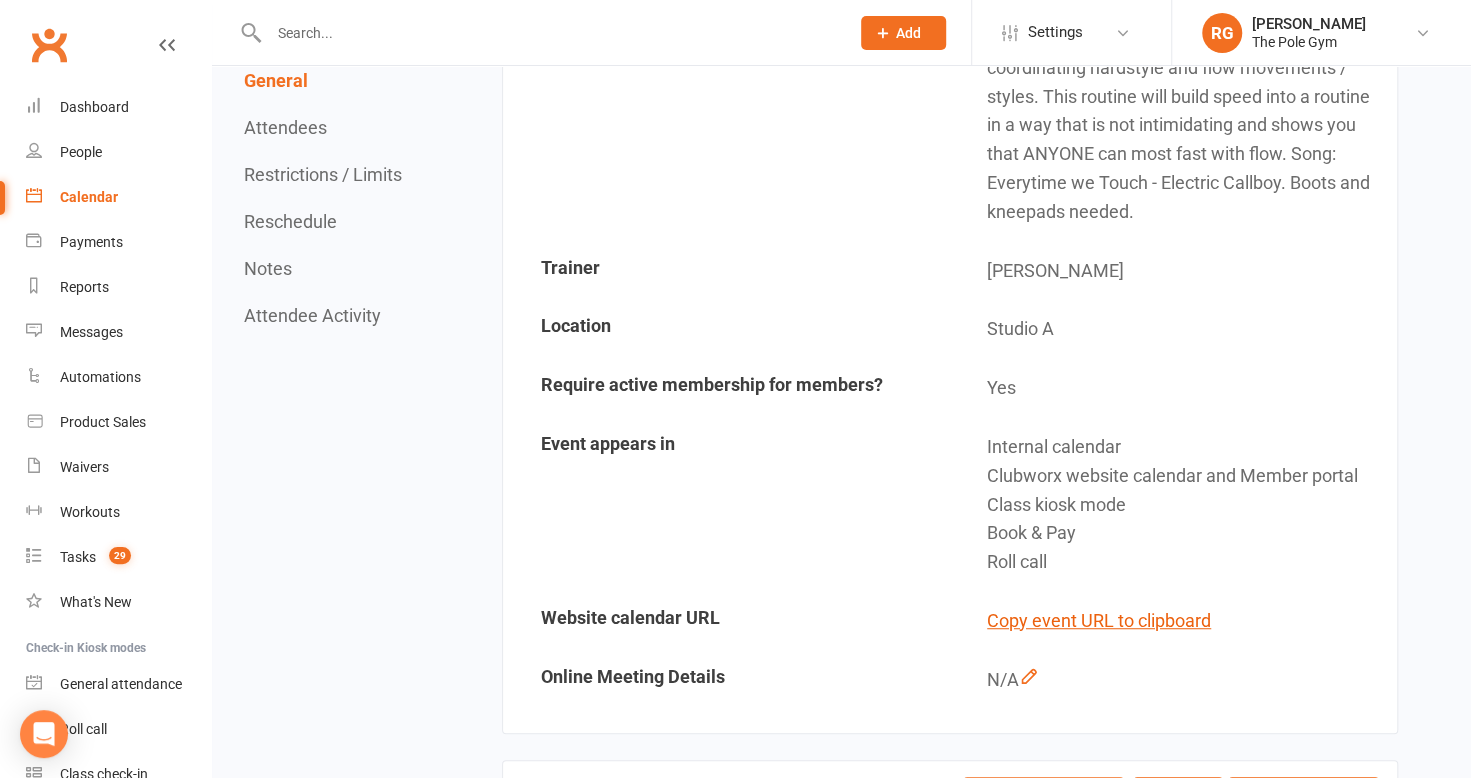 scroll, scrollTop: 641, scrollLeft: 0, axis: vertical 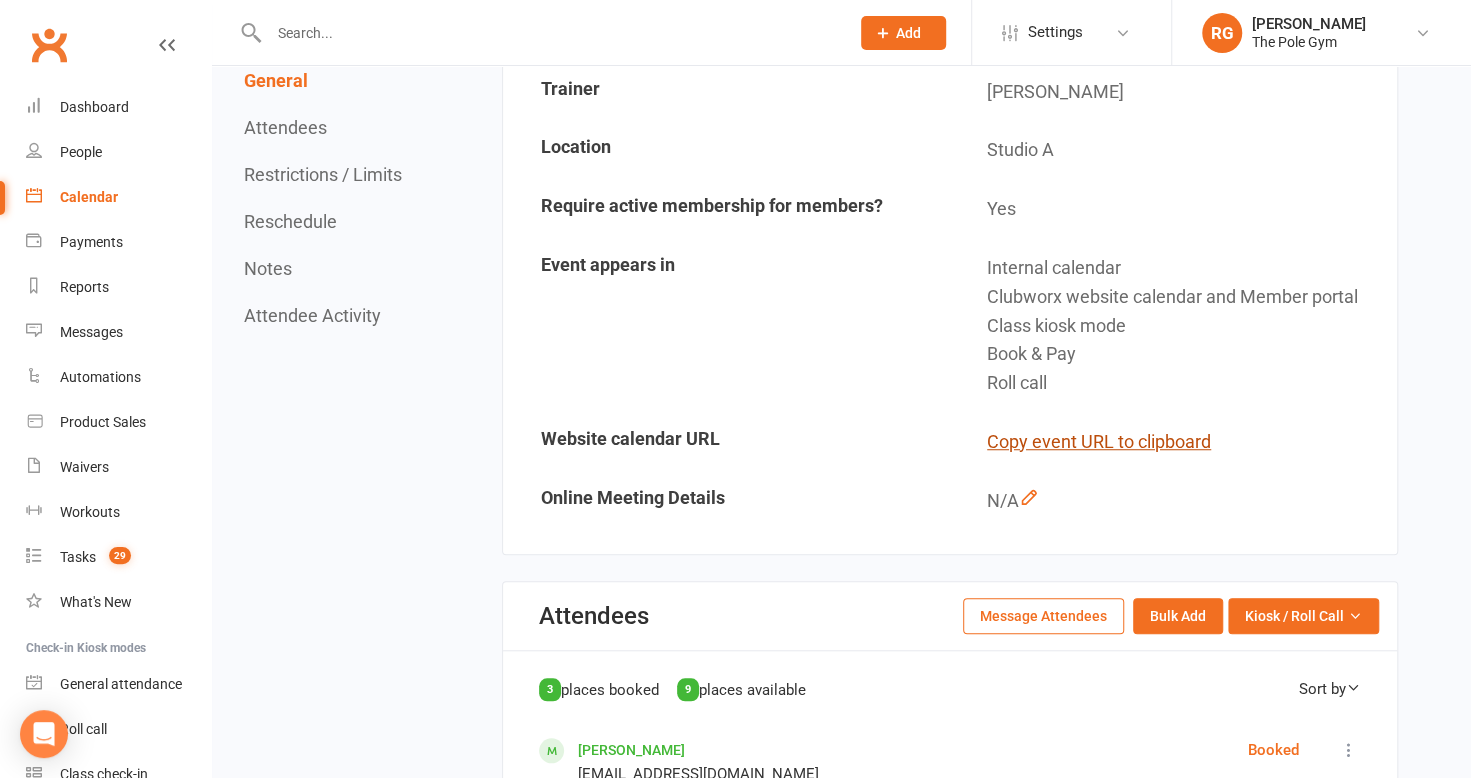 click on "Copy event URL to clipboard" at bounding box center (1099, 442) 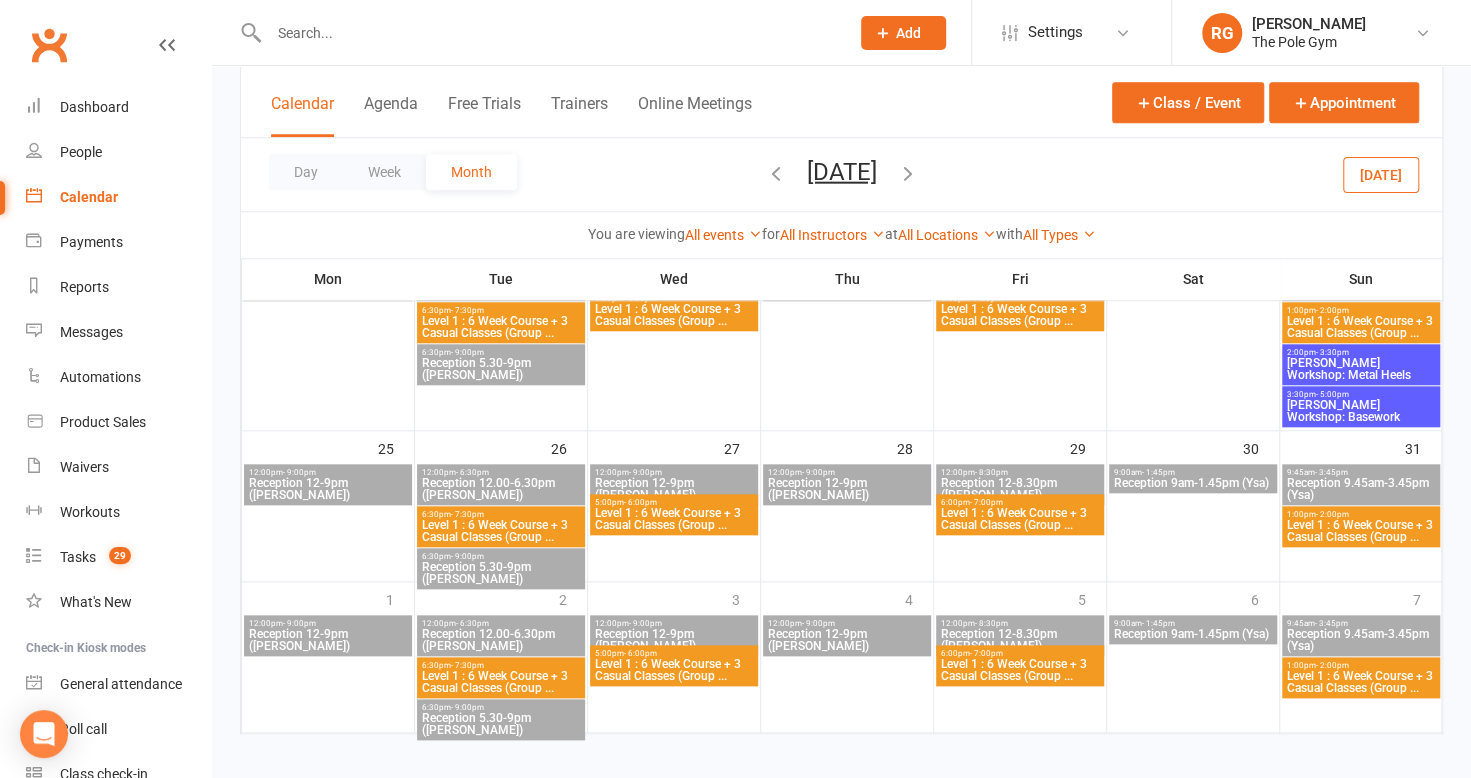 scroll, scrollTop: 1004, scrollLeft: 0, axis: vertical 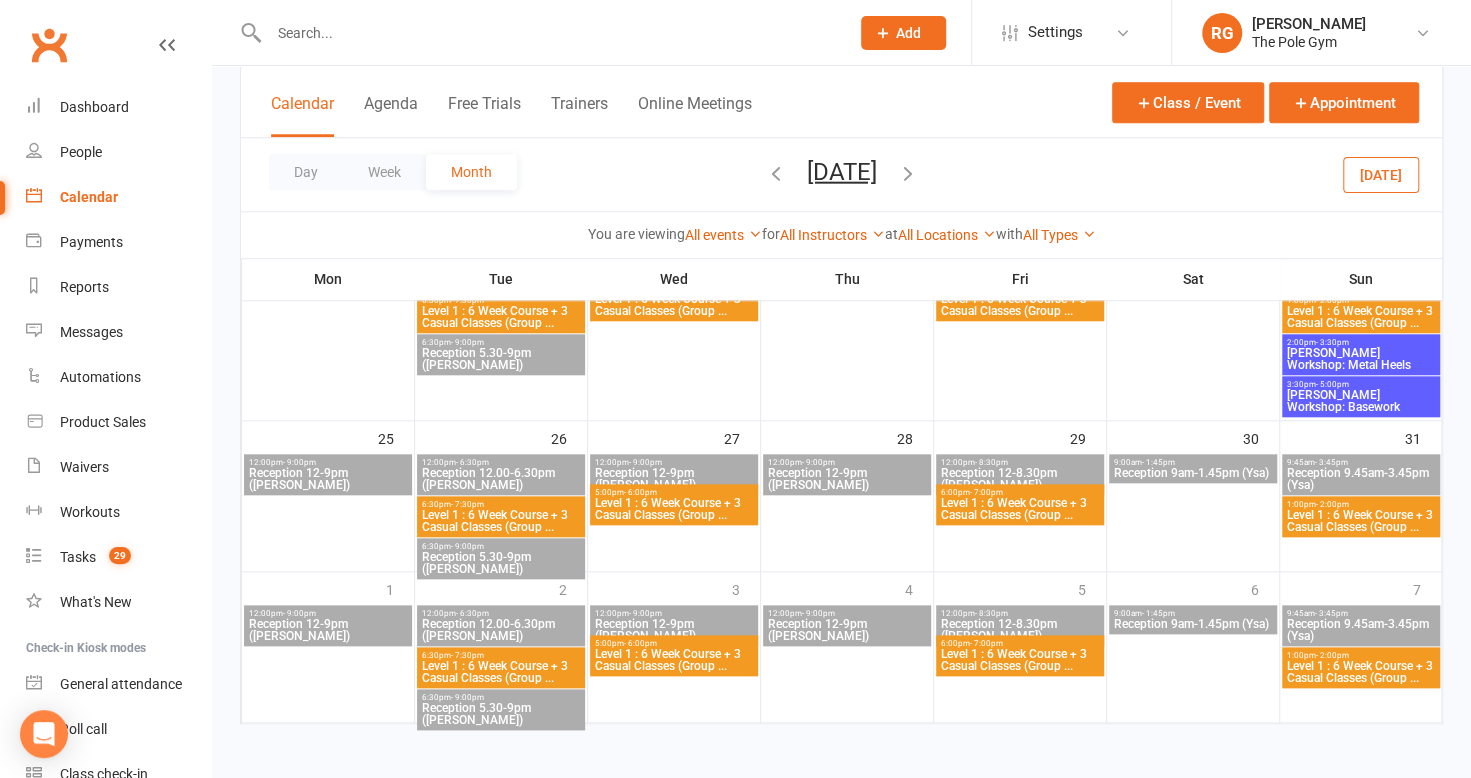 click on "Casey Palmer Workshop: Basework" at bounding box center [1361, 401] 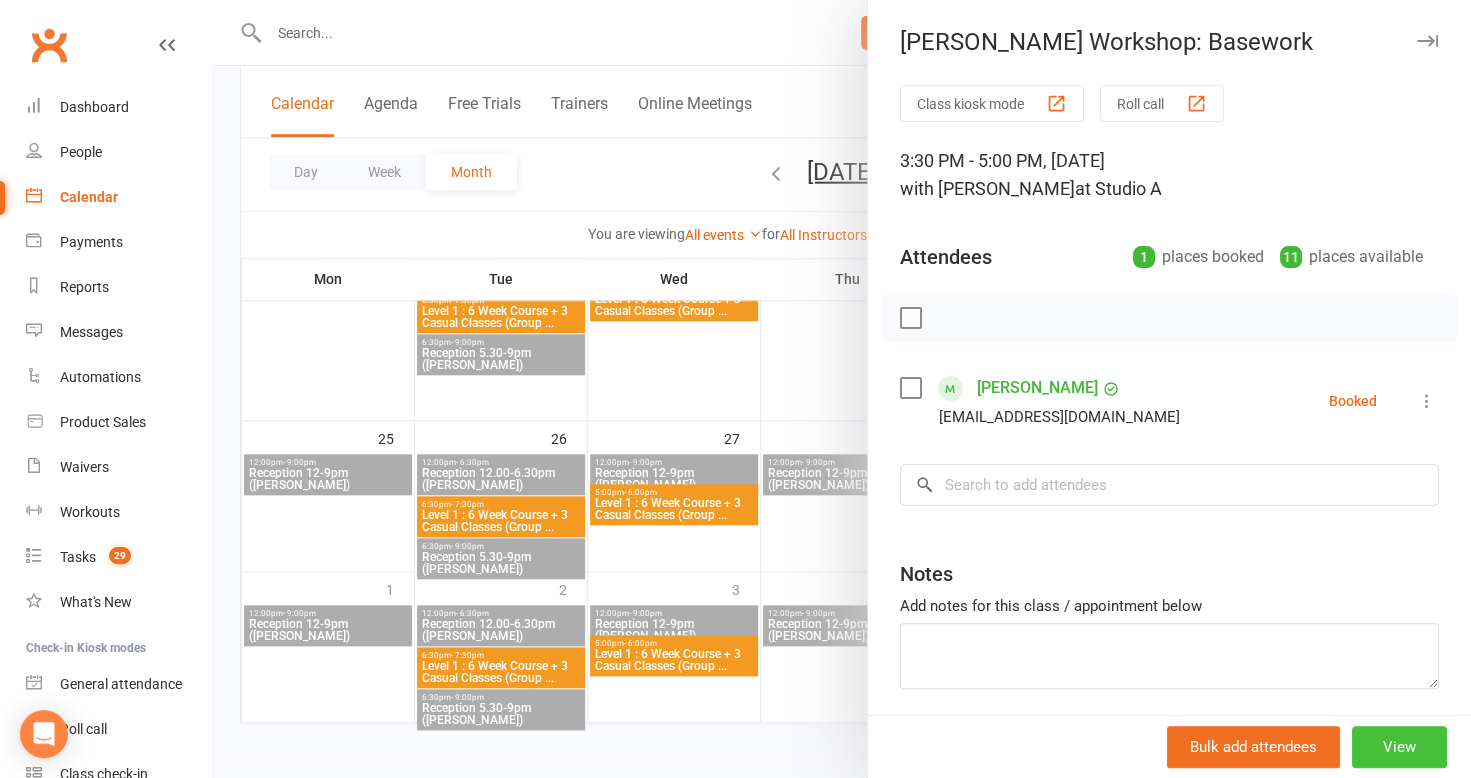 click on "View" at bounding box center [1399, 747] 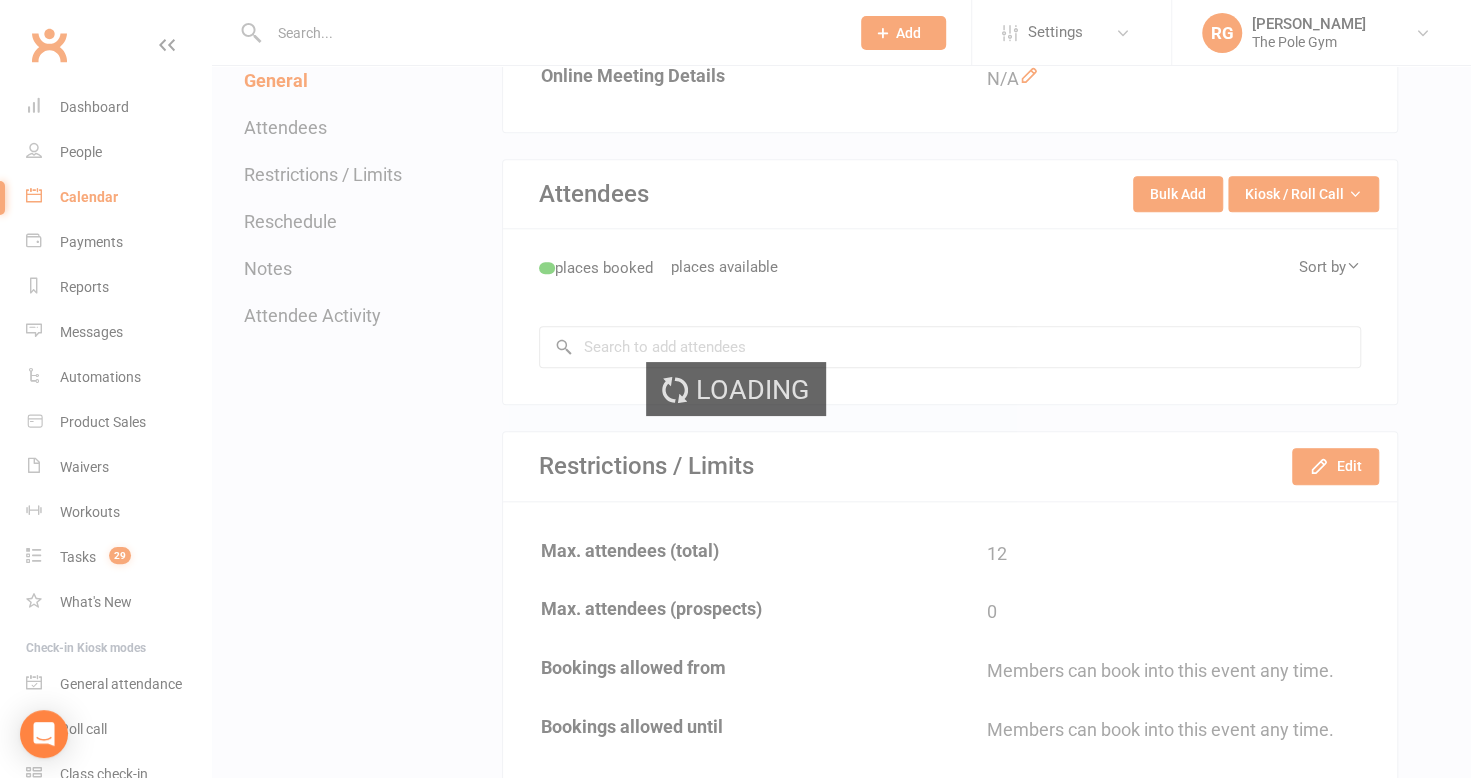scroll, scrollTop: 0, scrollLeft: 0, axis: both 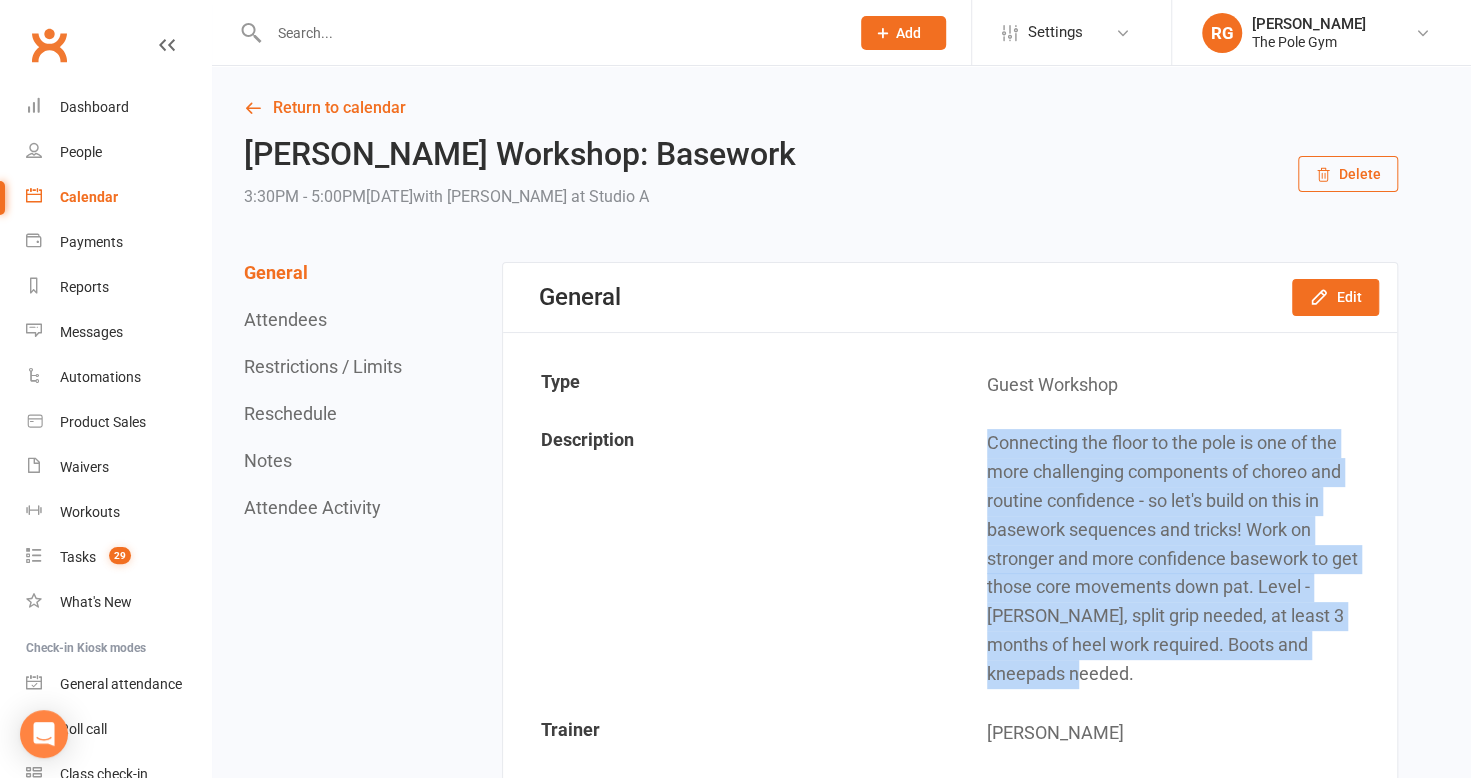 drag, startPoint x: 987, startPoint y: 443, endPoint x: 1299, endPoint y: 654, distance: 376.64972 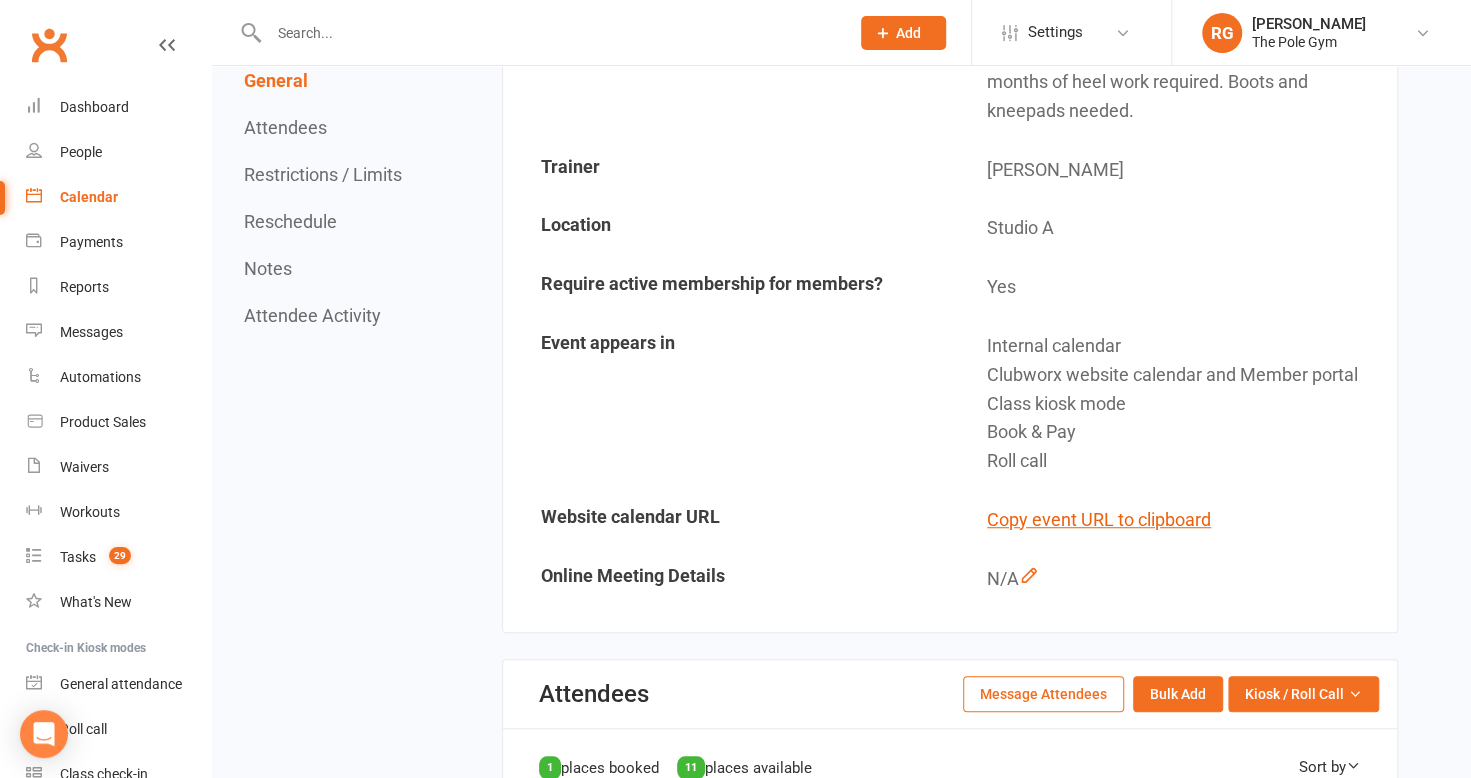 scroll, scrollTop: 564, scrollLeft: 0, axis: vertical 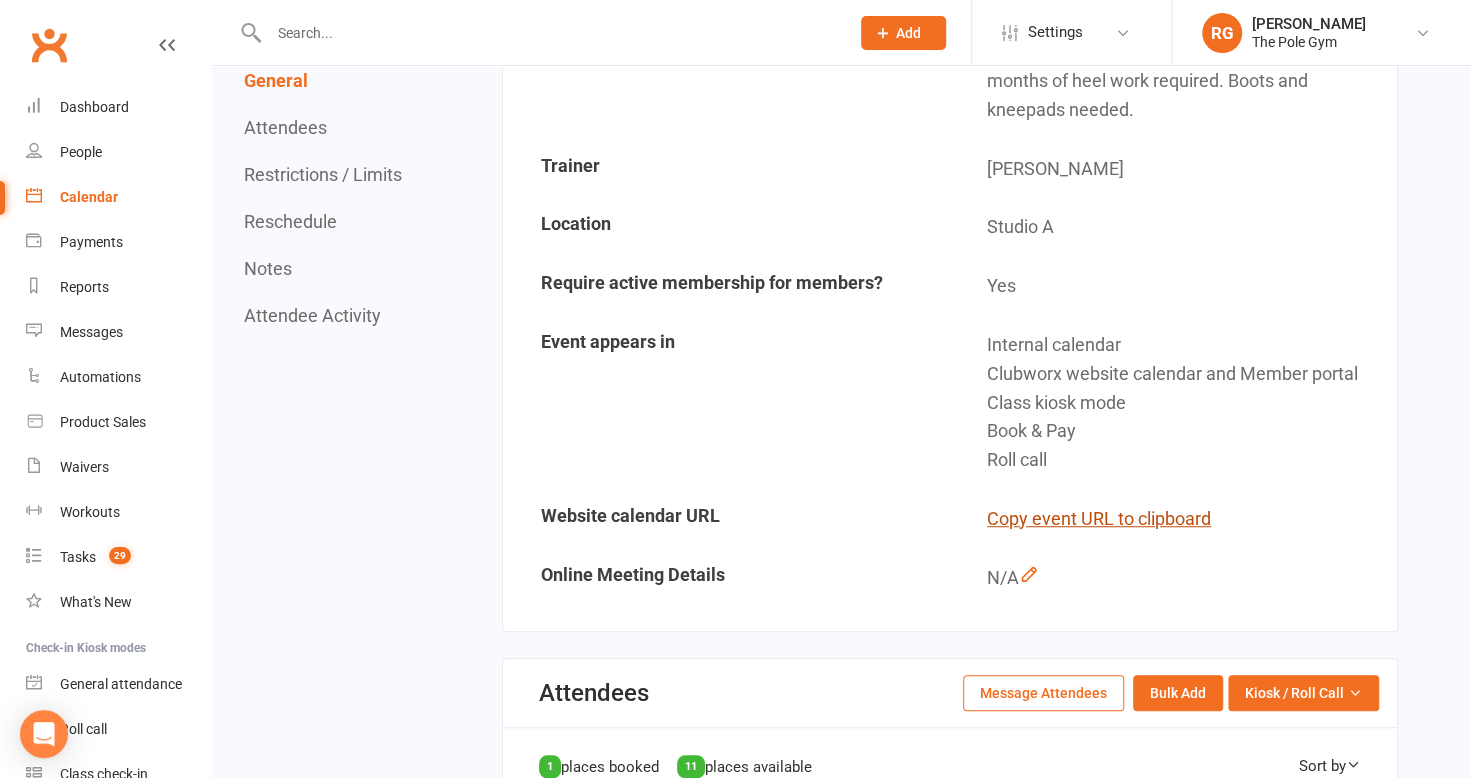 click on "Copy event URL to clipboard" at bounding box center (1099, 519) 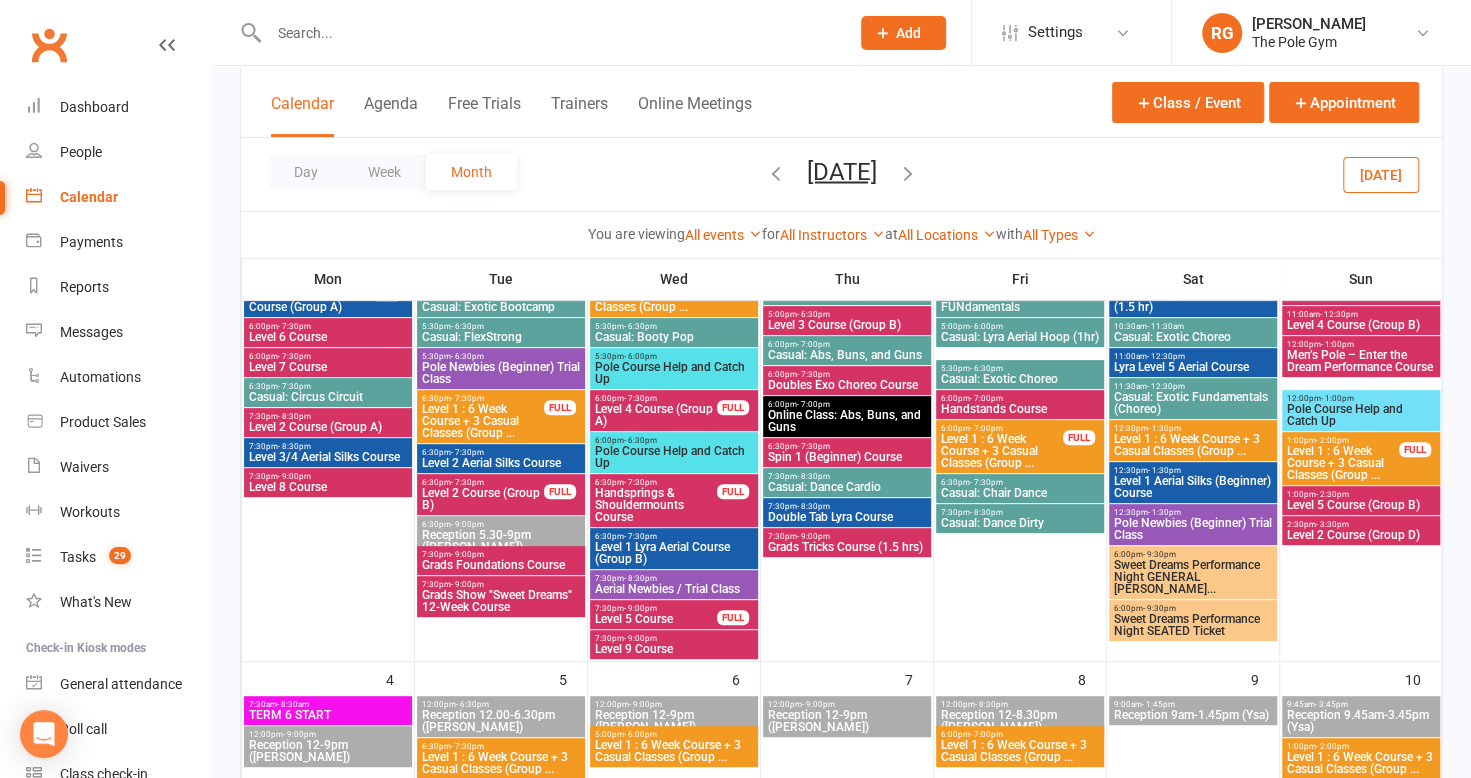 scroll, scrollTop: 257, scrollLeft: 0, axis: vertical 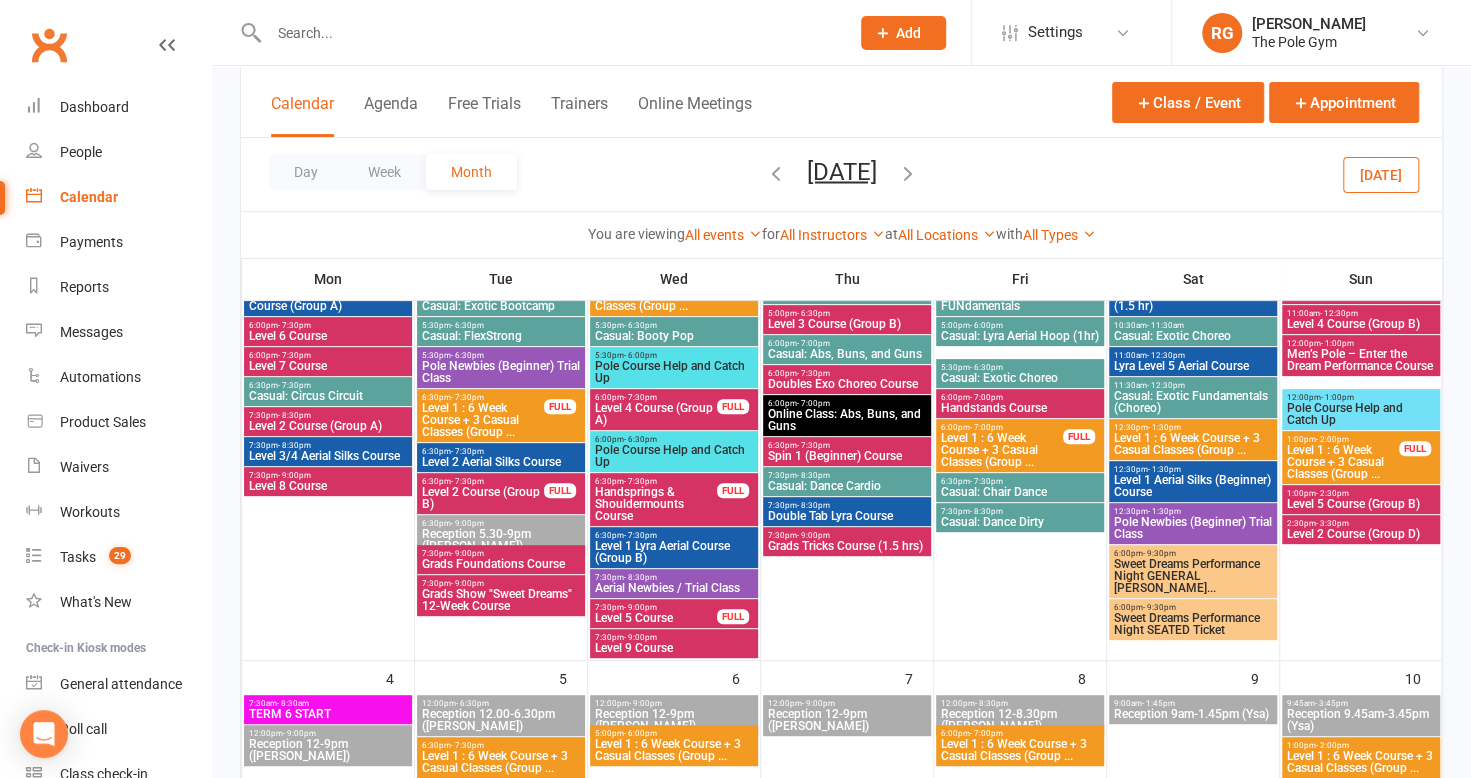 click on "Sweet Dreams Performance Night SEATED Ticket" at bounding box center [1193, 624] 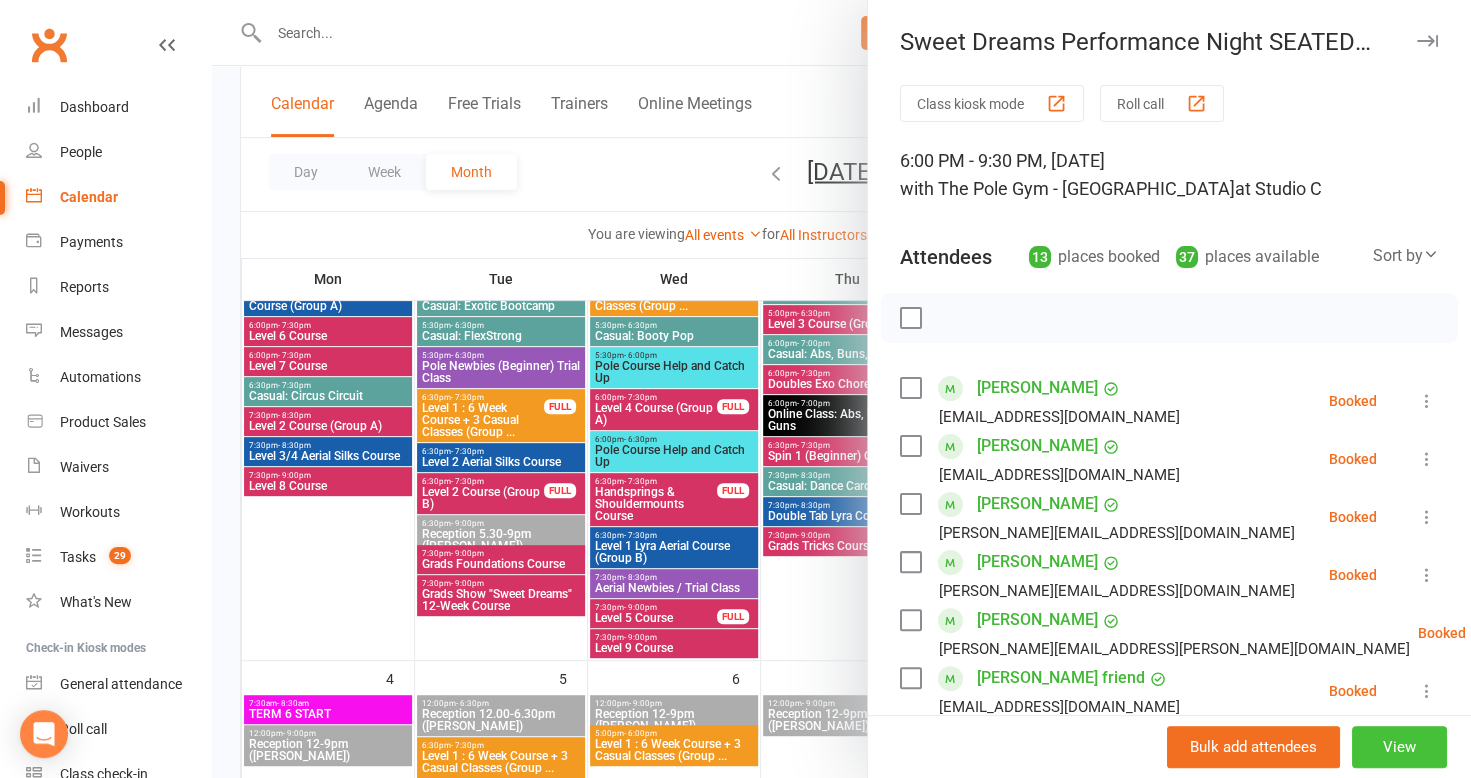 click on "View" at bounding box center [1399, 747] 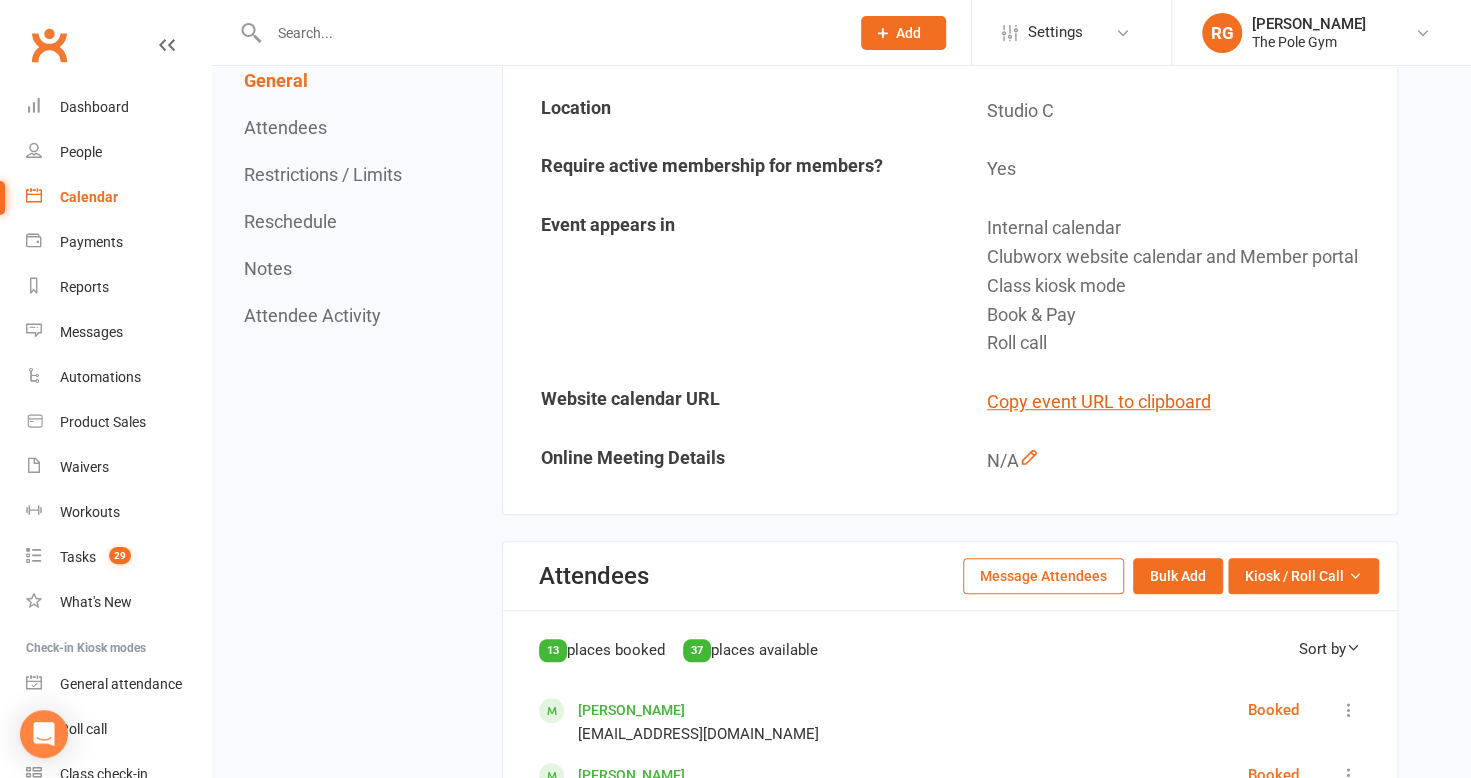 scroll, scrollTop: 514, scrollLeft: 0, axis: vertical 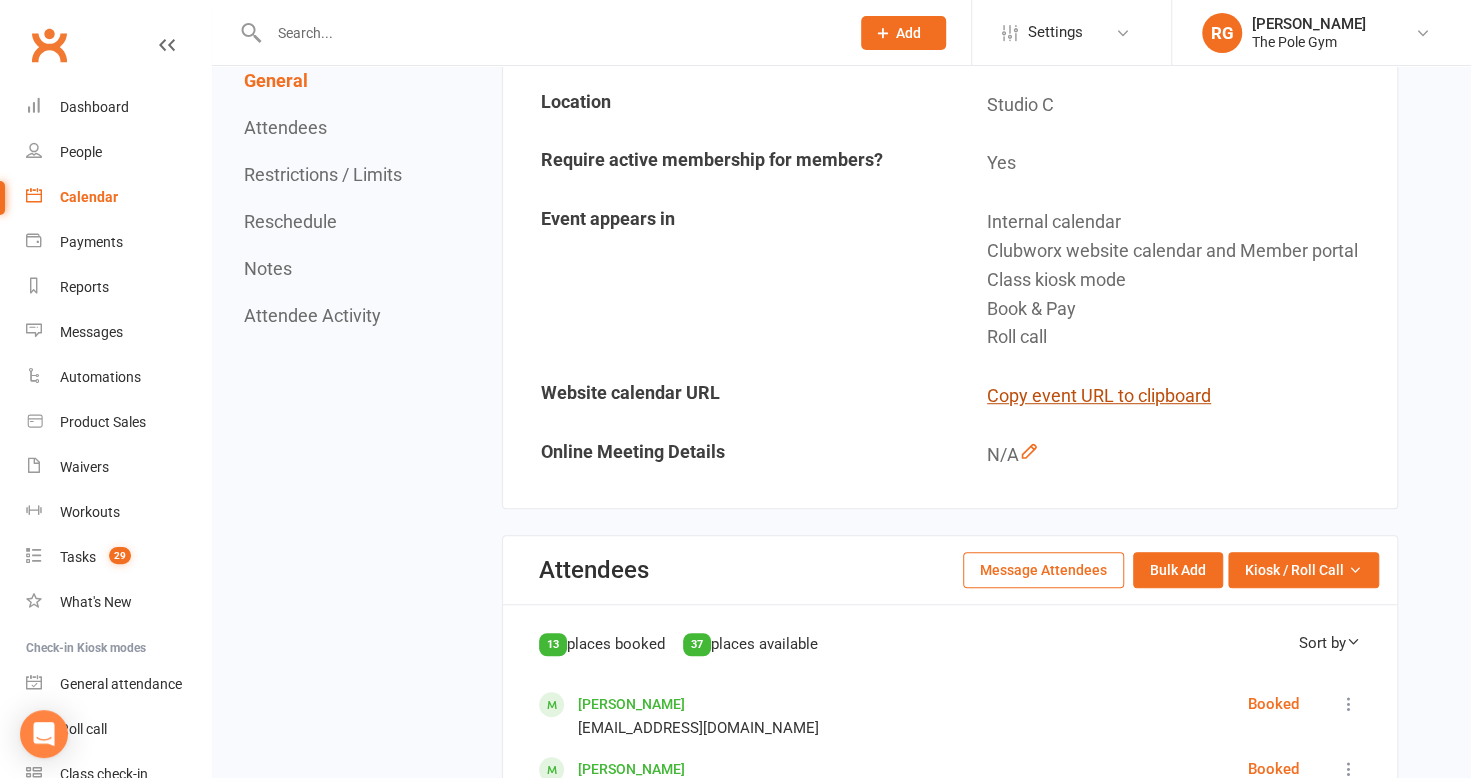 click on "Copy event URL to clipboard" at bounding box center (1099, 396) 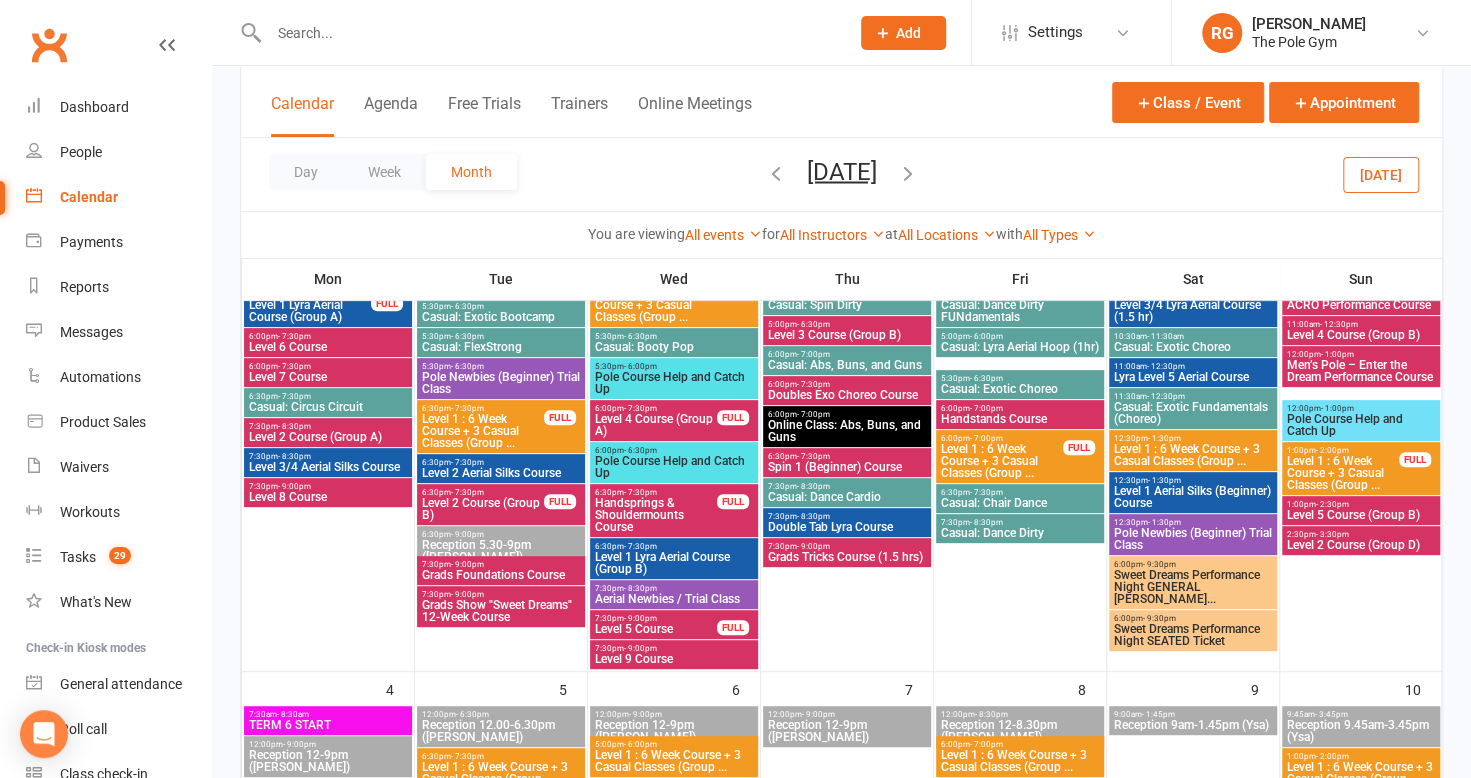 scroll, scrollTop: 250, scrollLeft: 0, axis: vertical 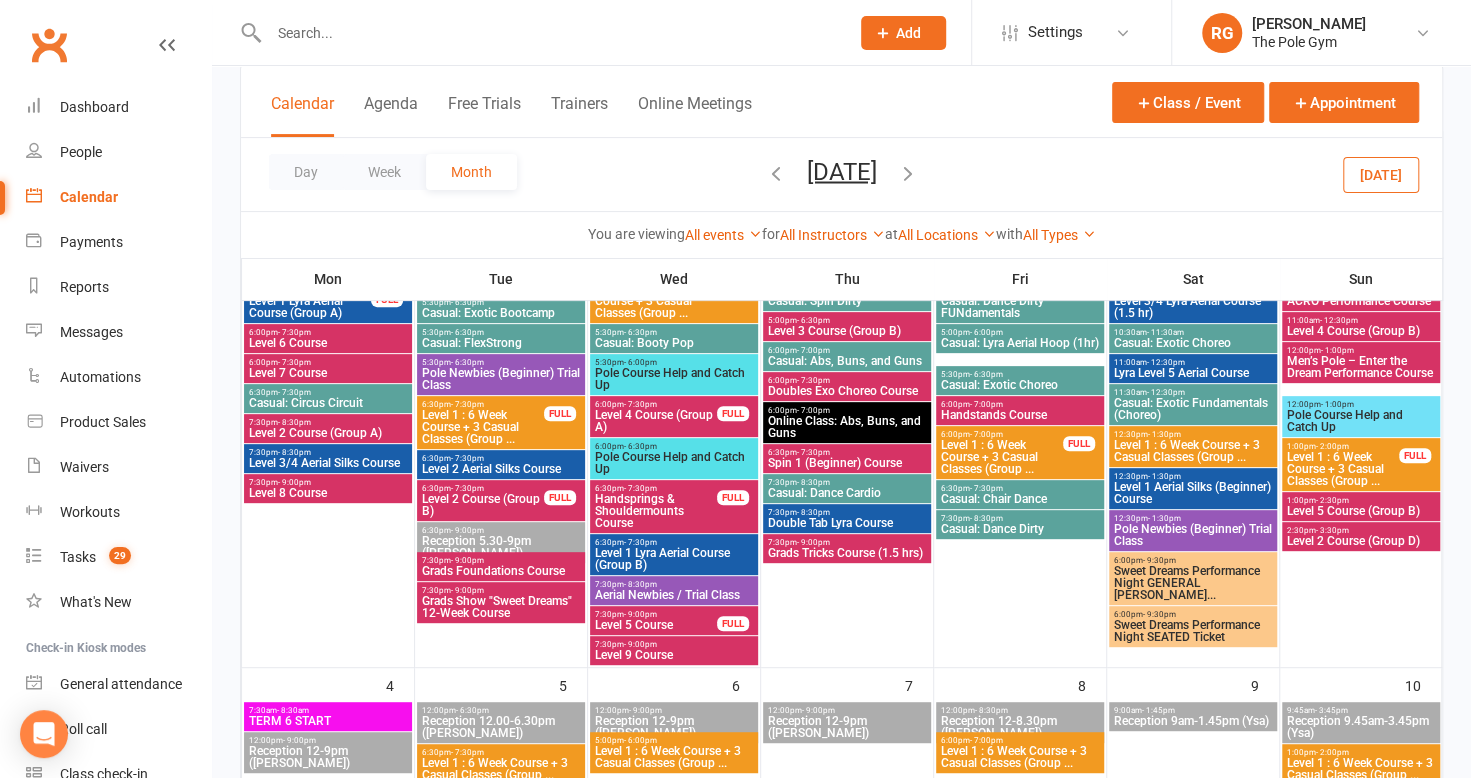click on "Sweet Dreams Performance Night GENERAL ADMIN Ticke..." at bounding box center [1193, 583] 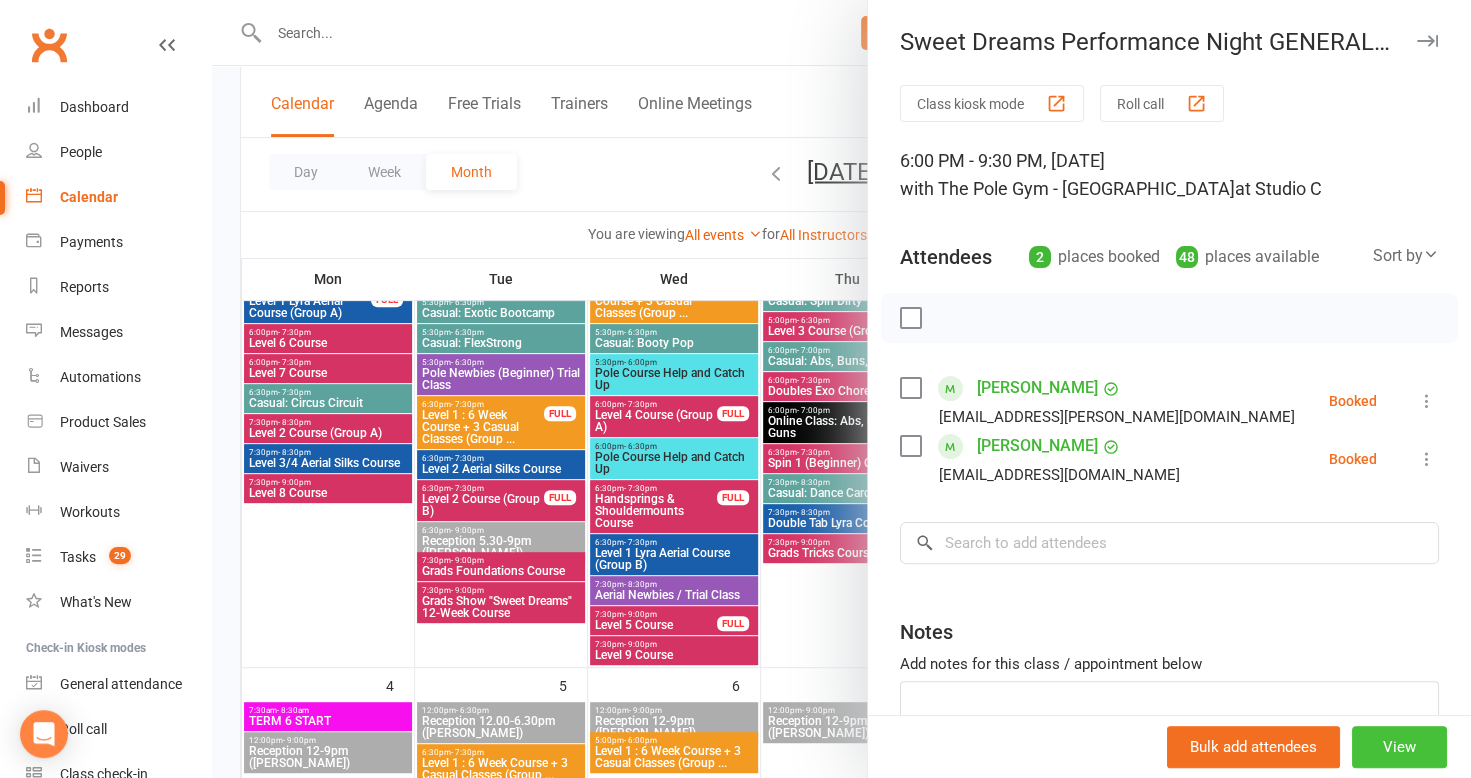 click on "View" at bounding box center [1399, 747] 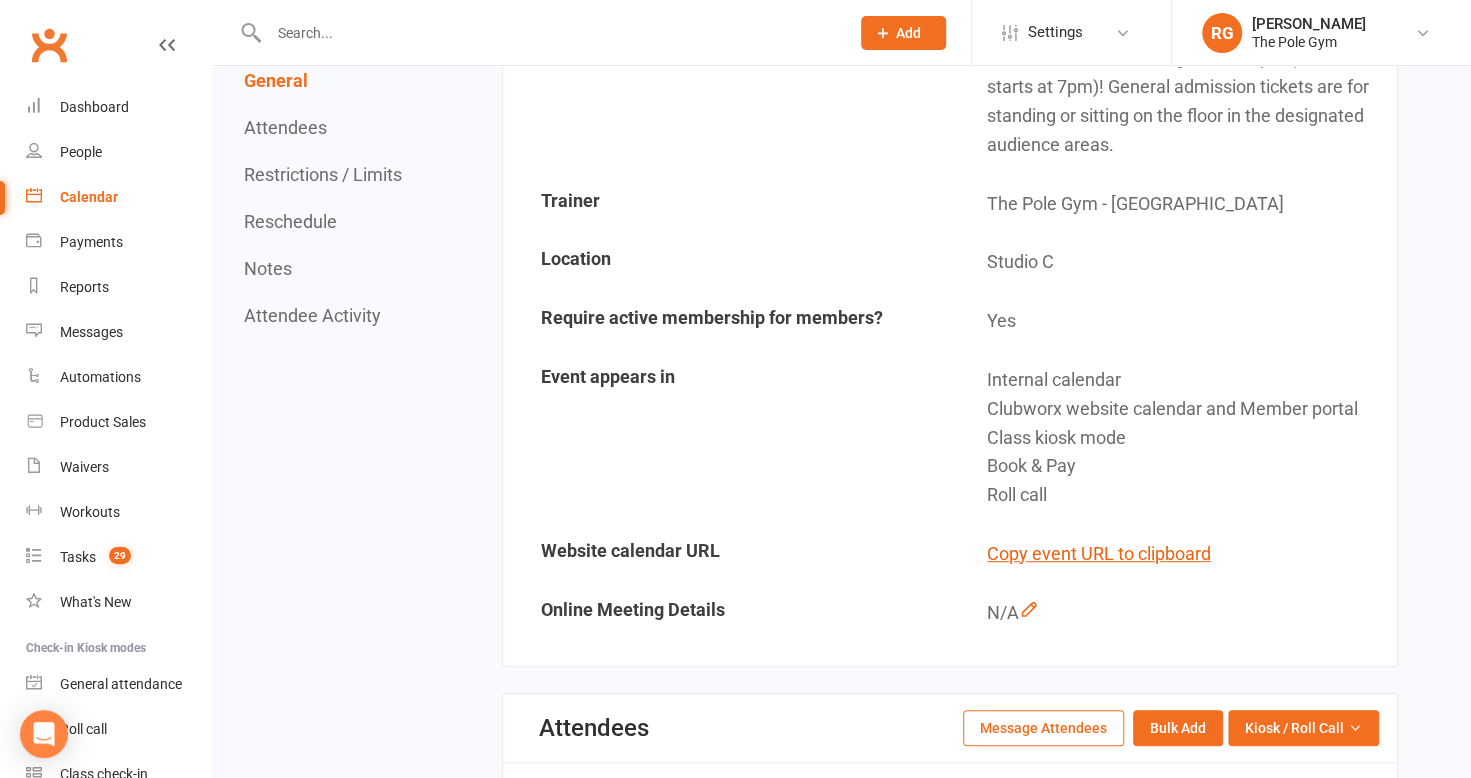 scroll, scrollTop: 386, scrollLeft: 0, axis: vertical 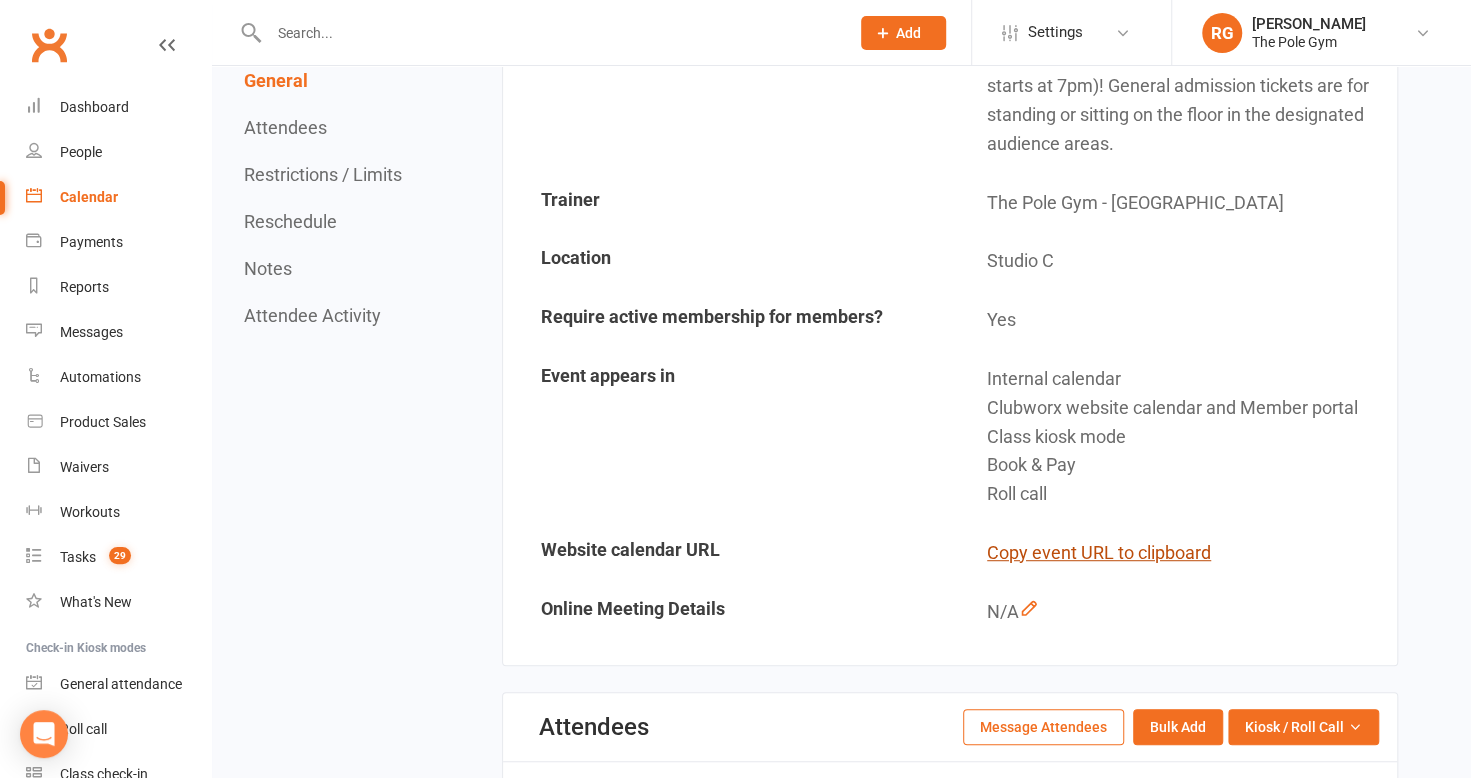 click on "Copy event URL to clipboard" at bounding box center [1099, 553] 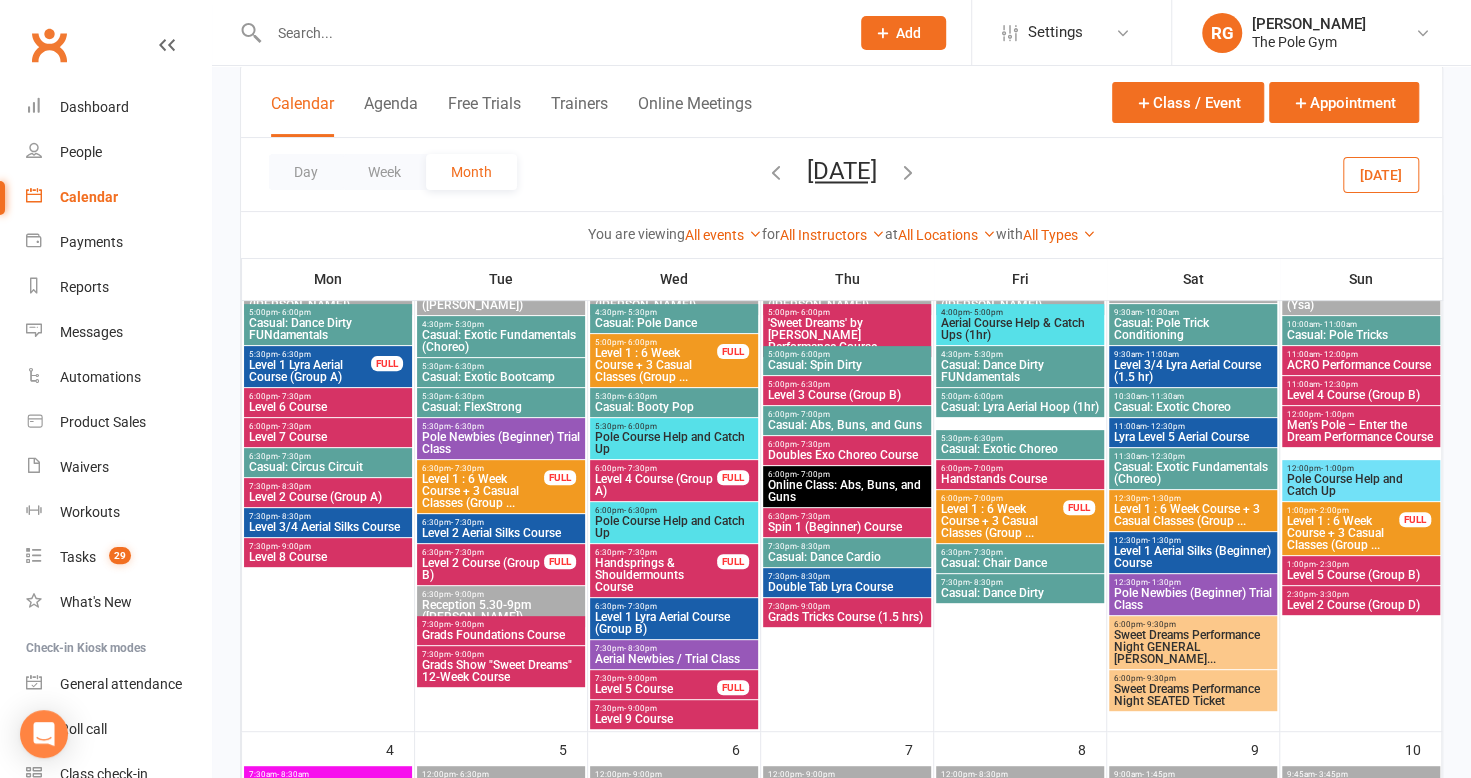 scroll, scrollTop: 186, scrollLeft: 0, axis: vertical 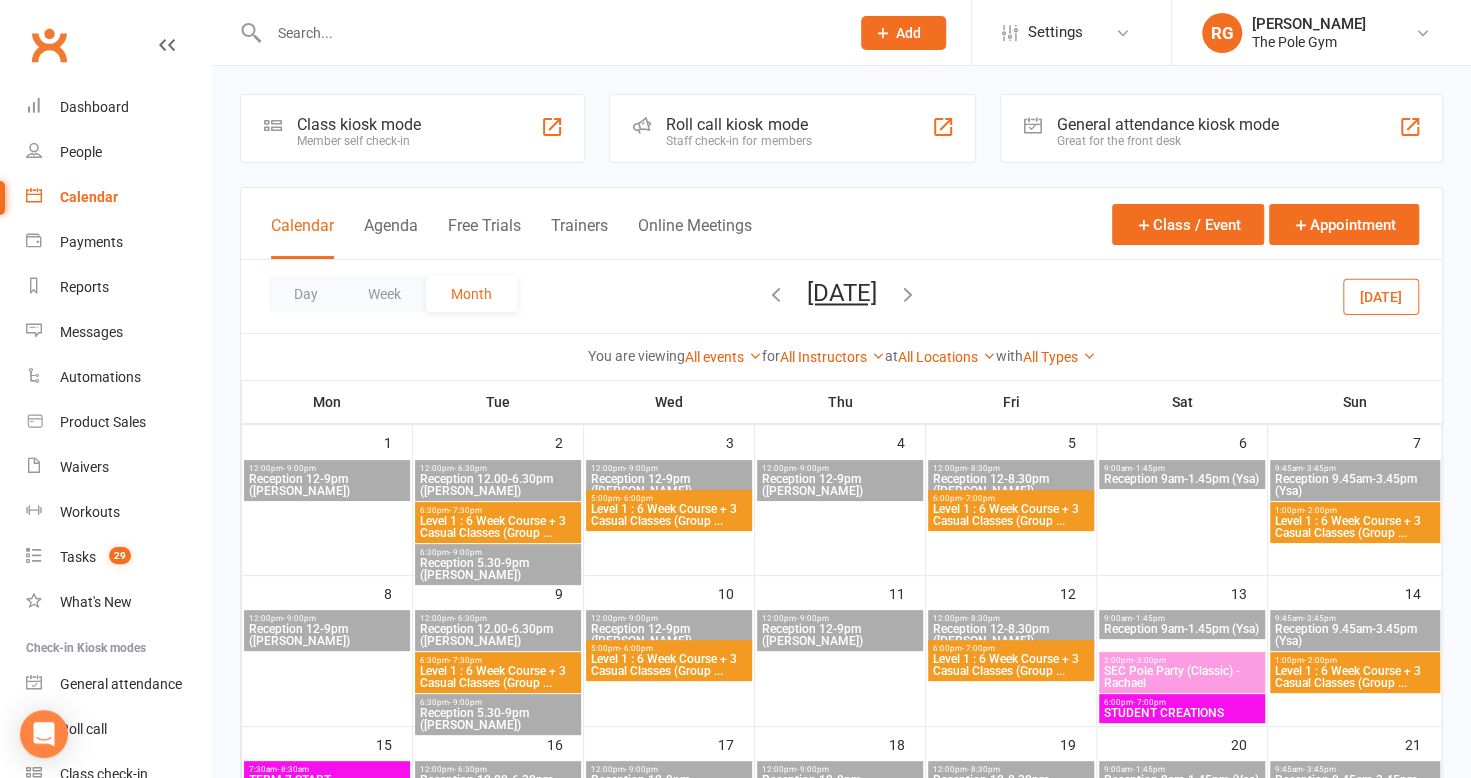 click at bounding box center (776, 294) 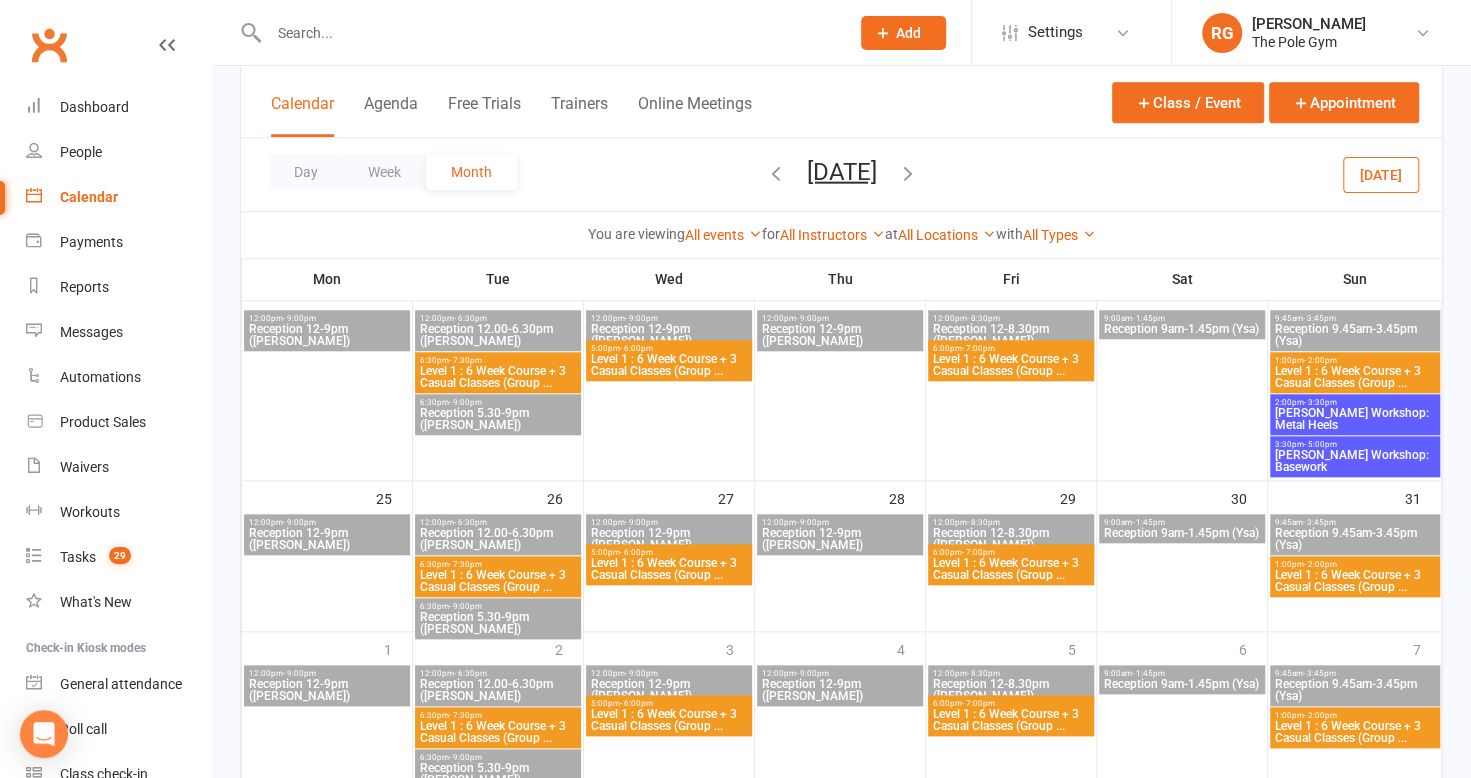 scroll, scrollTop: 1004, scrollLeft: 0, axis: vertical 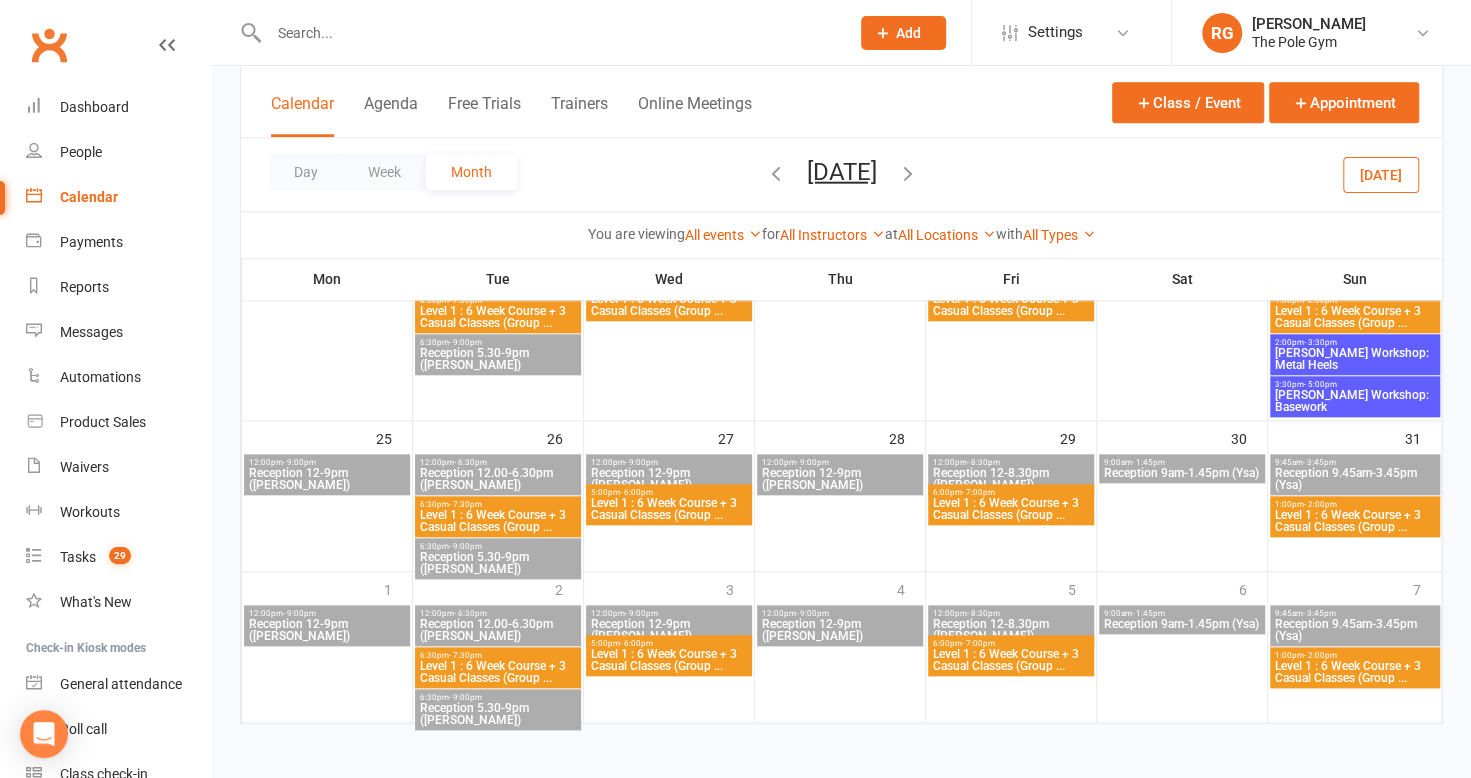 click on "Casey Palmer Workshop: Basework" at bounding box center [1355, 401] 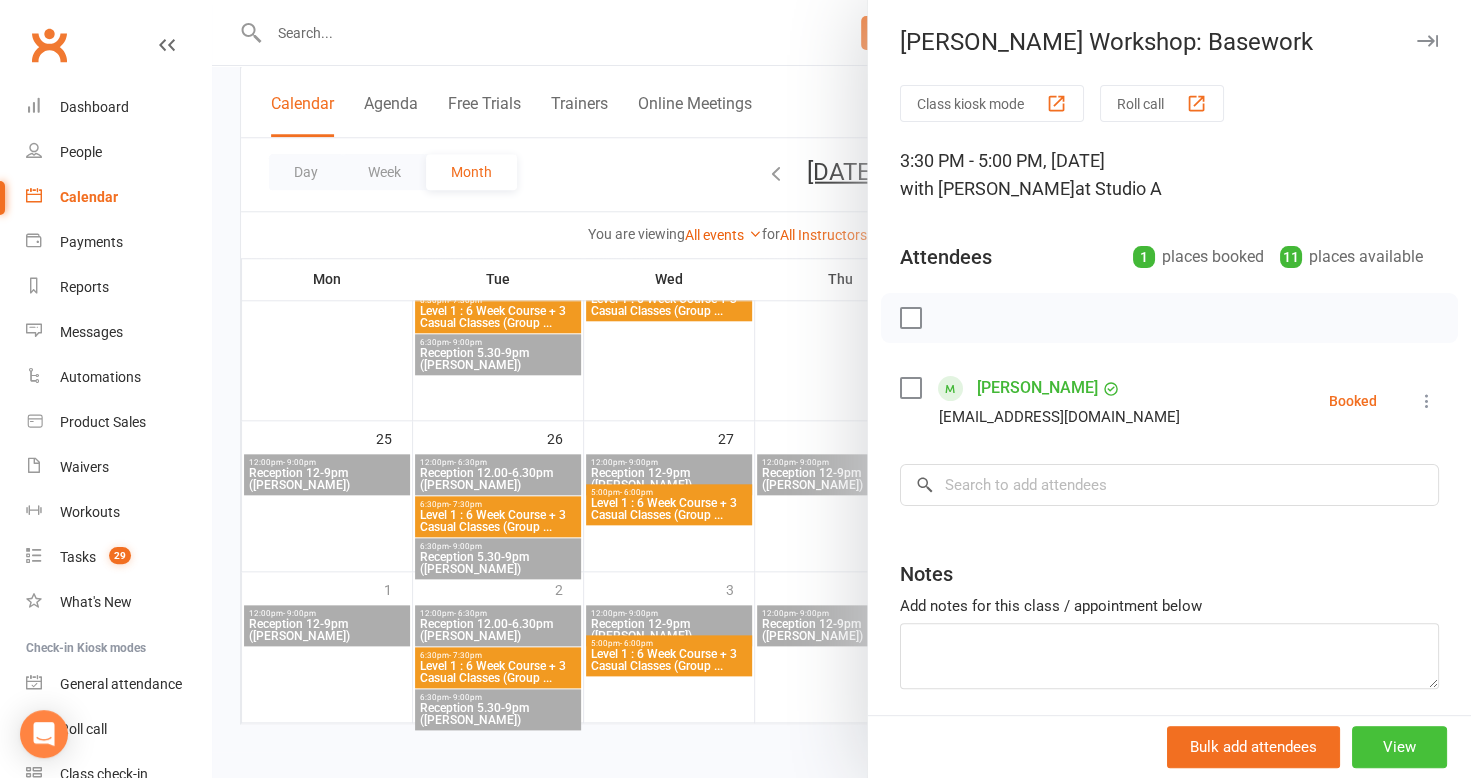 click on "View" at bounding box center (1399, 747) 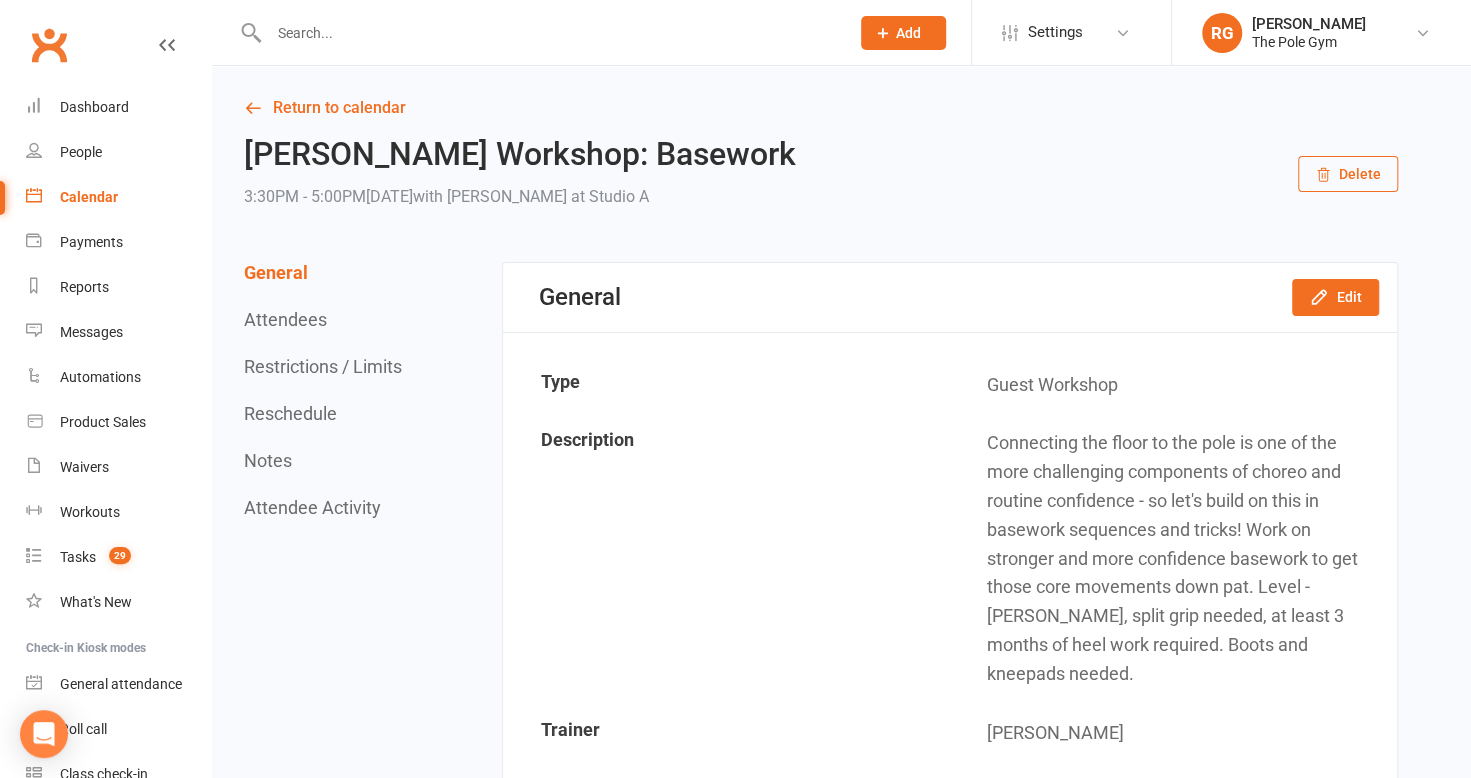 scroll, scrollTop: 363, scrollLeft: 0, axis: vertical 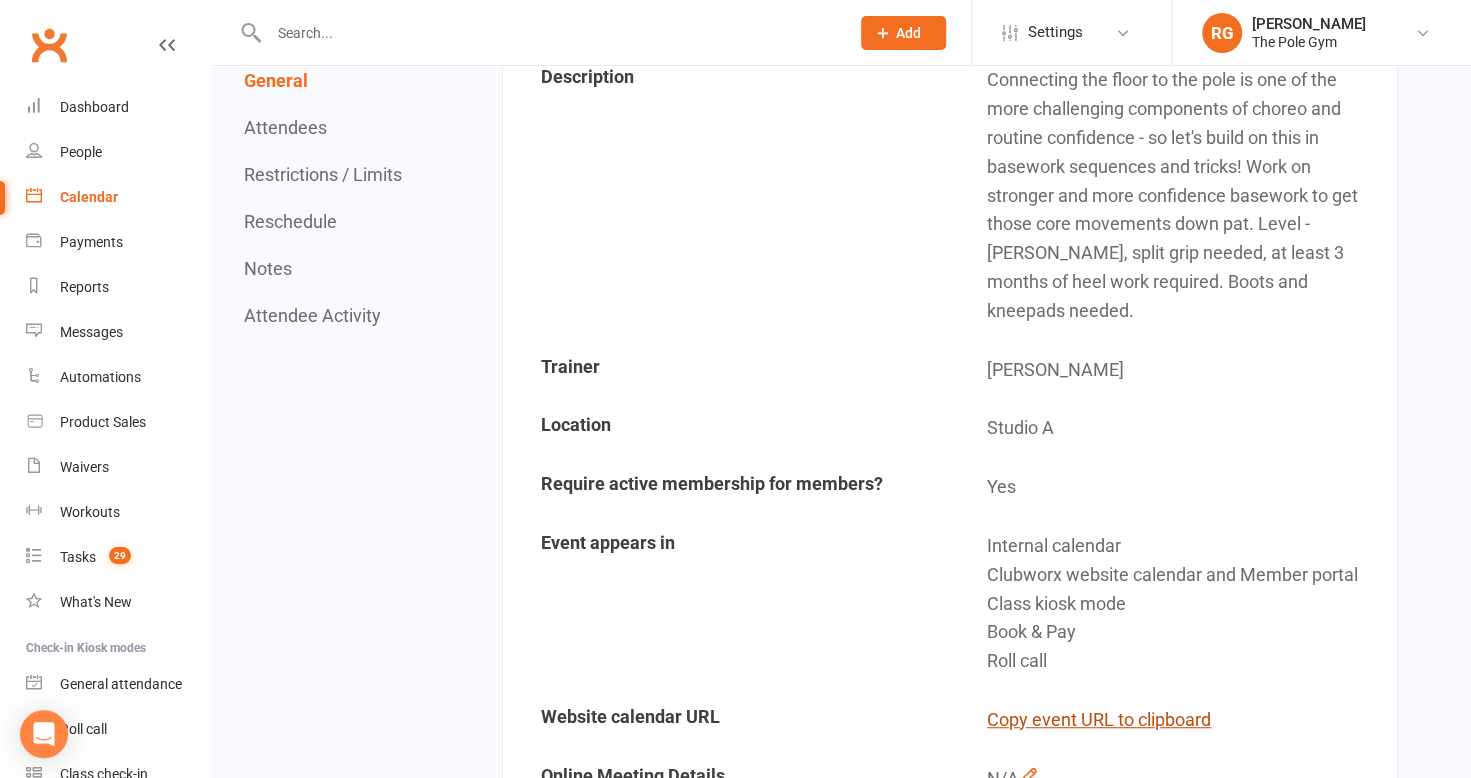 click on "Copy event URL to clipboard" at bounding box center [1099, 720] 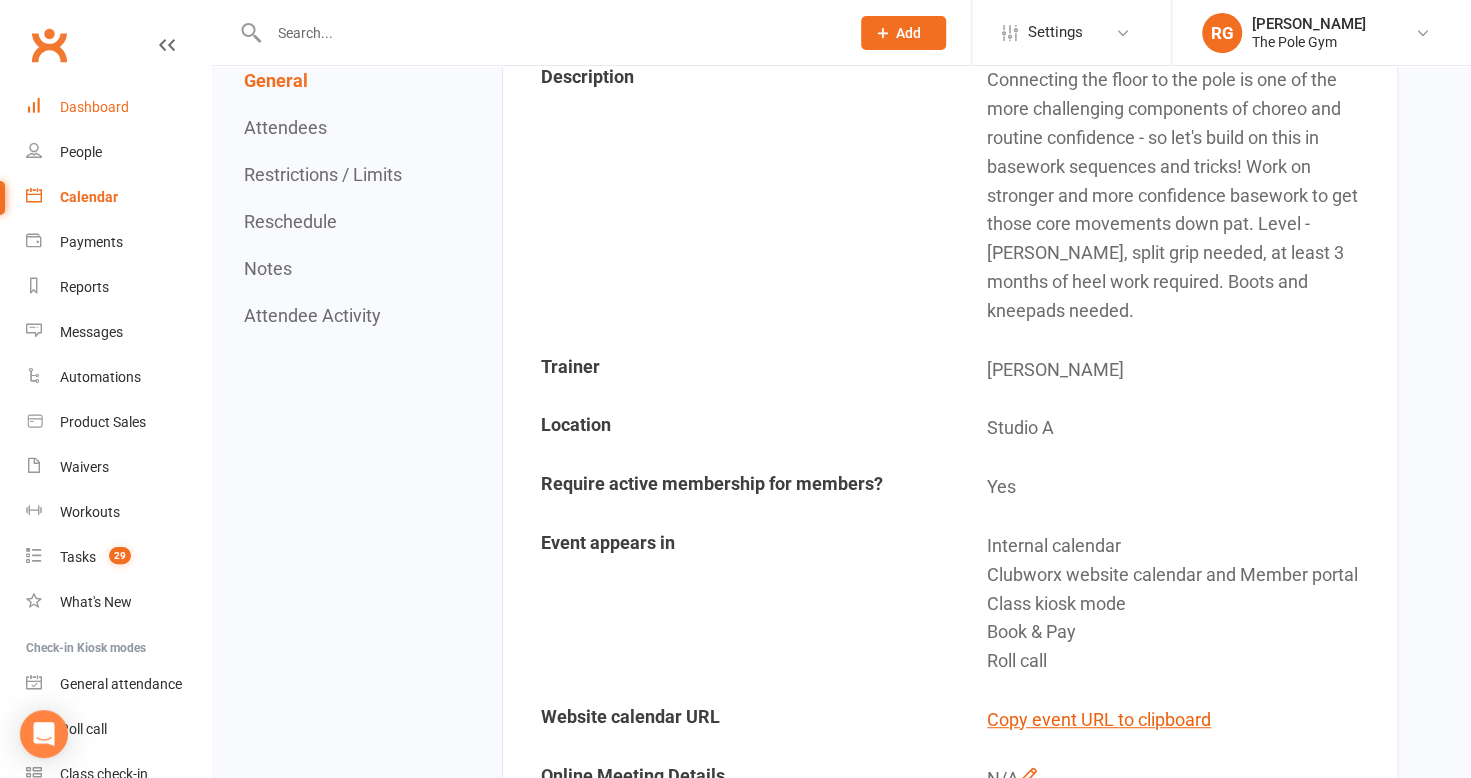 click on "Dashboard" at bounding box center (94, 107) 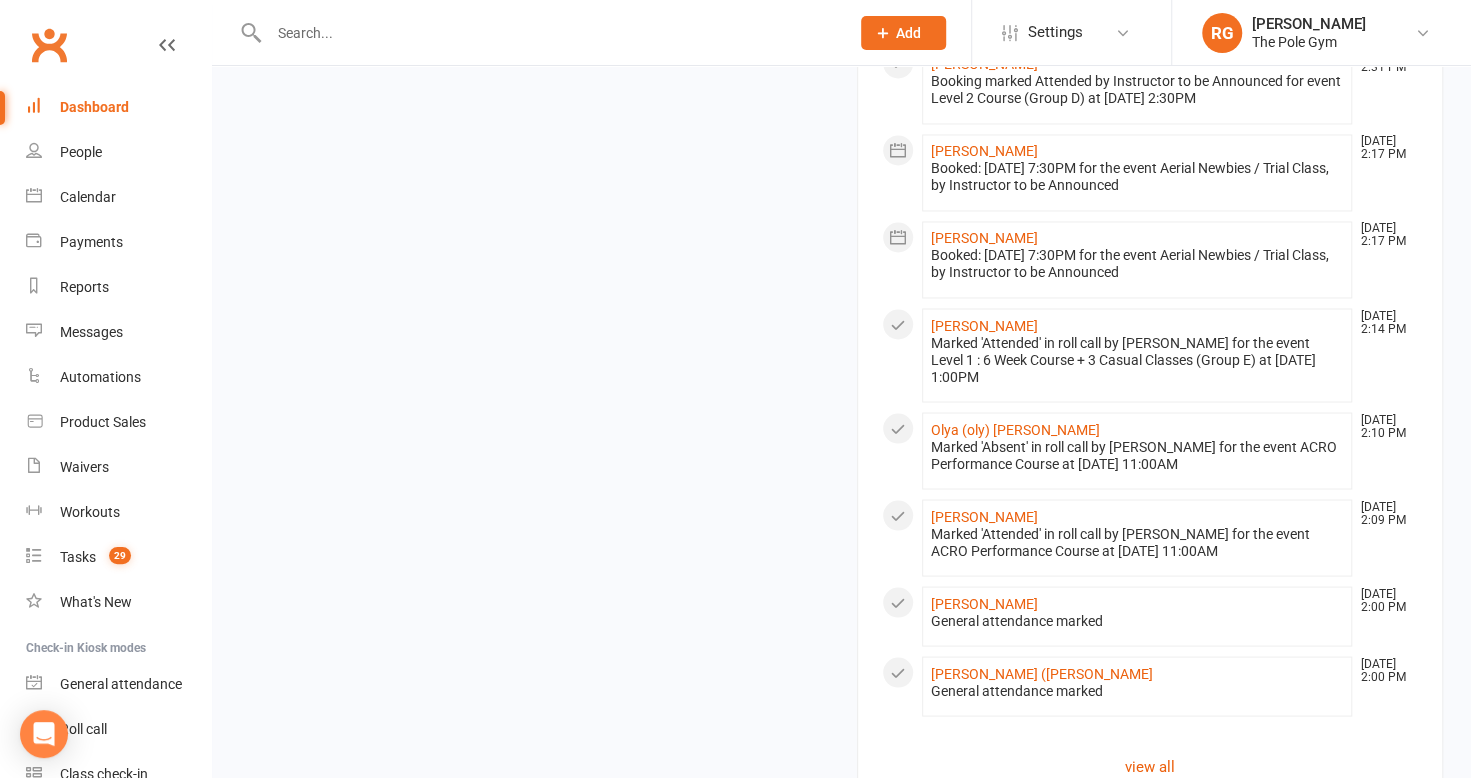 scroll, scrollTop: 1966, scrollLeft: 0, axis: vertical 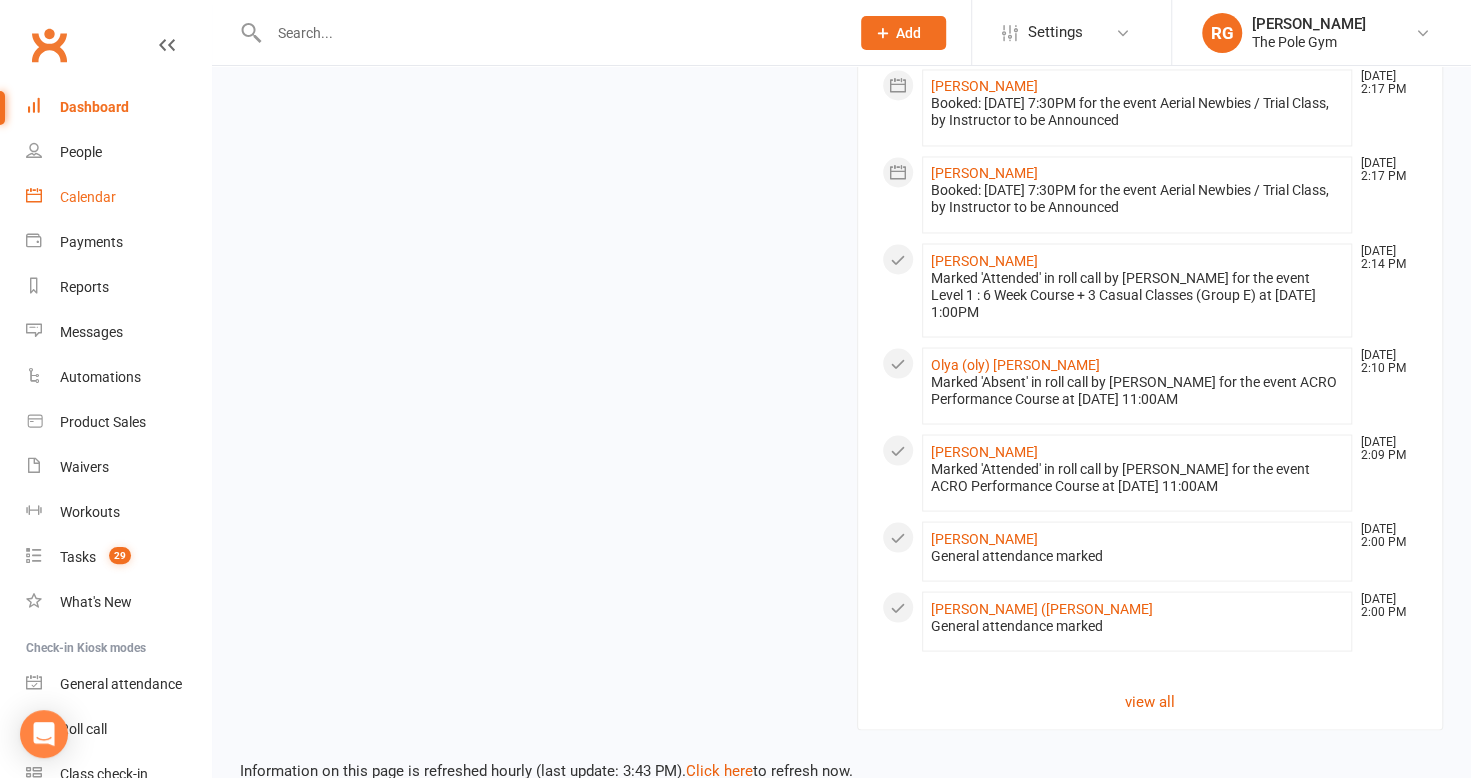click on "Calendar" at bounding box center [88, 197] 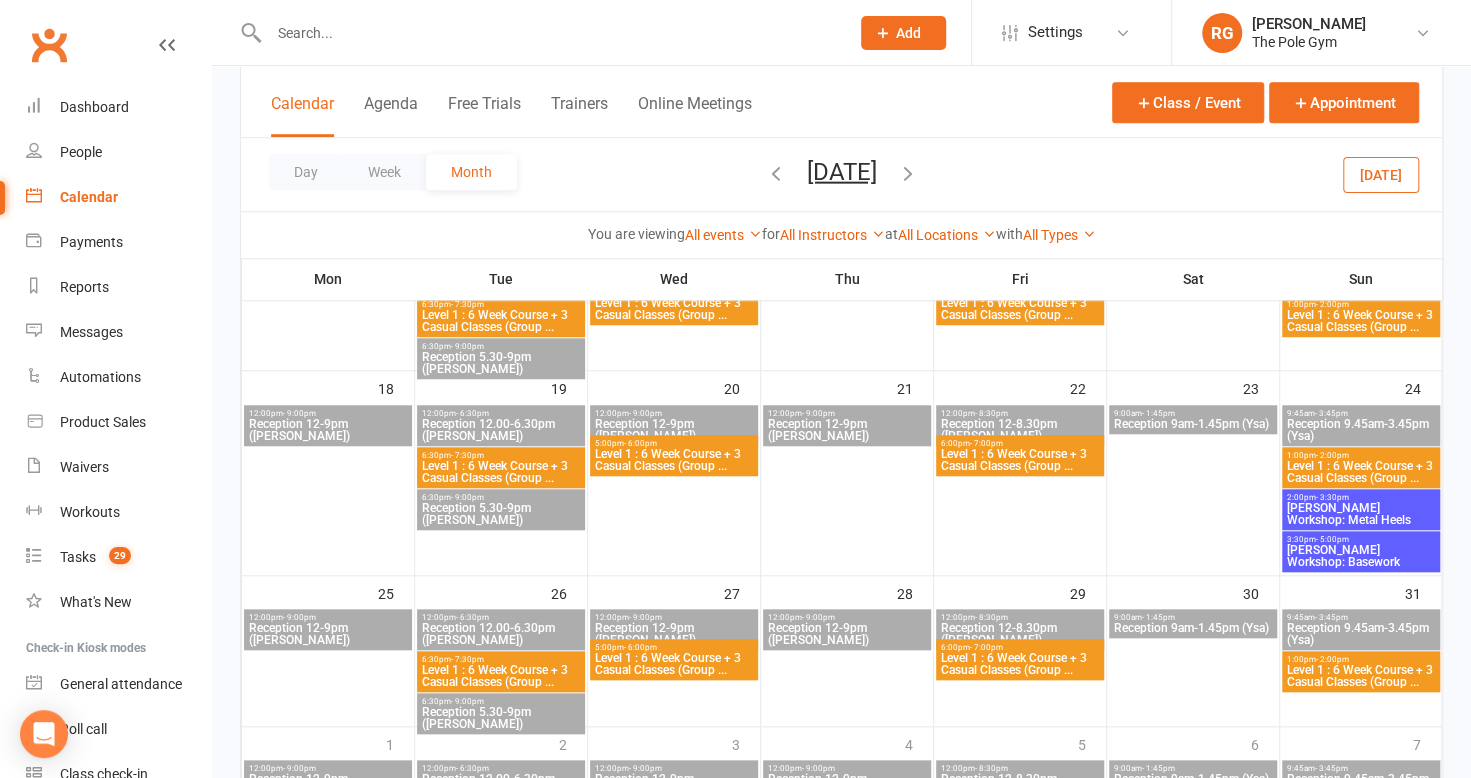 scroll, scrollTop: 850, scrollLeft: 0, axis: vertical 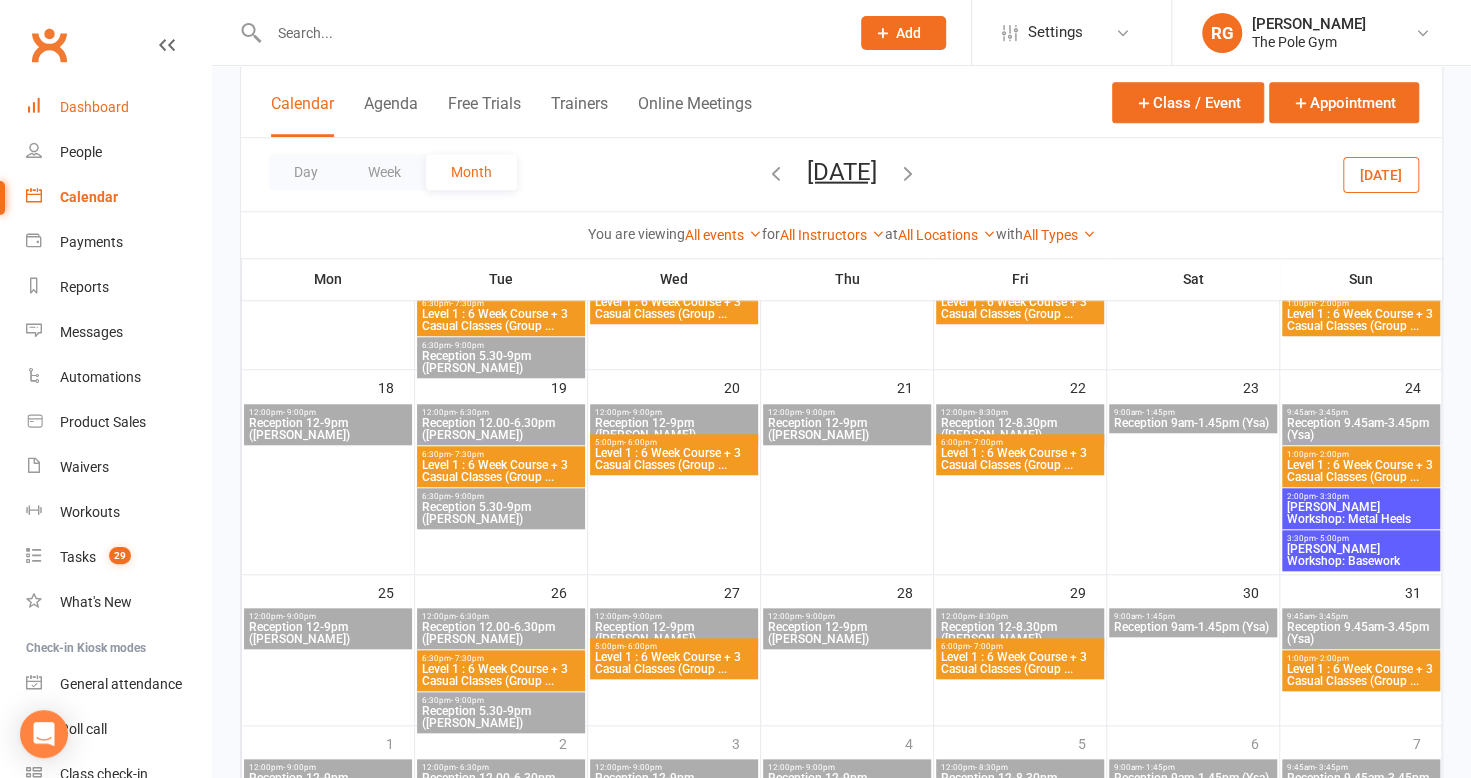 click on "Dashboard" at bounding box center (118, 107) 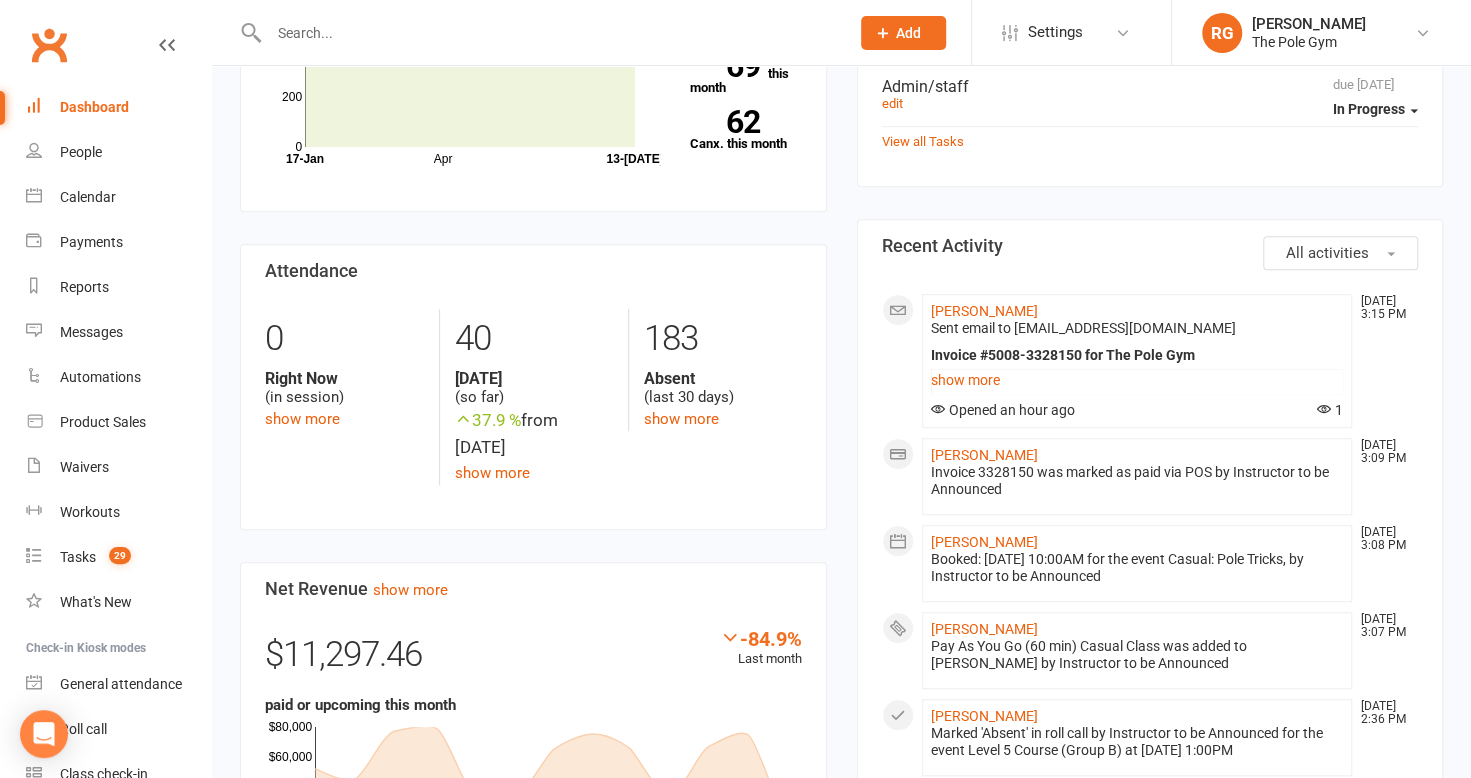 scroll, scrollTop: 450, scrollLeft: 0, axis: vertical 